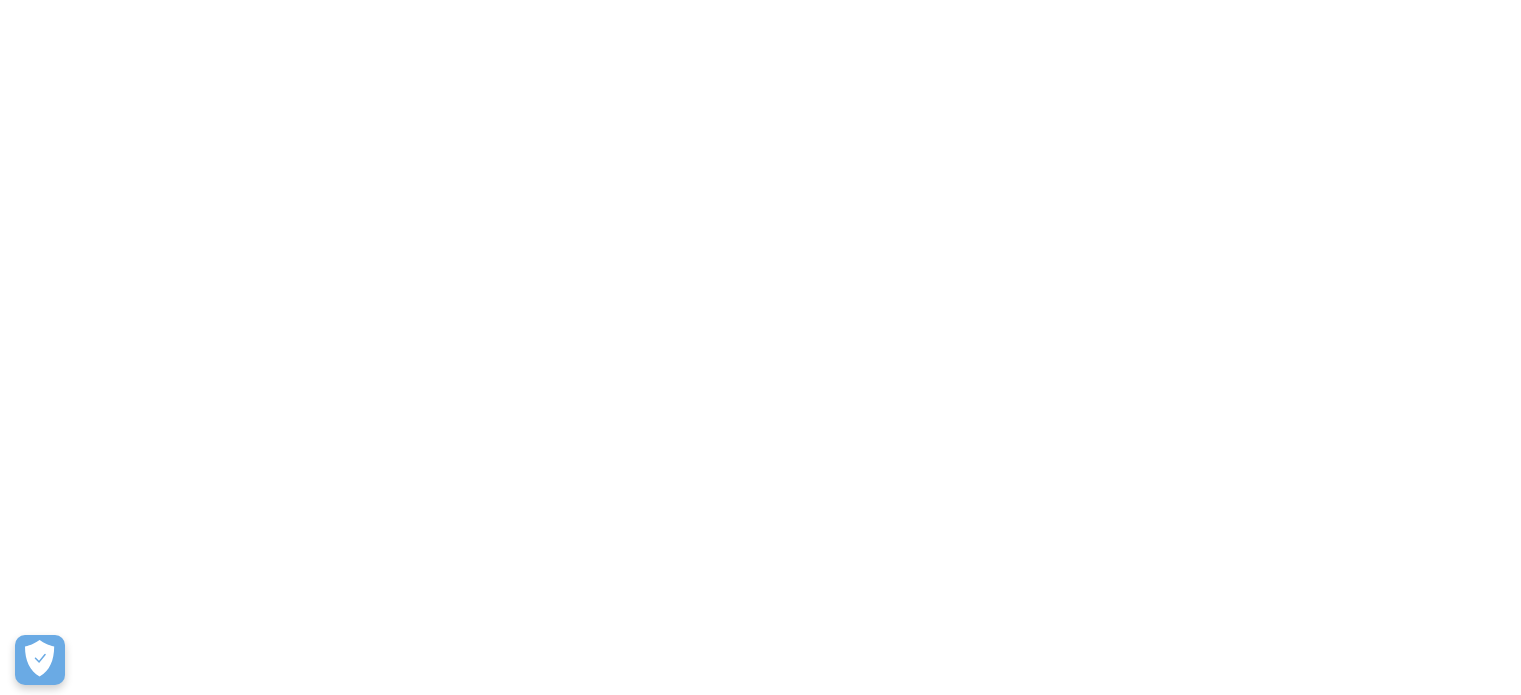 scroll, scrollTop: 0, scrollLeft: 0, axis: both 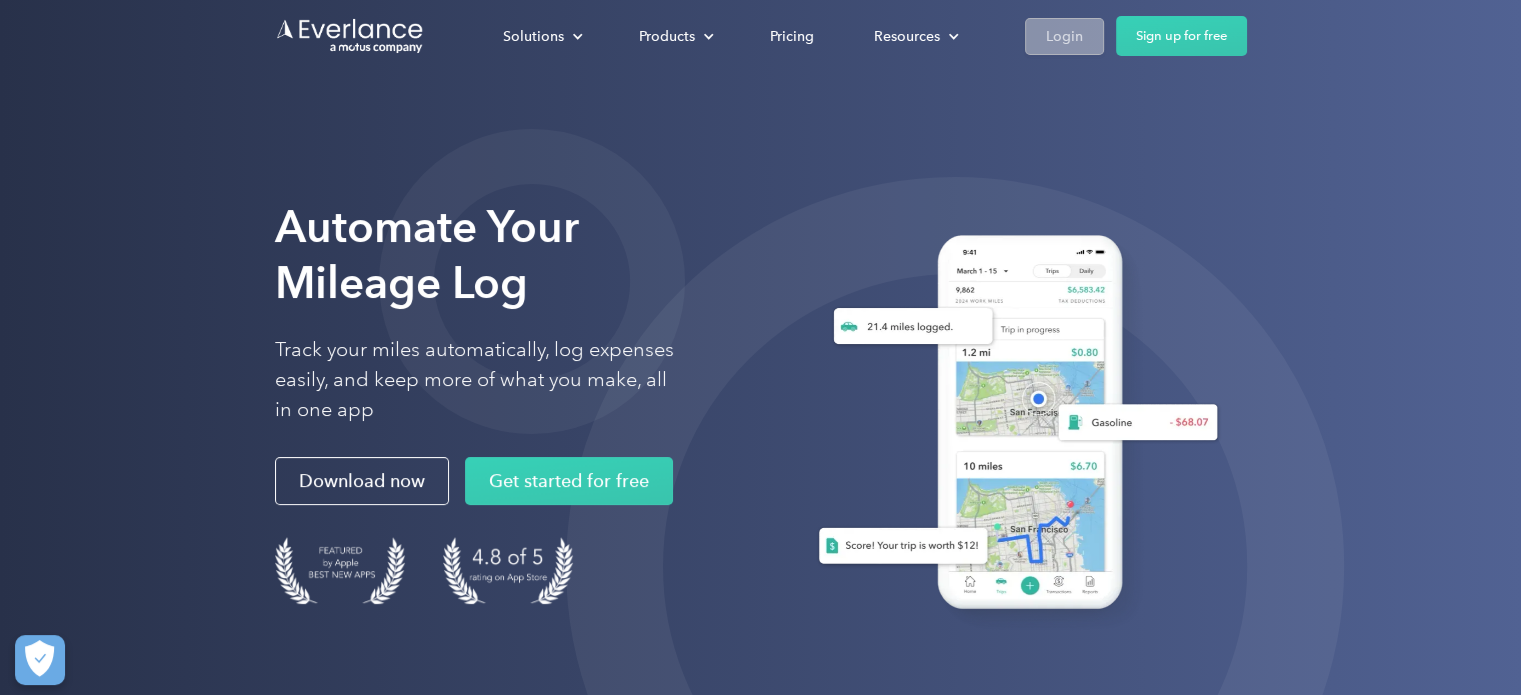 click on "Login" at bounding box center (1064, 36) 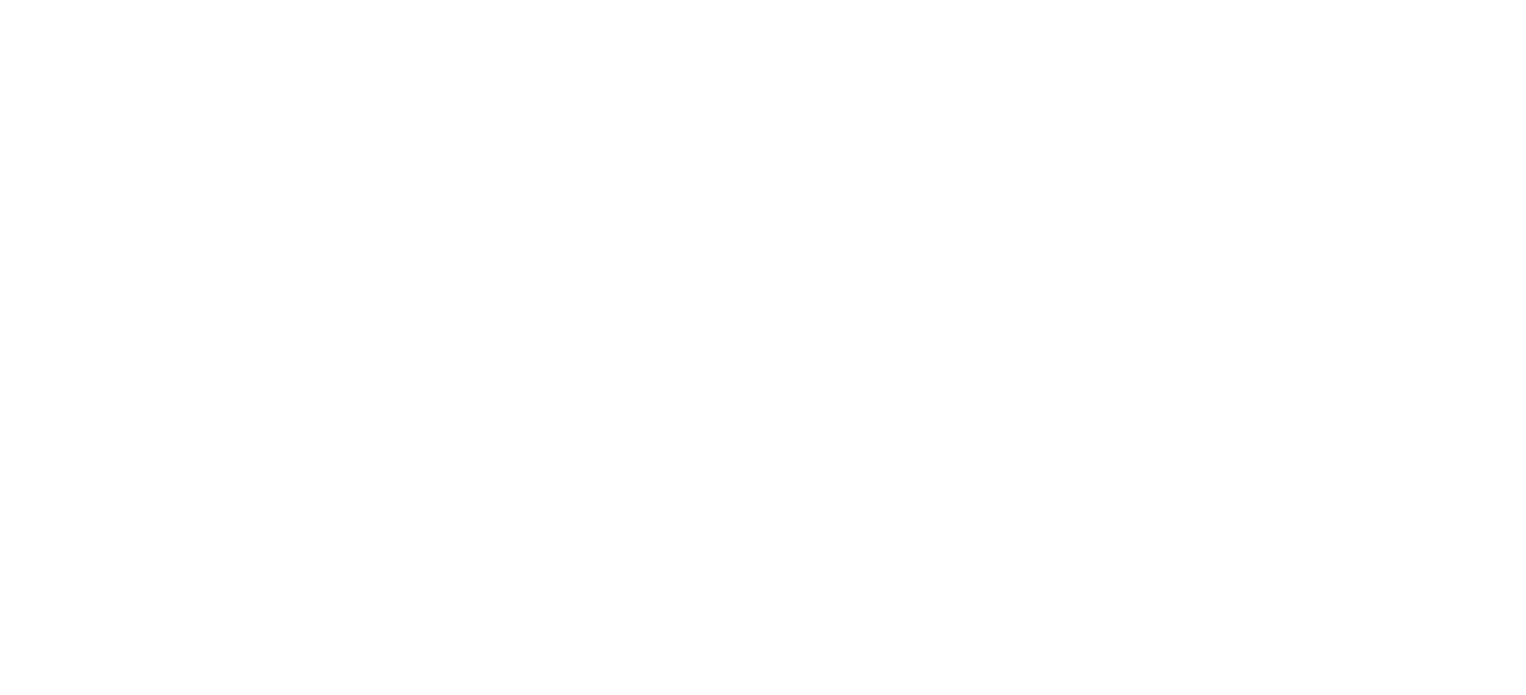 scroll, scrollTop: 0, scrollLeft: 0, axis: both 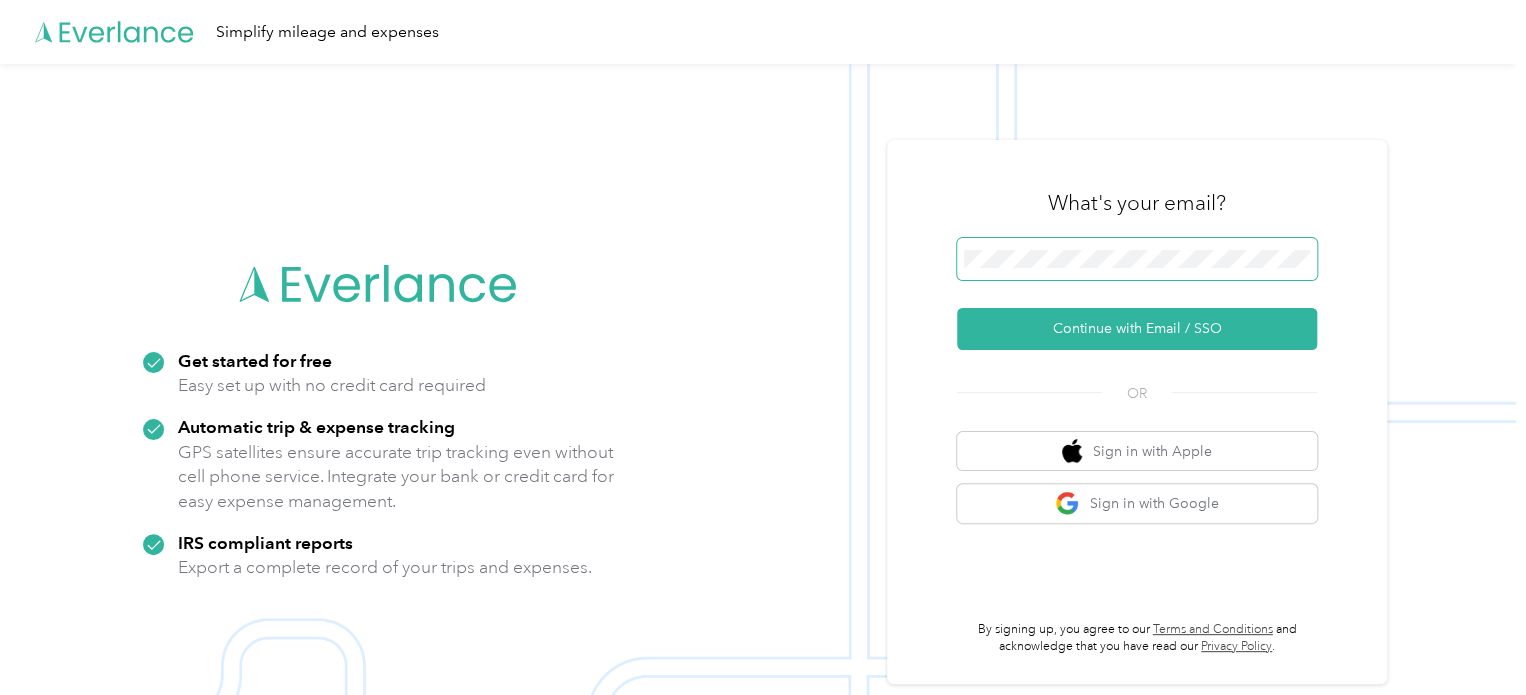 click at bounding box center [1137, 259] 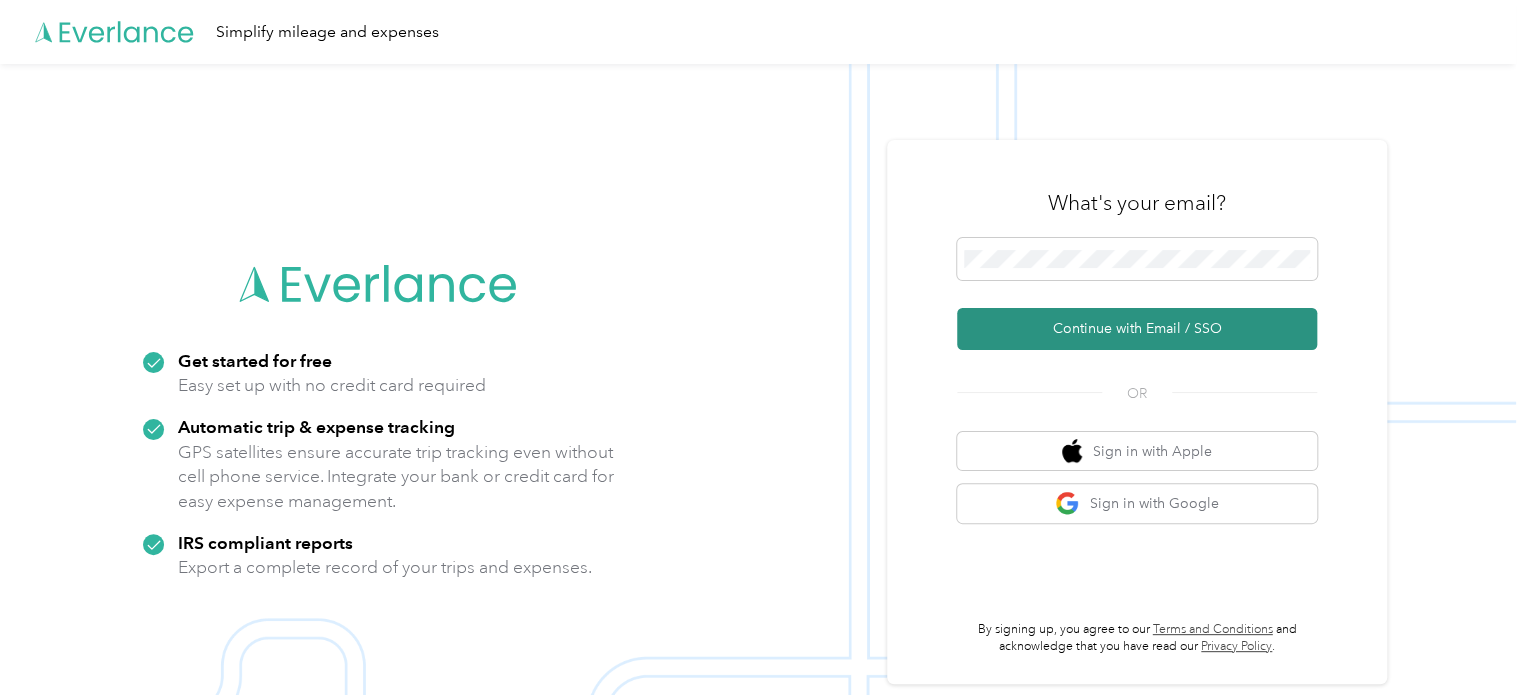 click on "Continue with Email / SSO" at bounding box center [1137, 329] 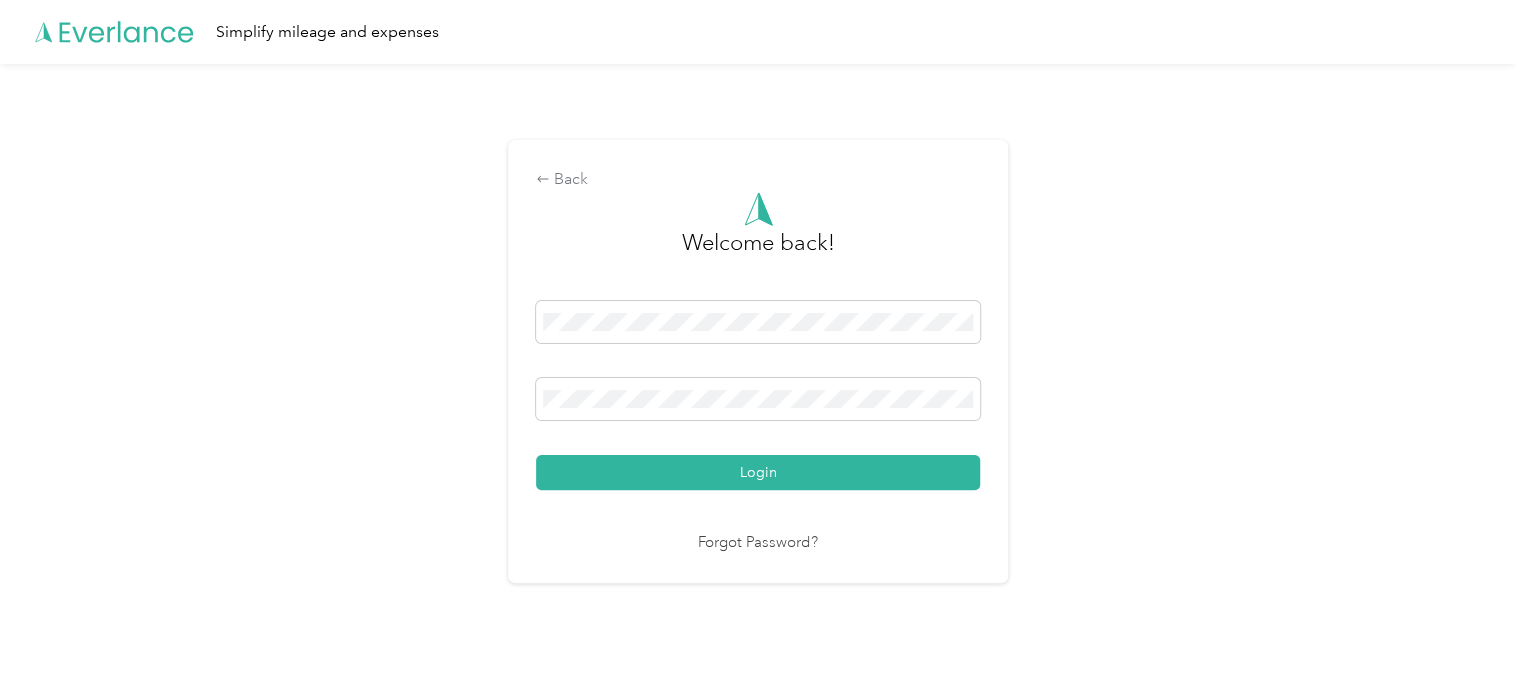 drag, startPoint x: 649, startPoint y: 469, endPoint x: 607, endPoint y: 454, distance: 44.598206 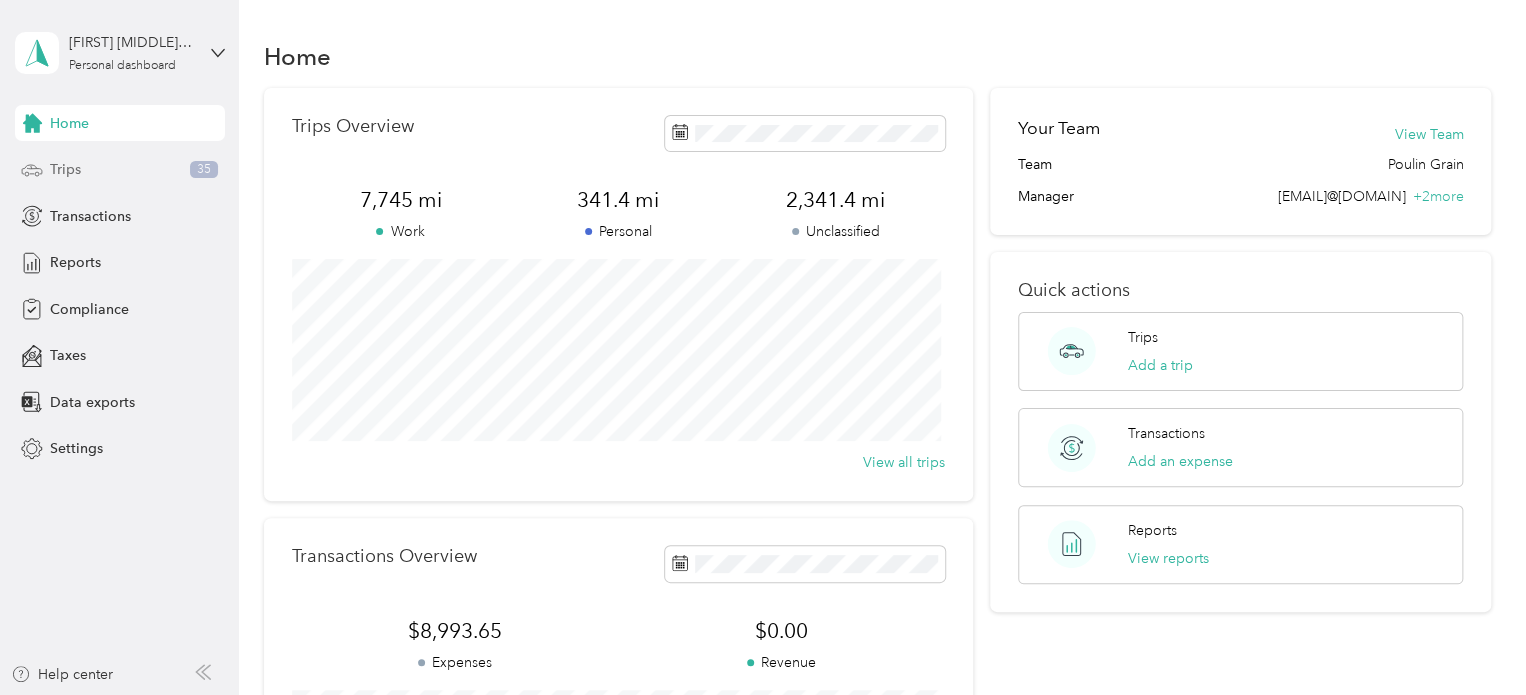 click on "Trips 35" at bounding box center (120, 170) 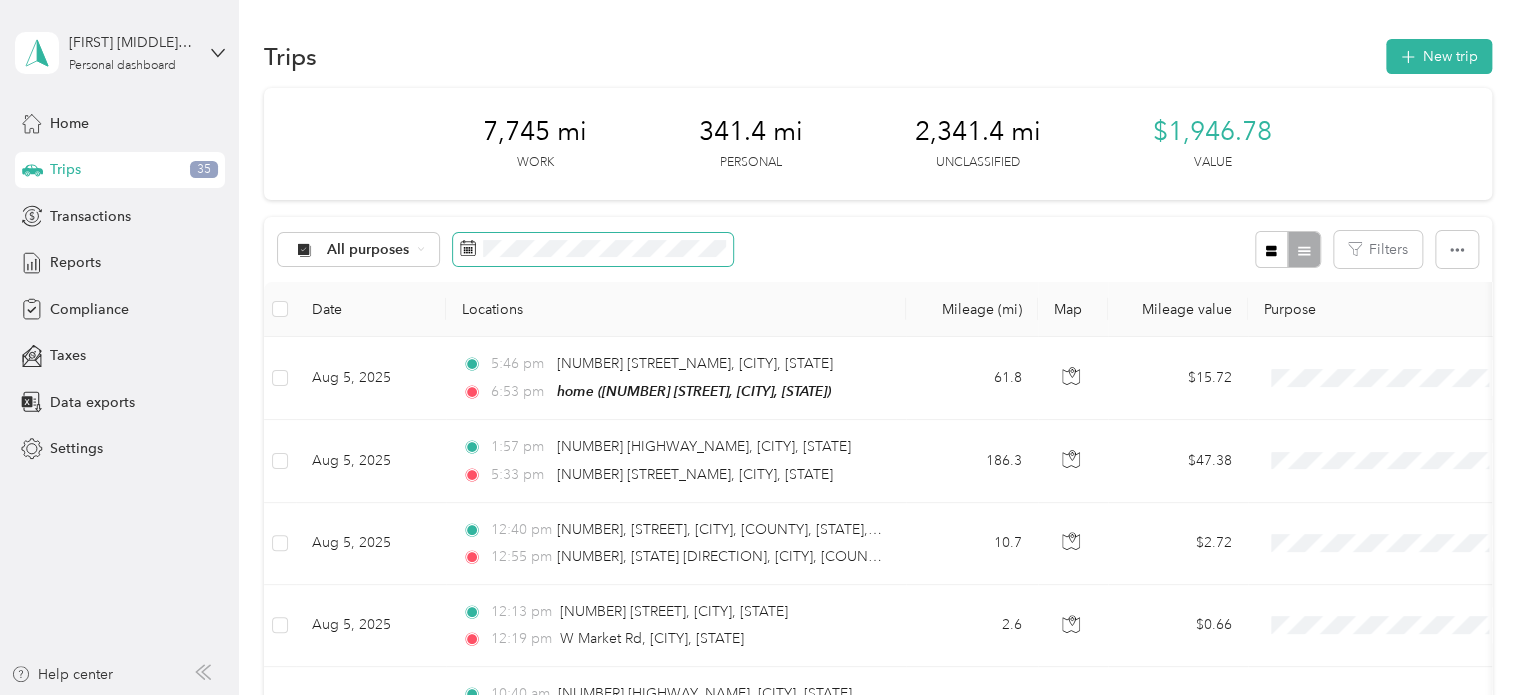 click 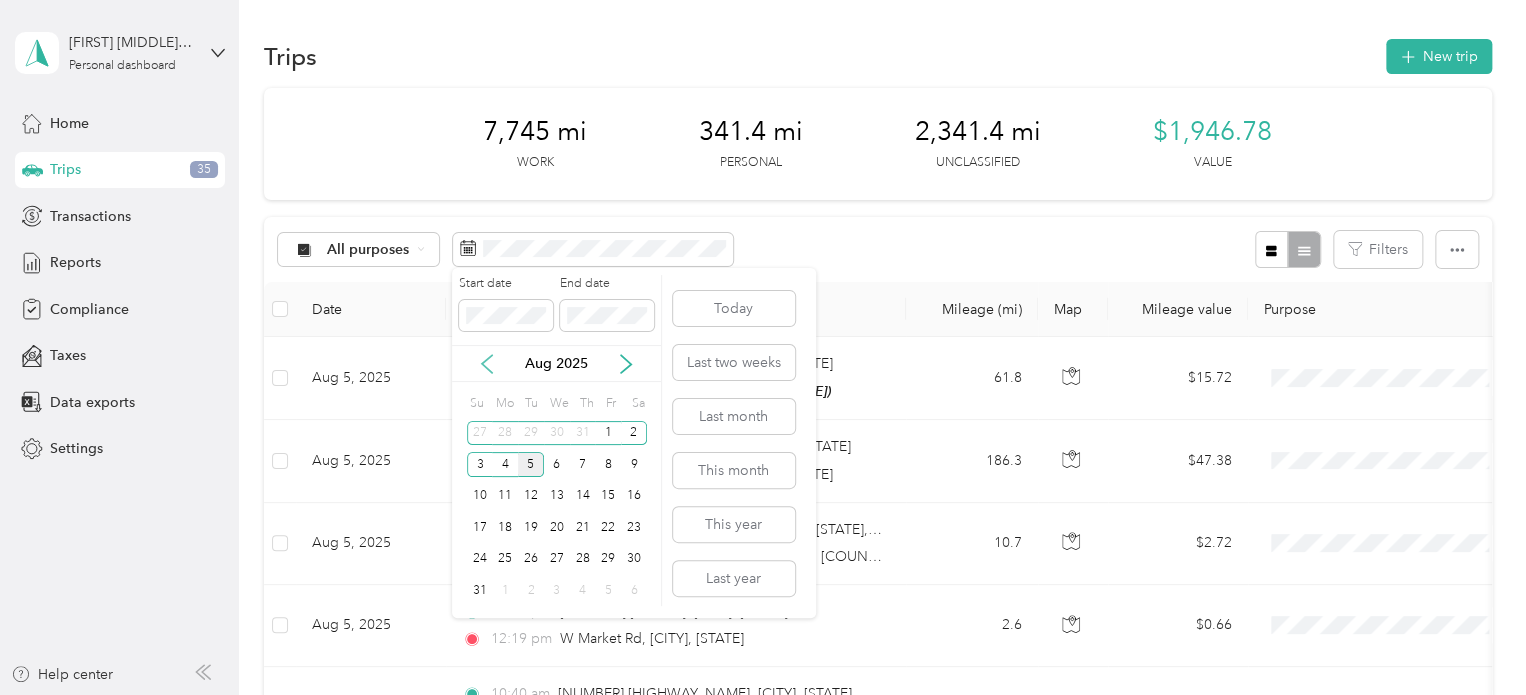 click 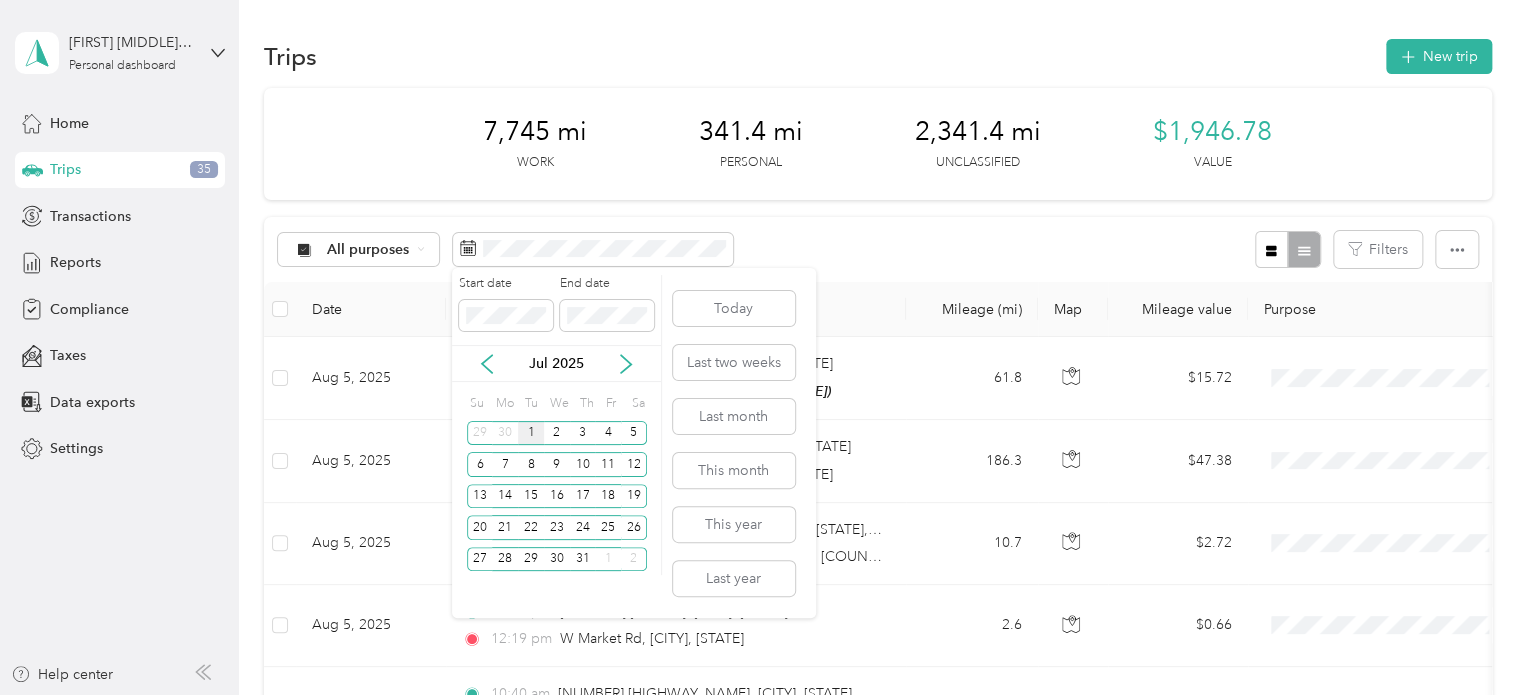 click on "1" at bounding box center (531, 433) 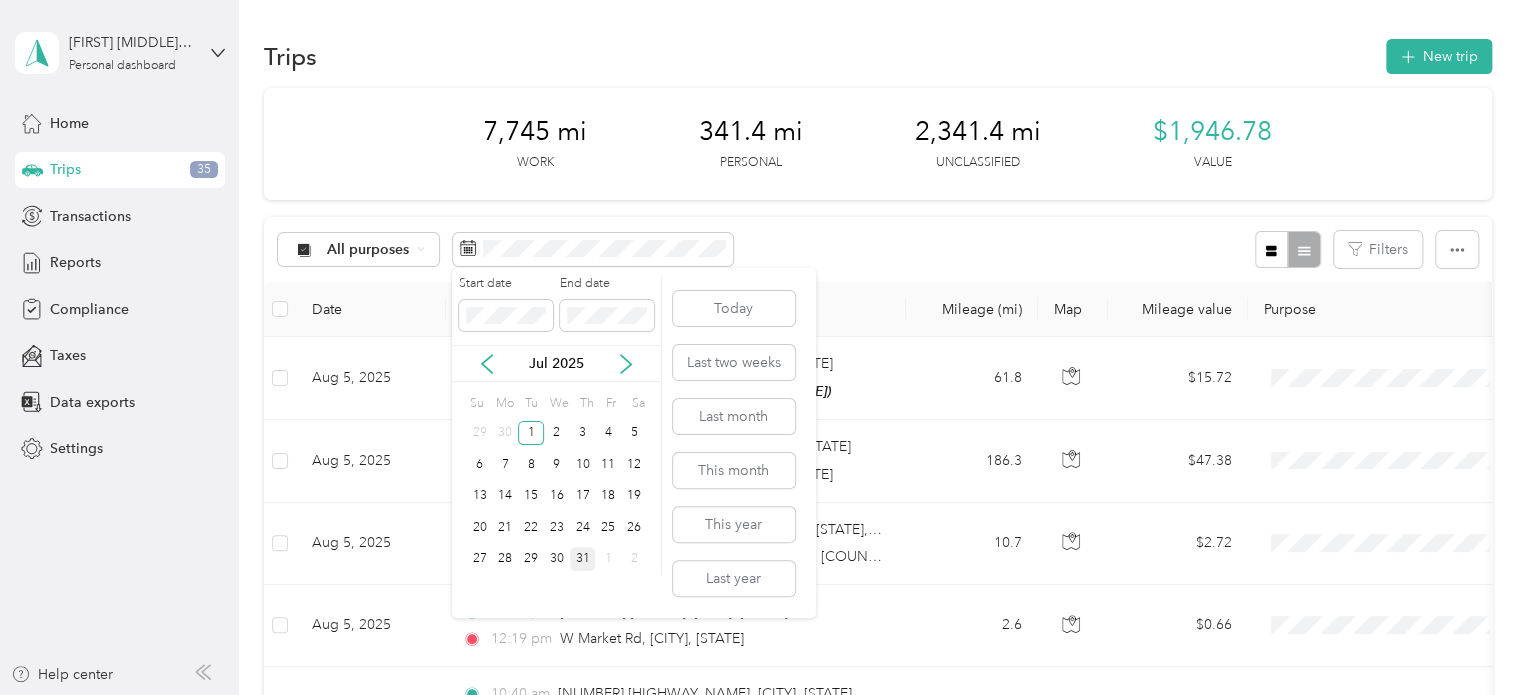 click on "31" at bounding box center (583, 559) 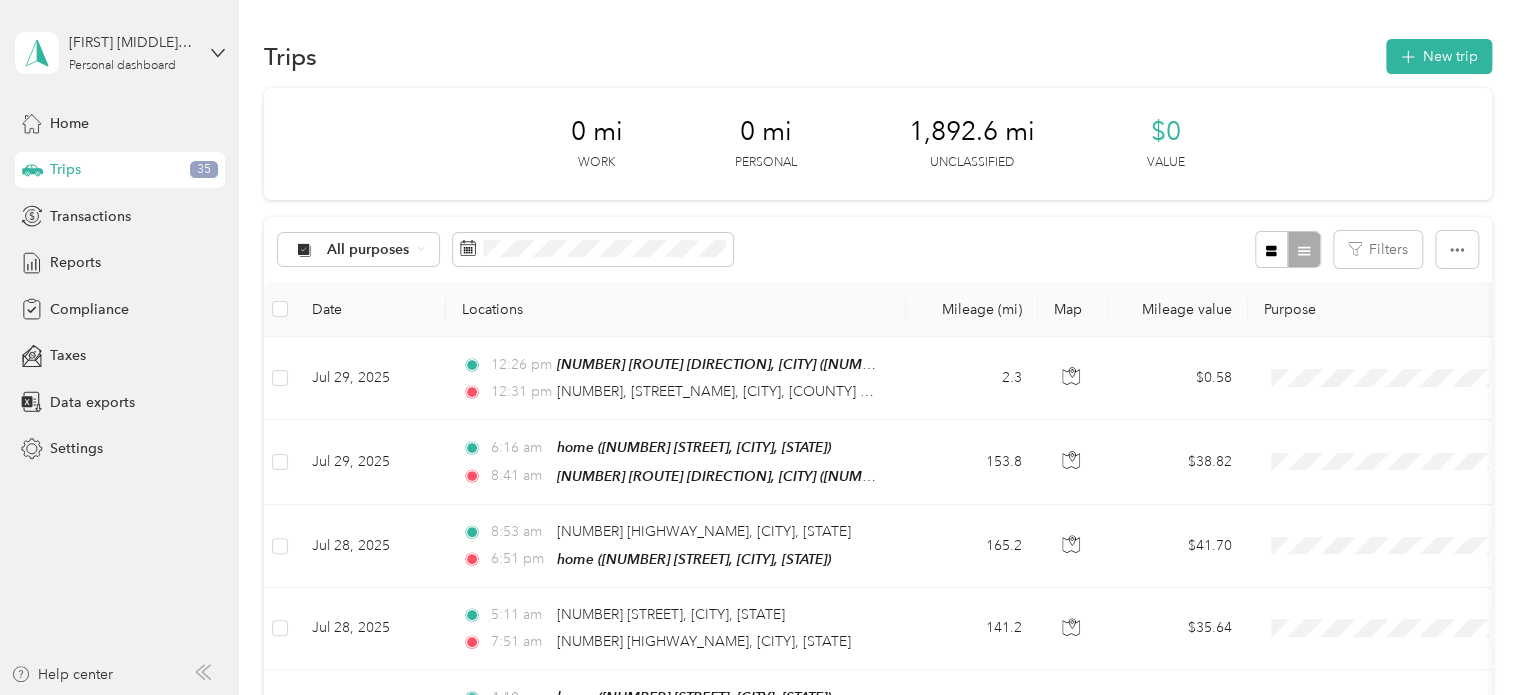 scroll, scrollTop: 100, scrollLeft: 0, axis: vertical 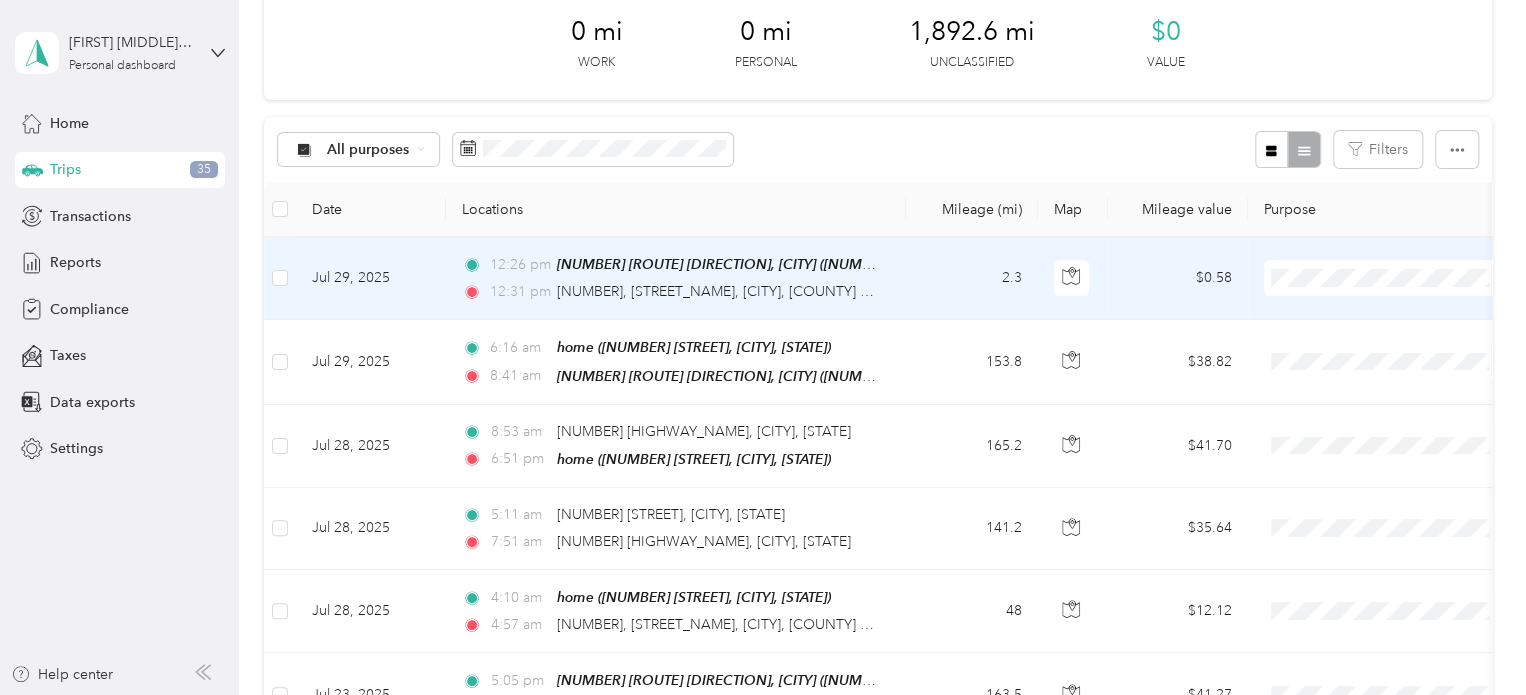 click on "Poulin Grain" at bounding box center (1388, 314) 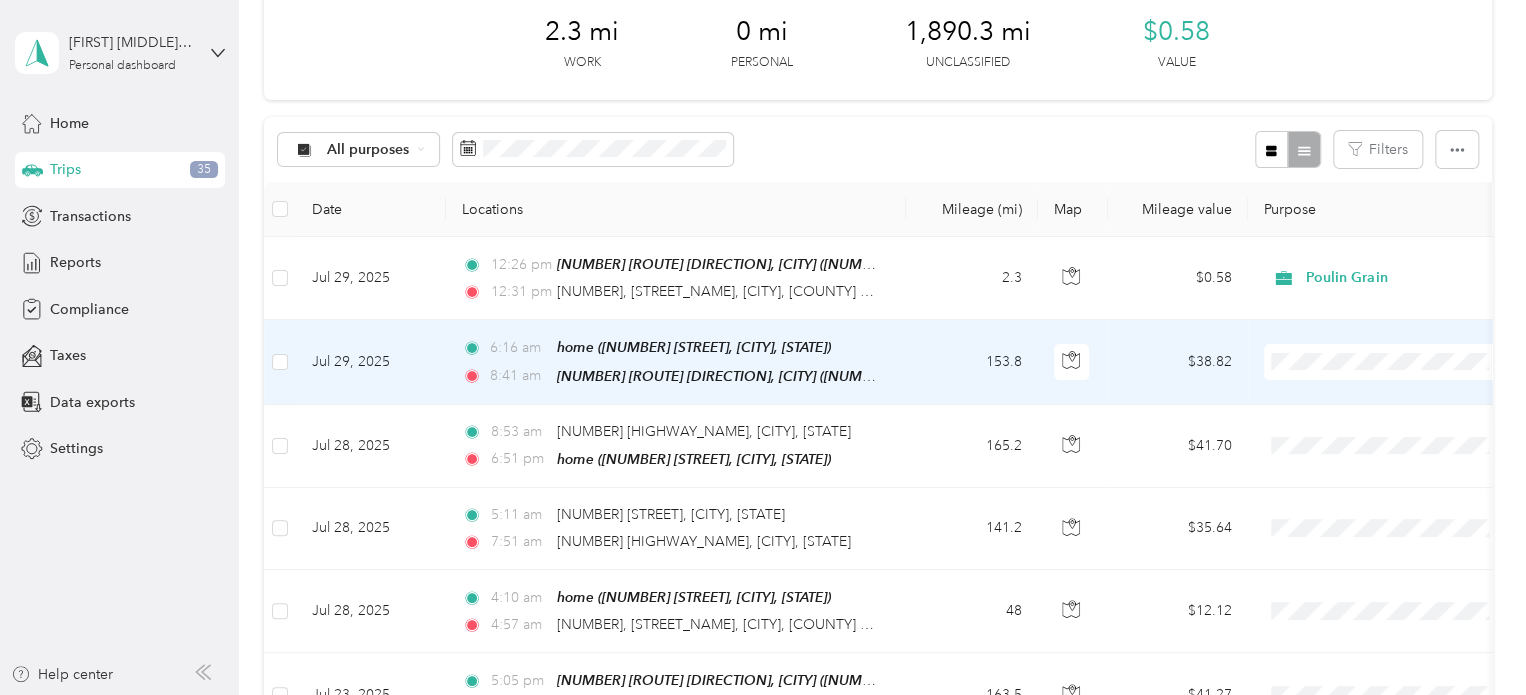 click on "Poulin Grain" at bounding box center [1405, 396] 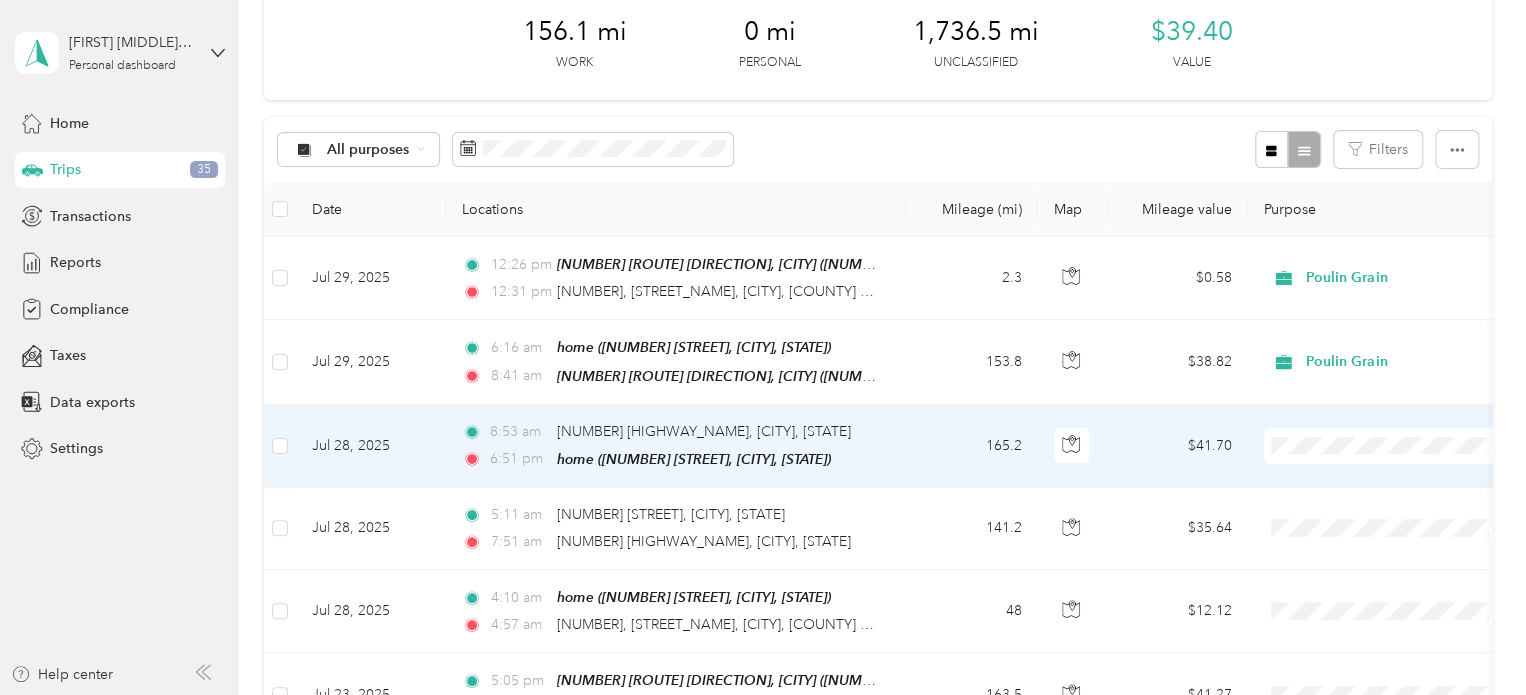 click on "Poulin Grain" at bounding box center (1405, 478) 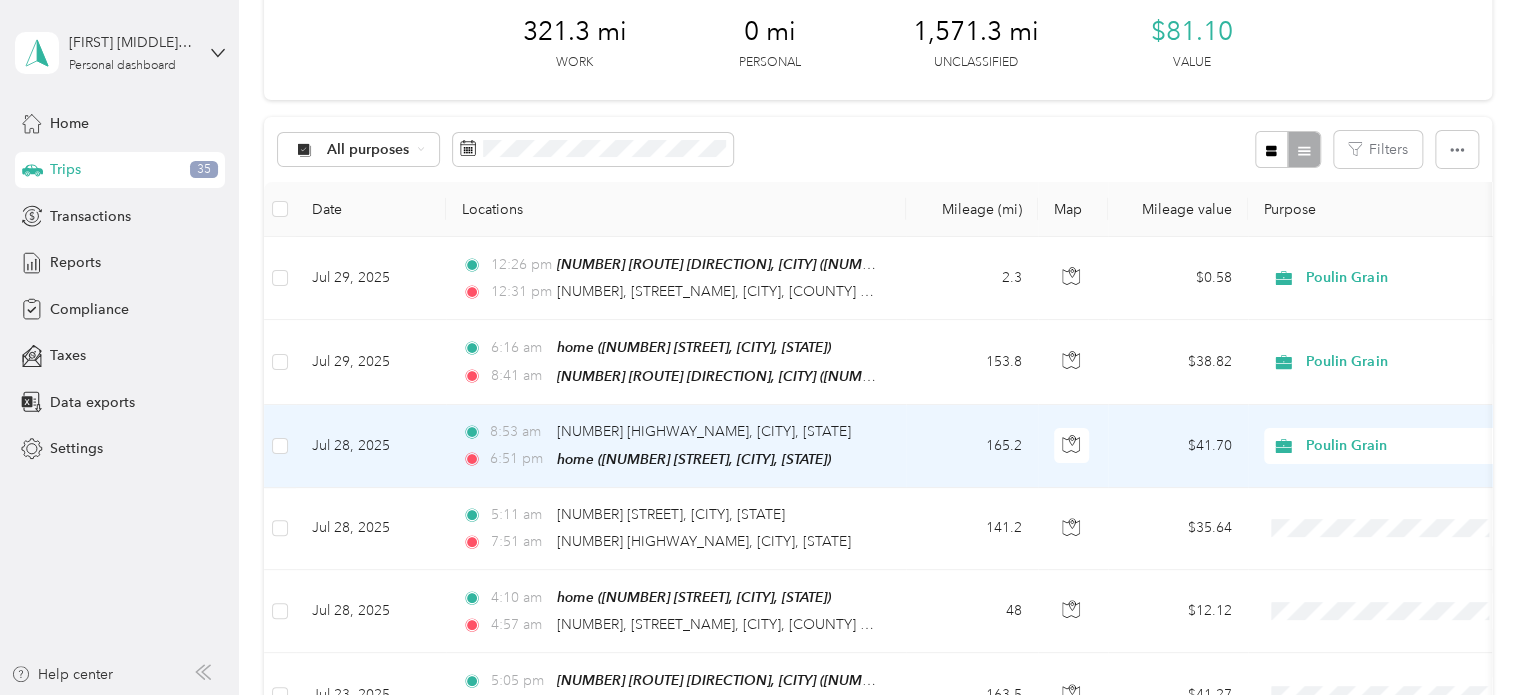 click on "Poulin Grain" at bounding box center (1397, 446) 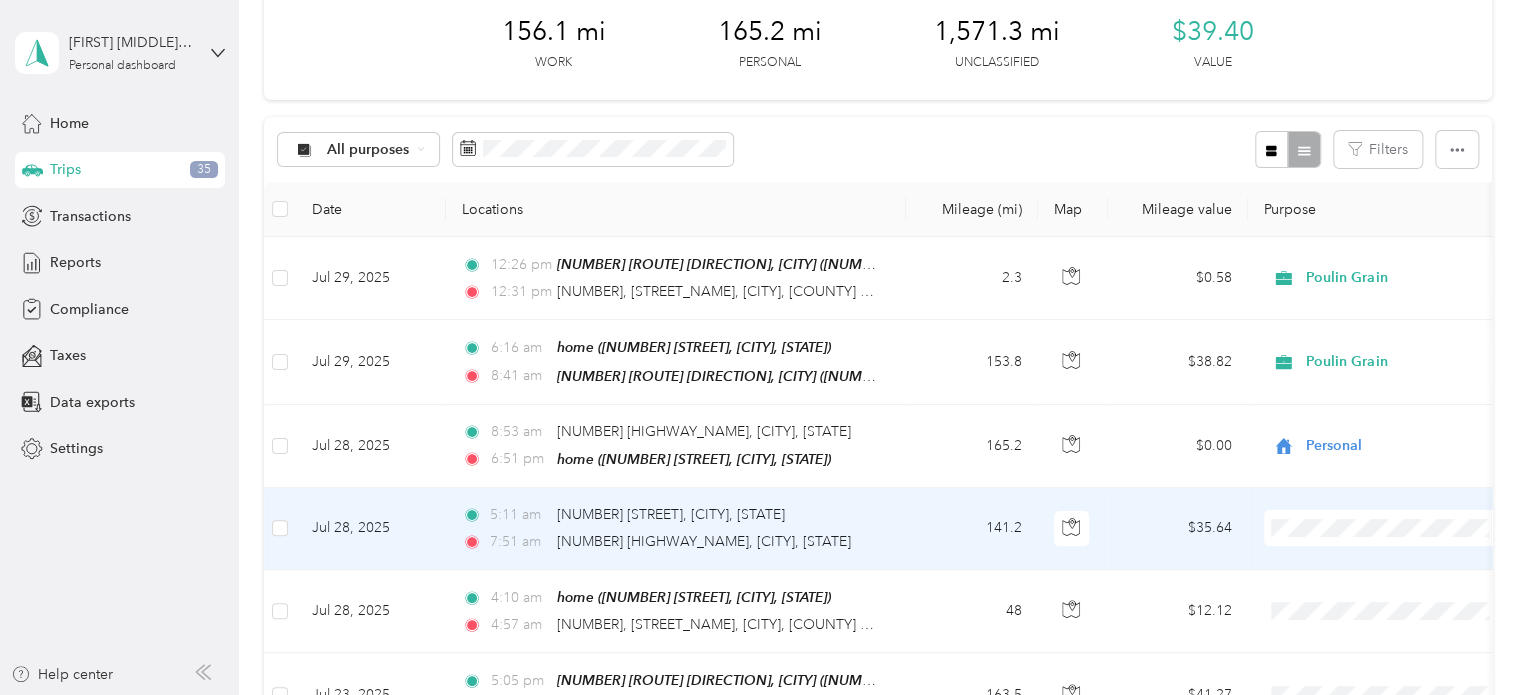 click on "Personal" at bounding box center [1405, 595] 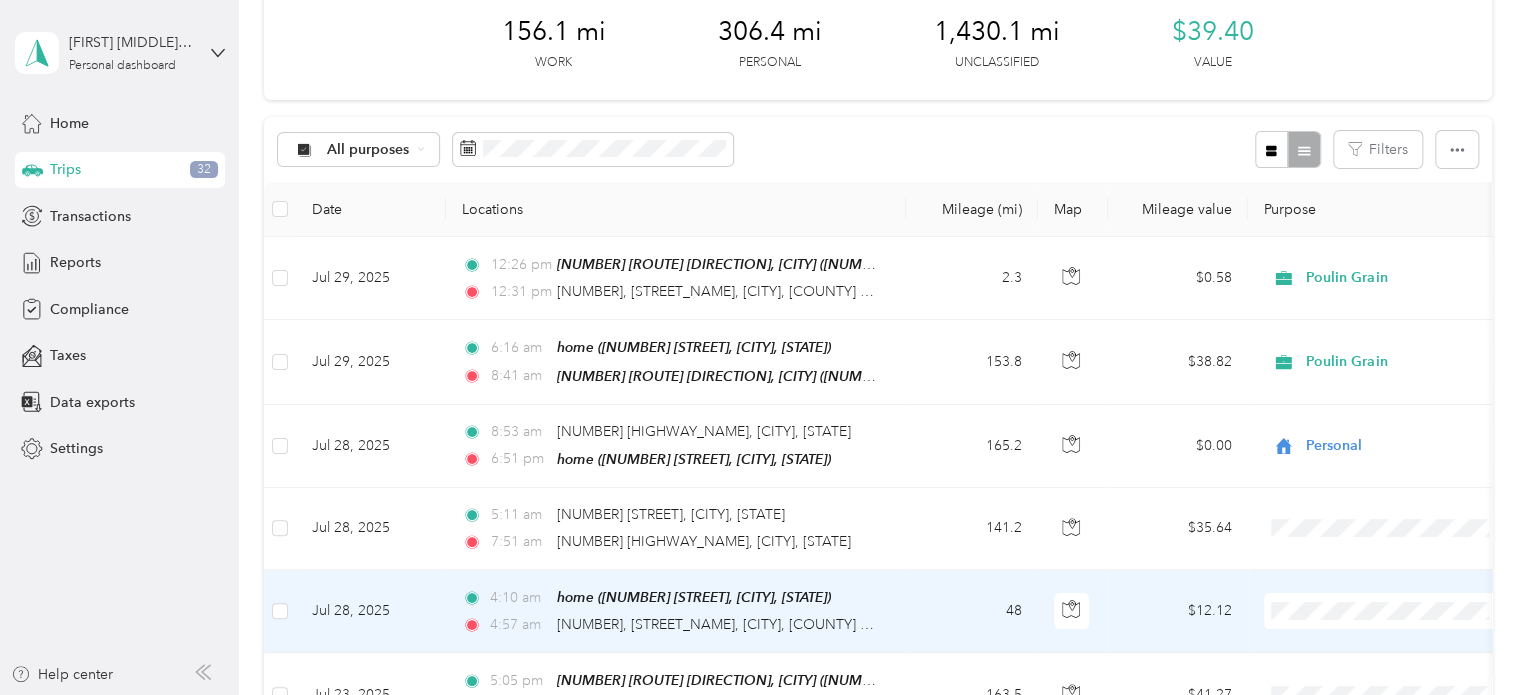 click at bounding box center (1388, 611) 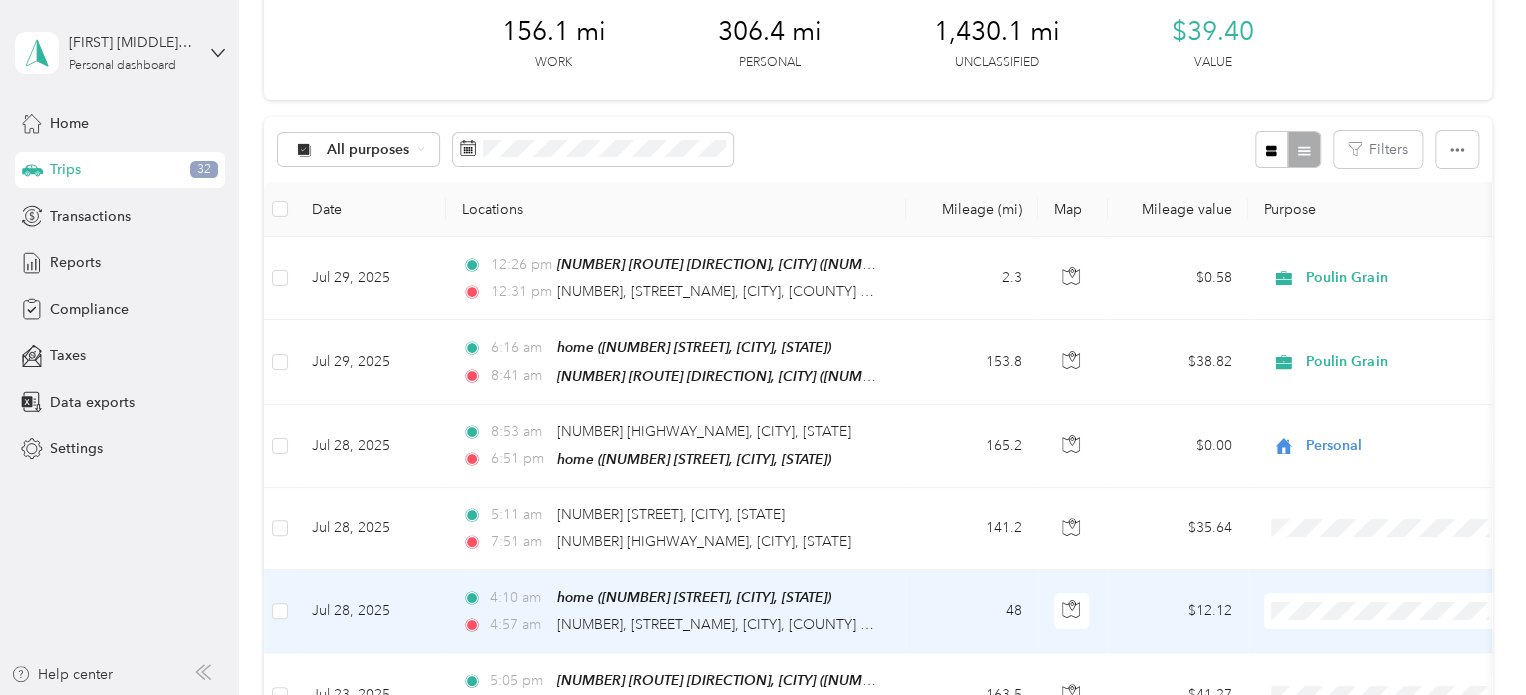 click on "Poulin Grain" at bounding box center [1405, 532] 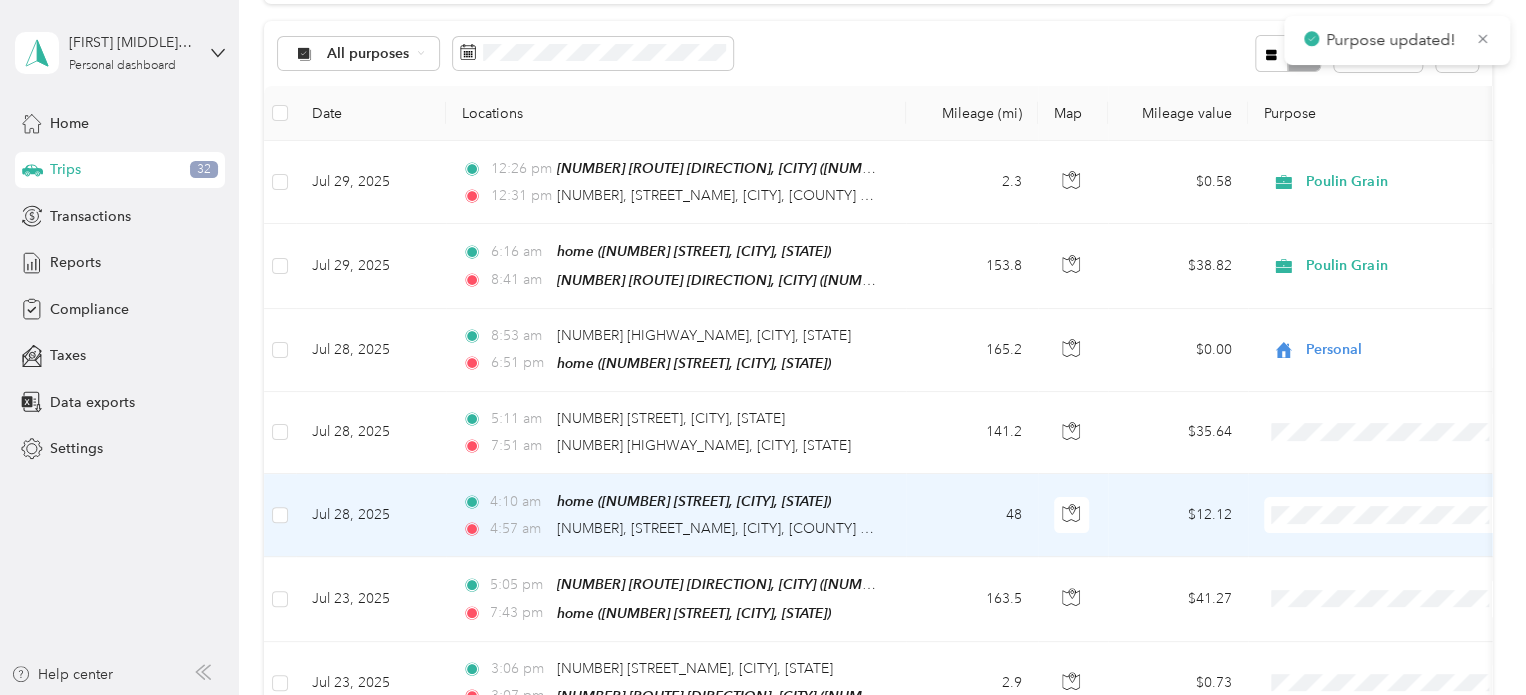 scroll, scrollTop: 200, scrollLeft: 0, axis: vertical 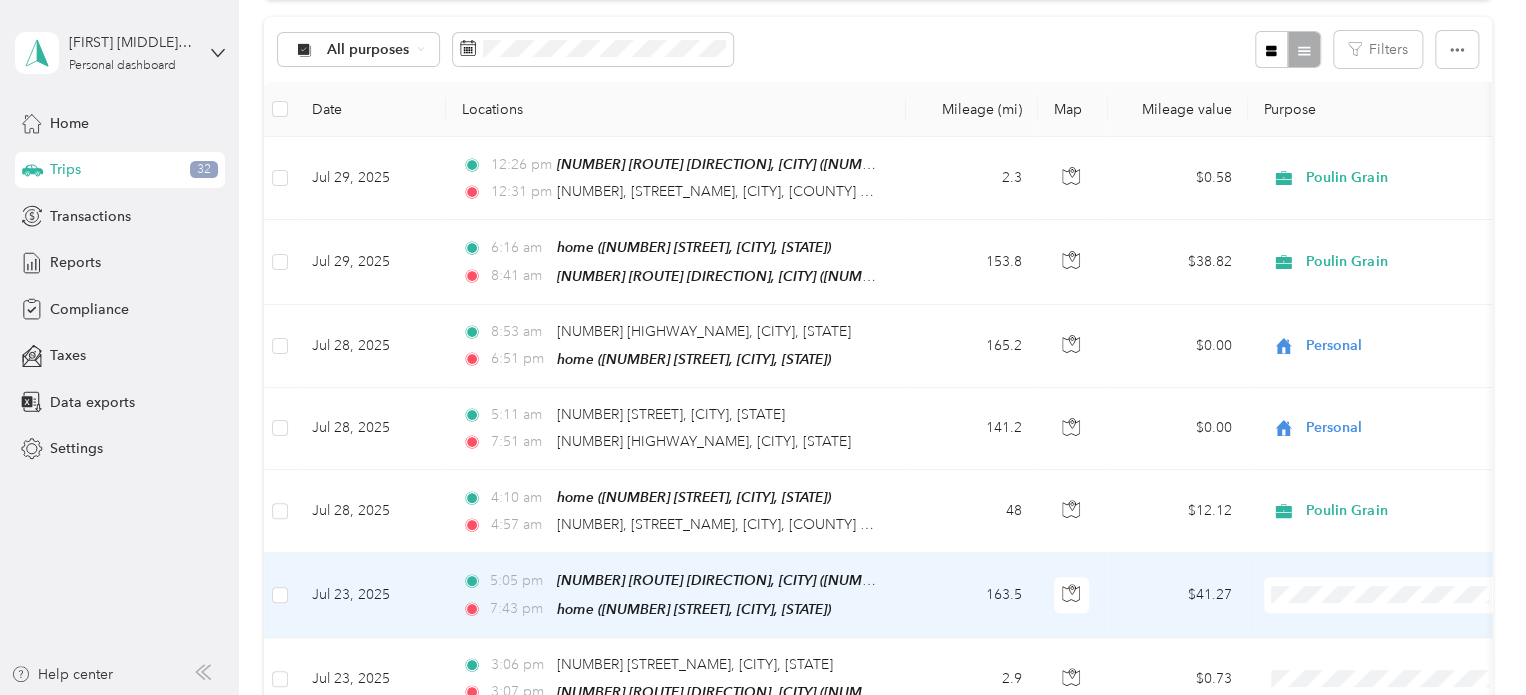 click at bounding box center [1388, 595] 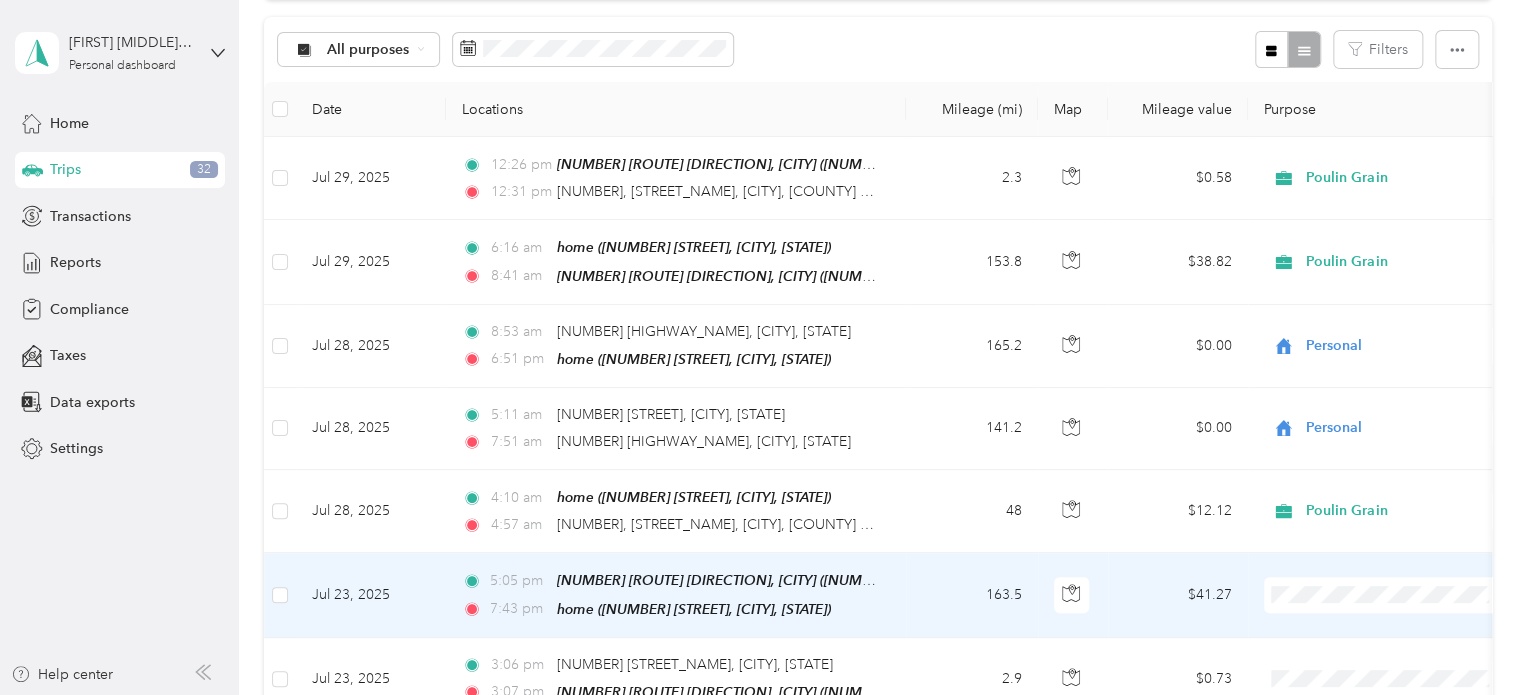 click on "Poulin Grain" at bounding box center (1388, 624) 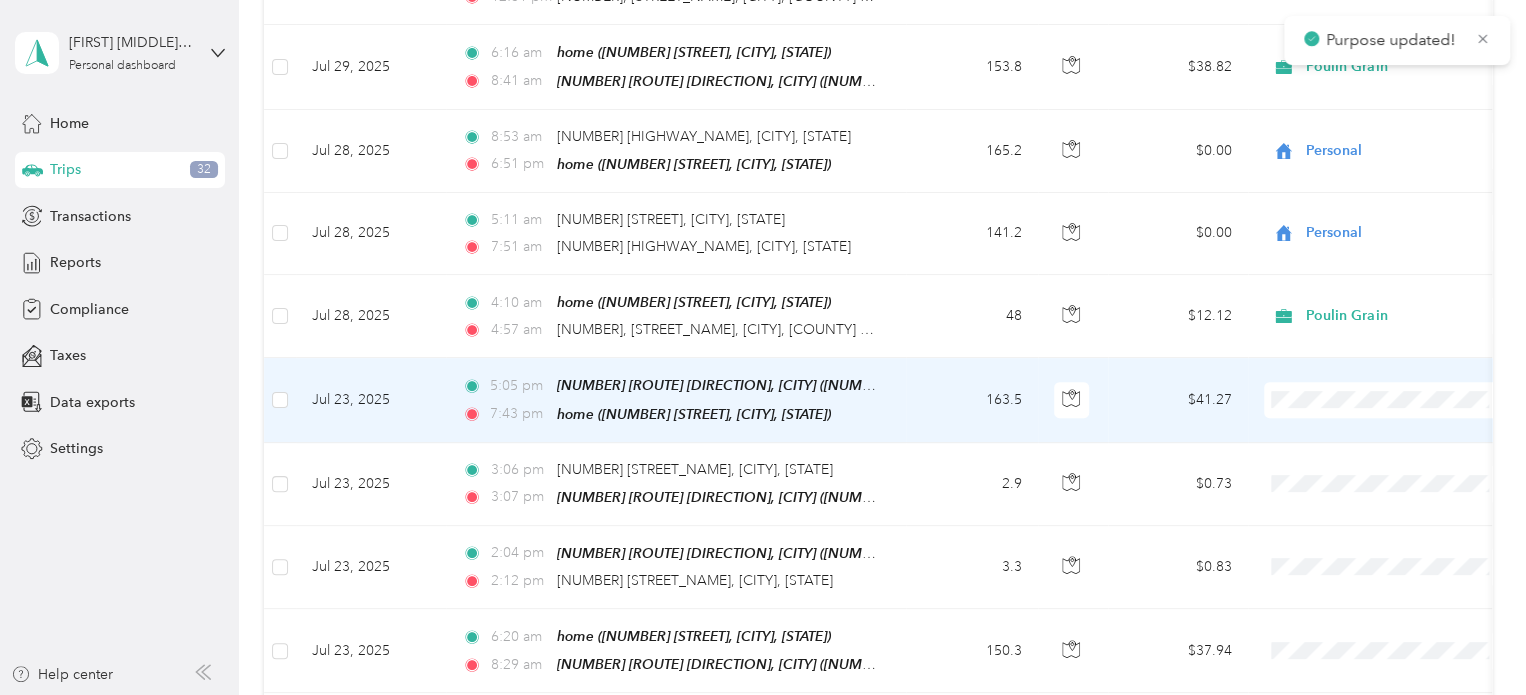 scroll, scrollTop: 400, scrollLeft: 0, axis: vertical 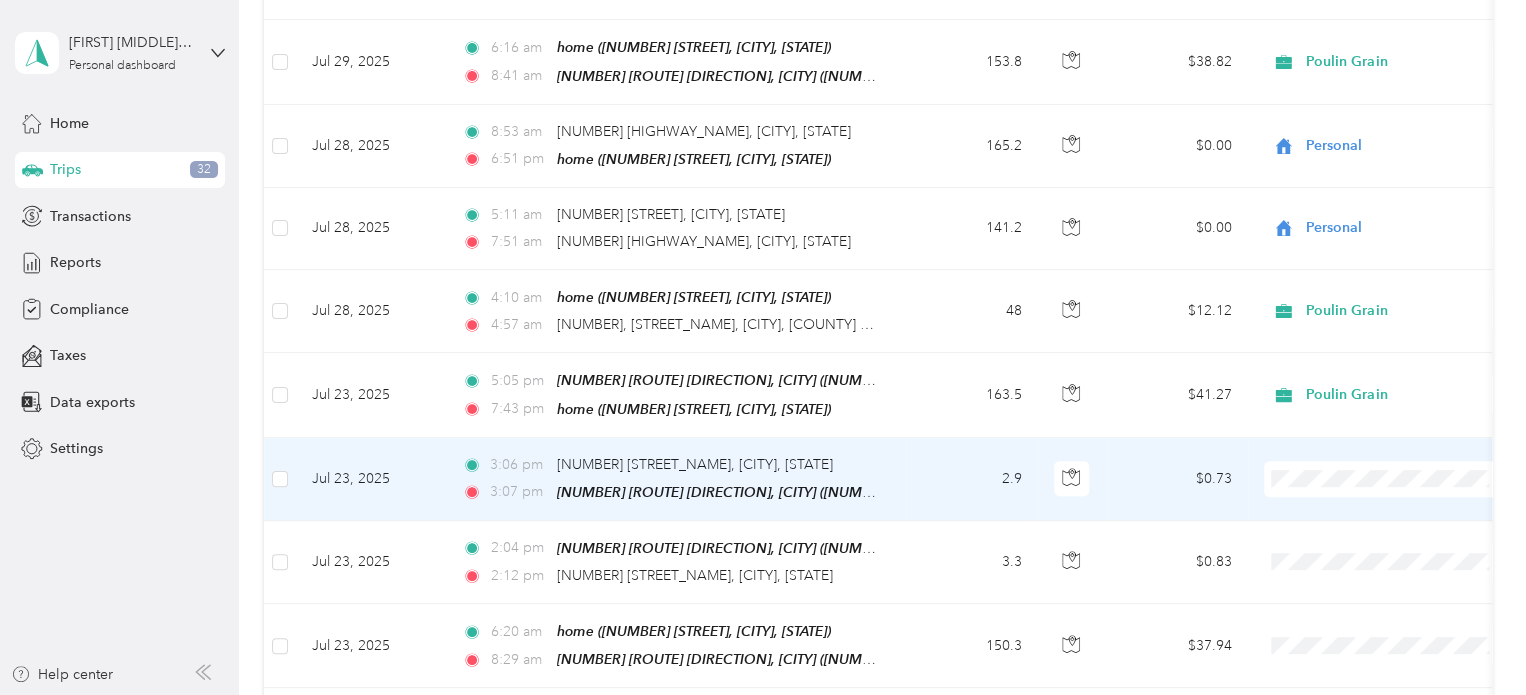 click at bounding box center [1388, 479] 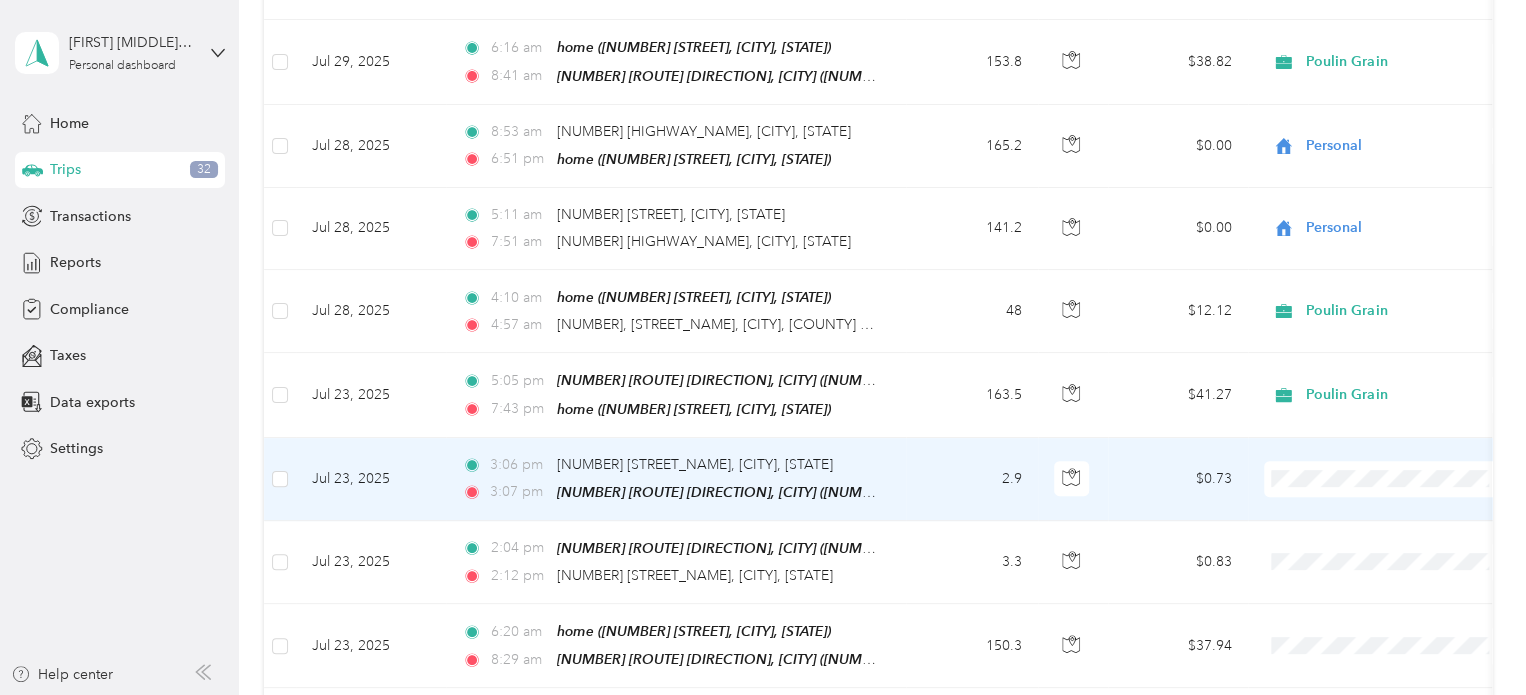 click at bounding box center (1388, 479) 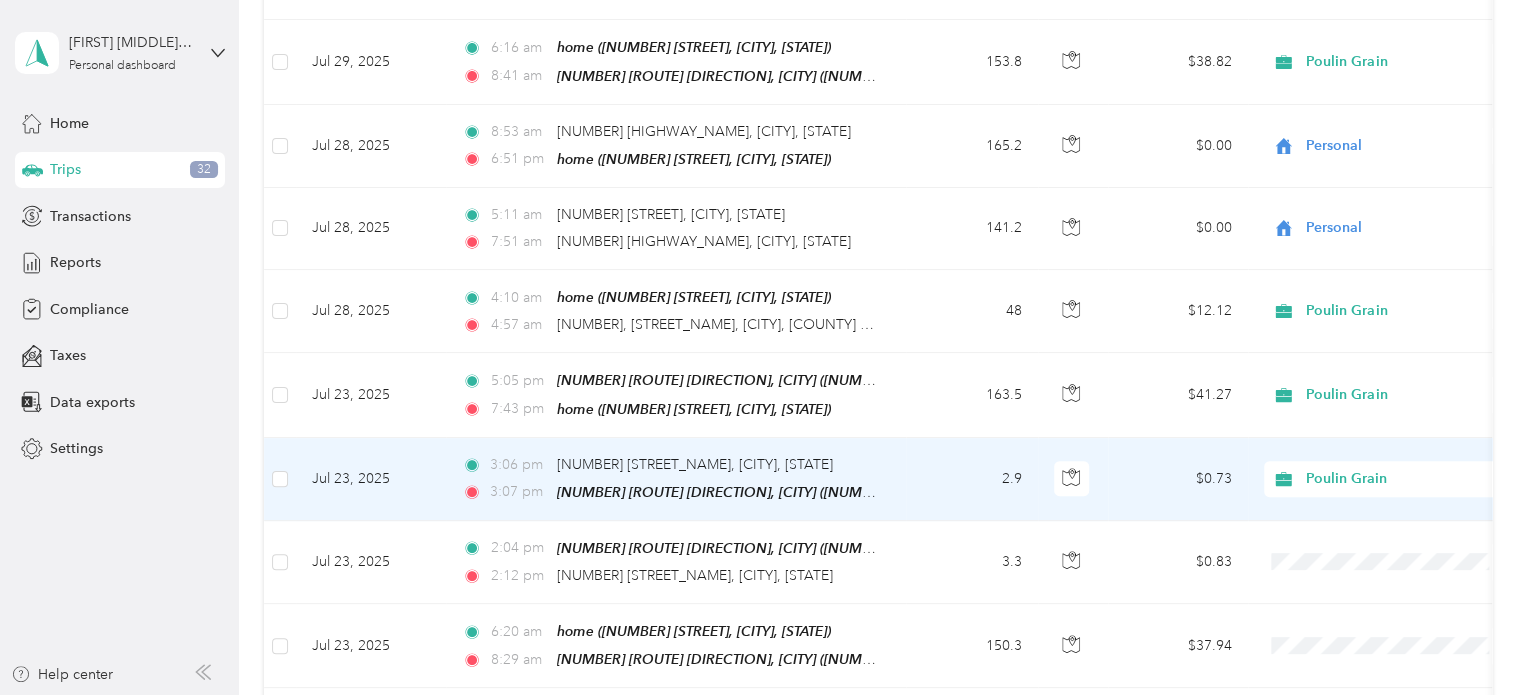 click on "Poulin Grain" at bounding box center (1397, 479) 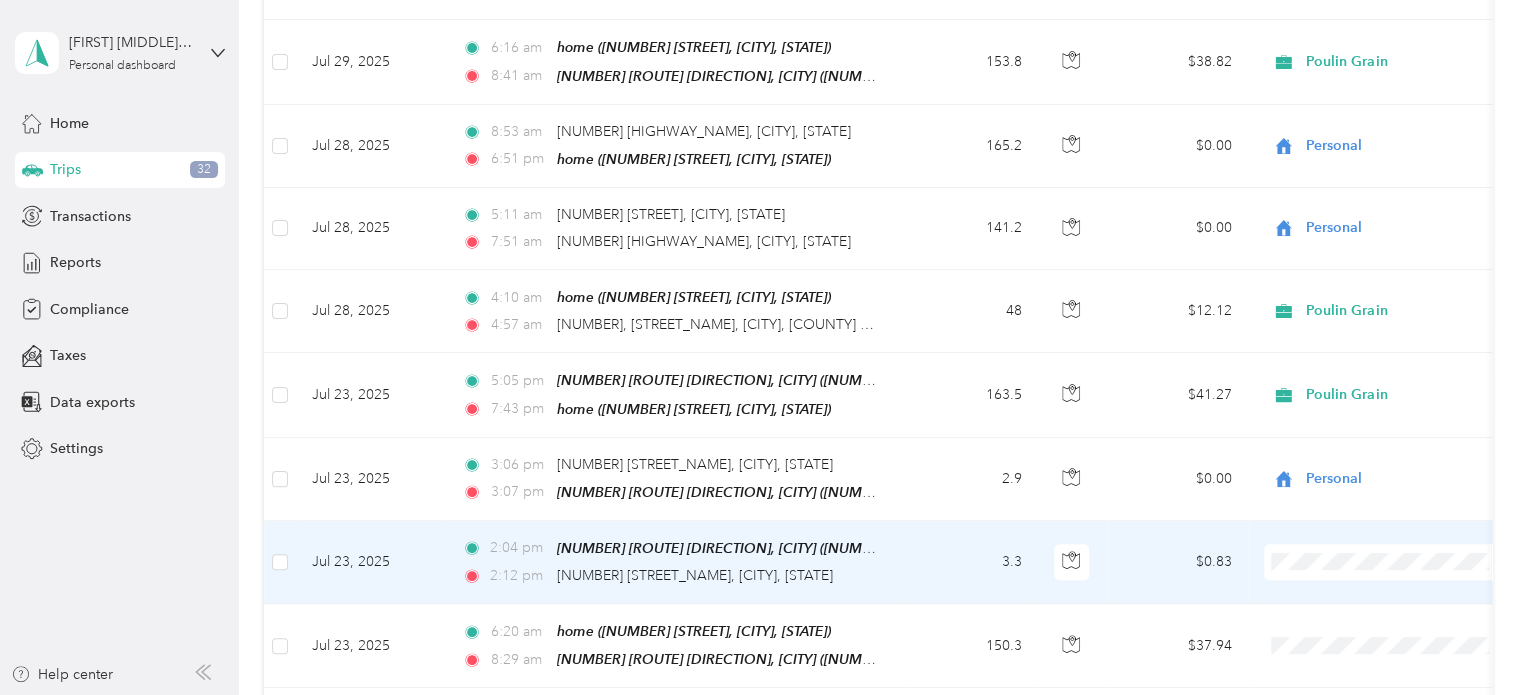click on "Personal" at bounding box center [1388, 623] 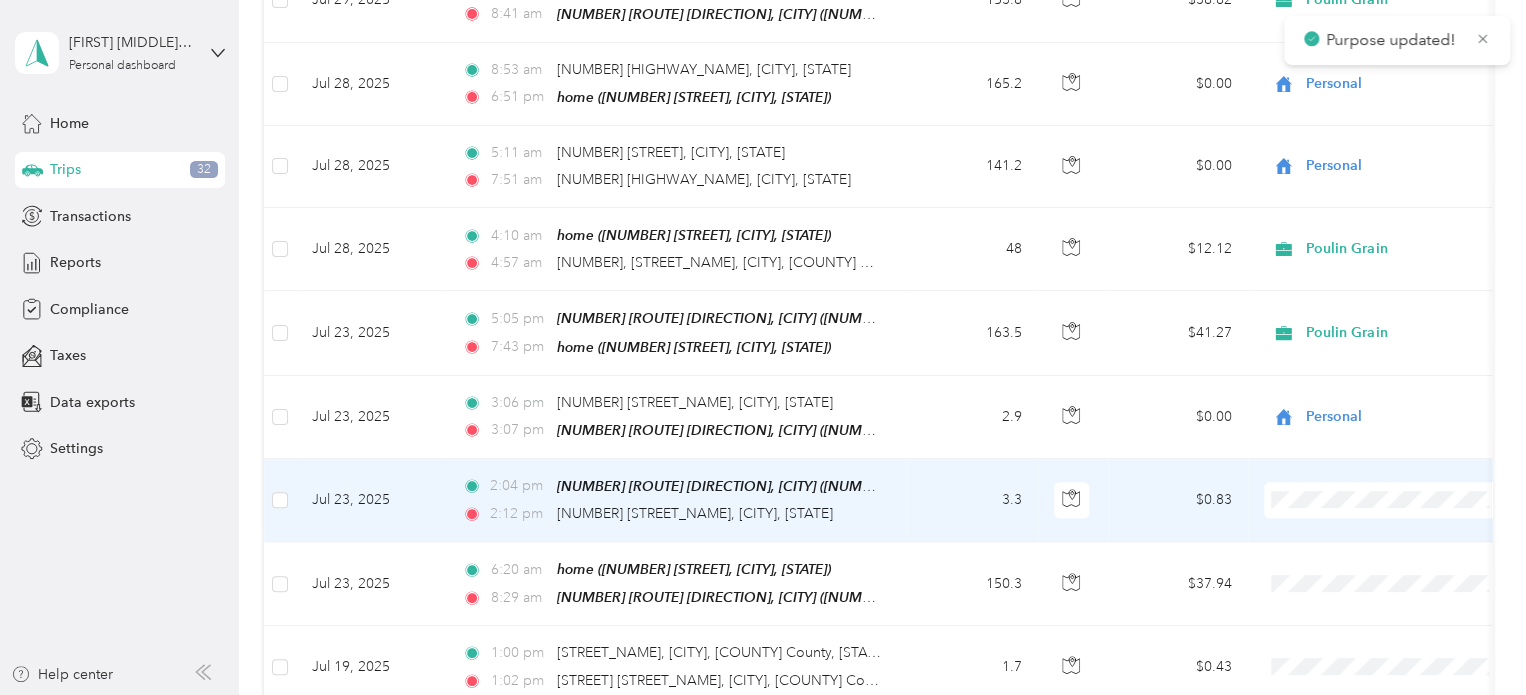 scroll, scrollTop: 500, scrollLeft: 0, axis: vertical 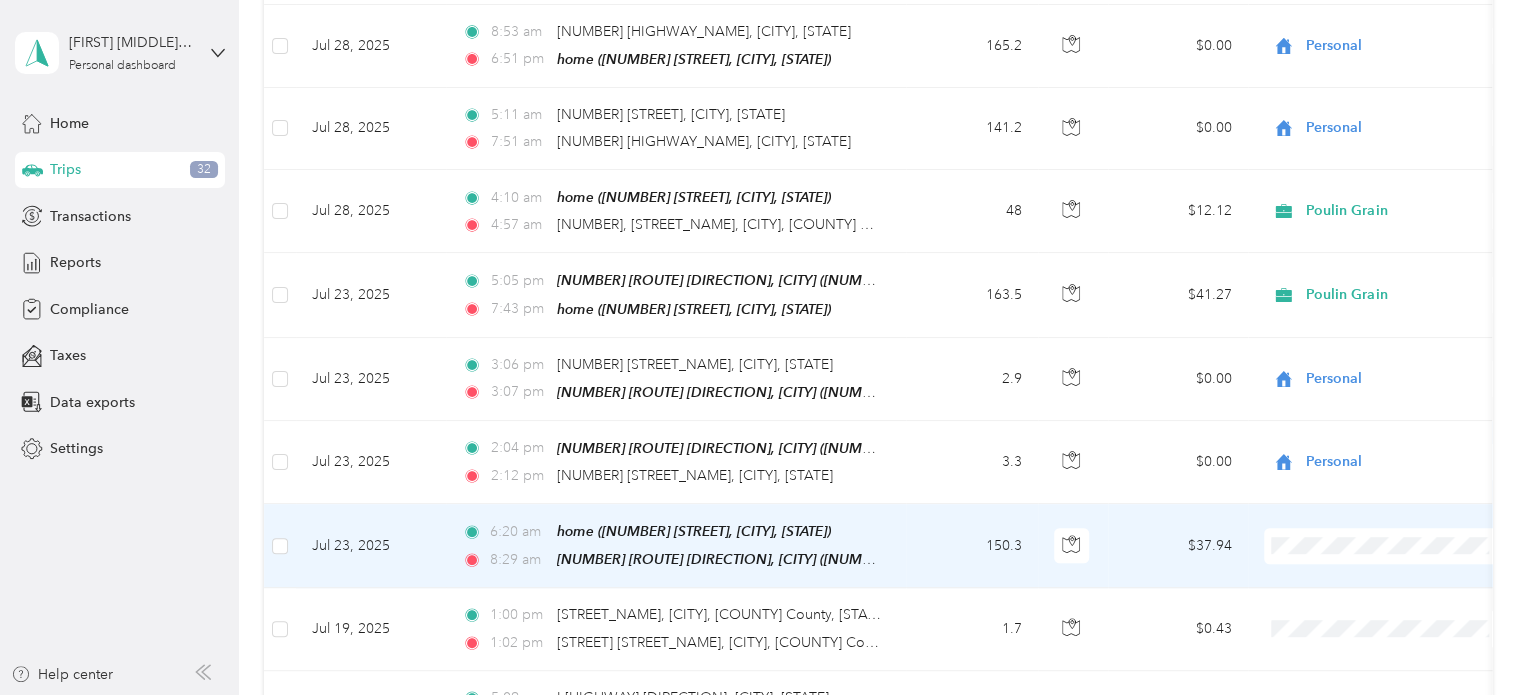 click on "Poulin Grain" at bounding box center (1405, 570) 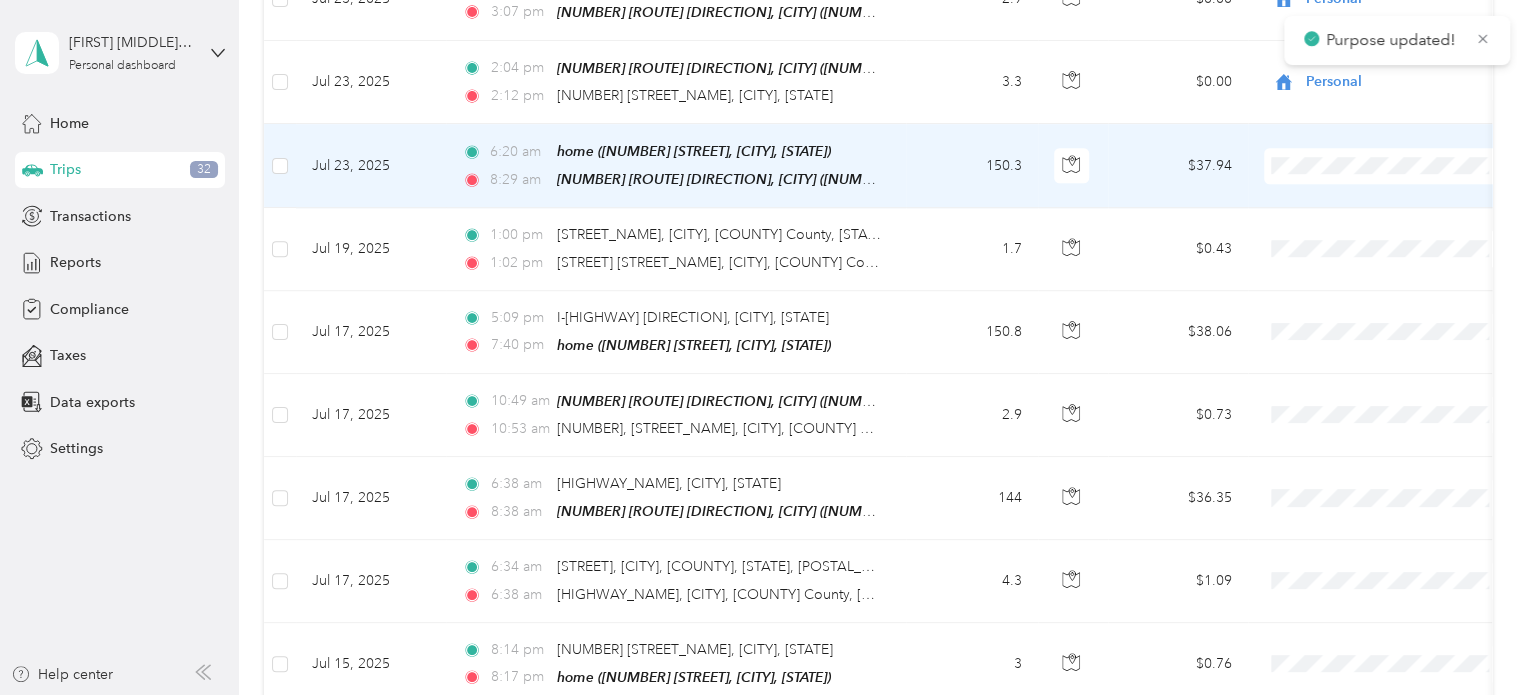 scroll, scrollTop: 900, scrollLeft: 0, axis: vertical 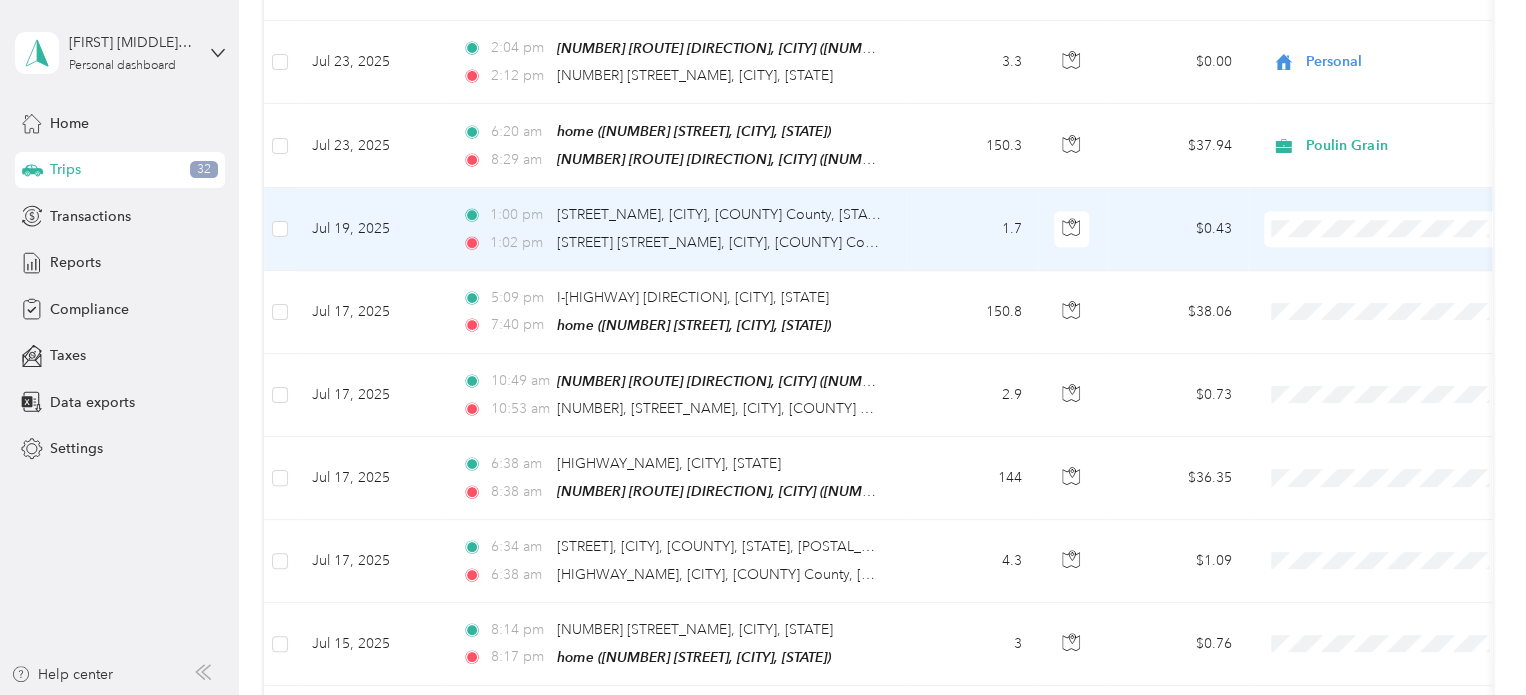 click on "Personal" at bounding box center [1405, 287] 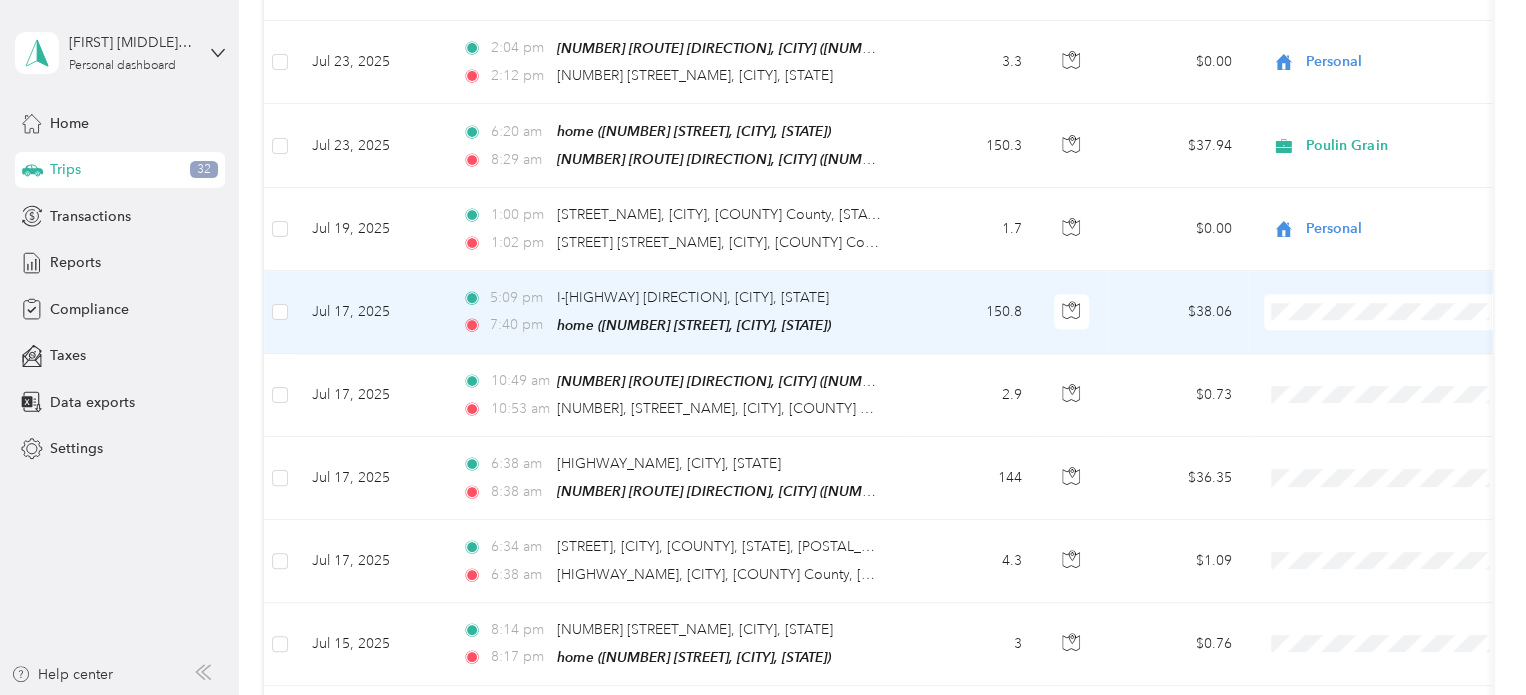 click on "Poulin Grain" at bounding box center (1405, 335) 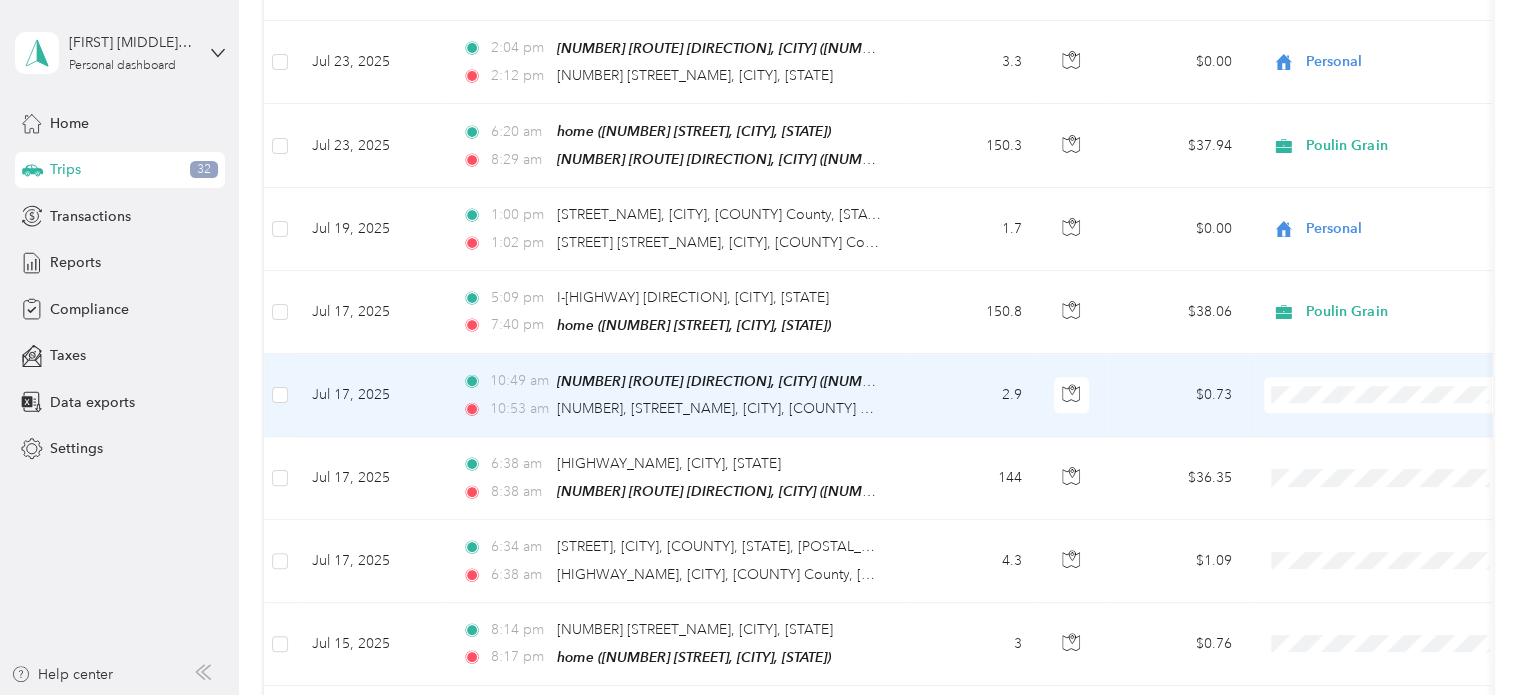 click on "Personal" at bounding box center [1405, 452] 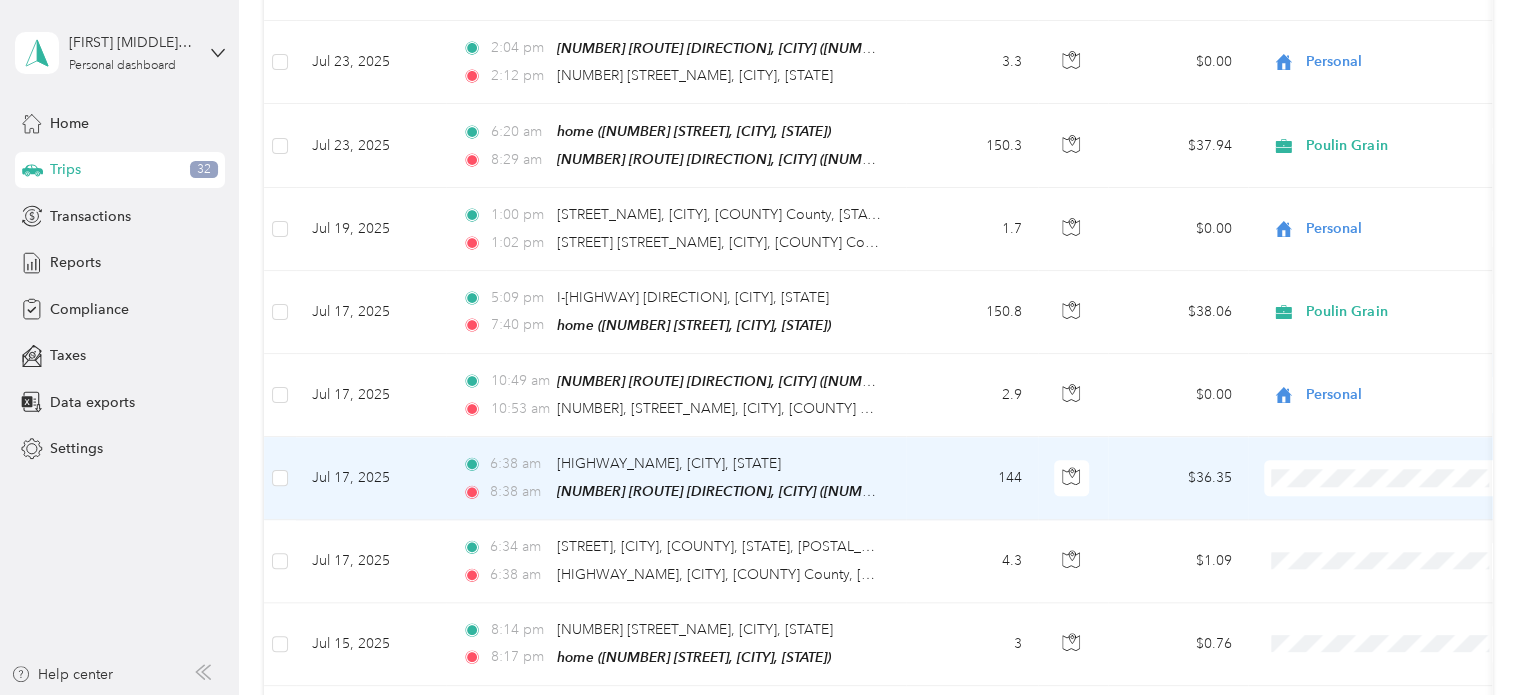click on "Poulin Grain" at bounding box center [1405, 499] 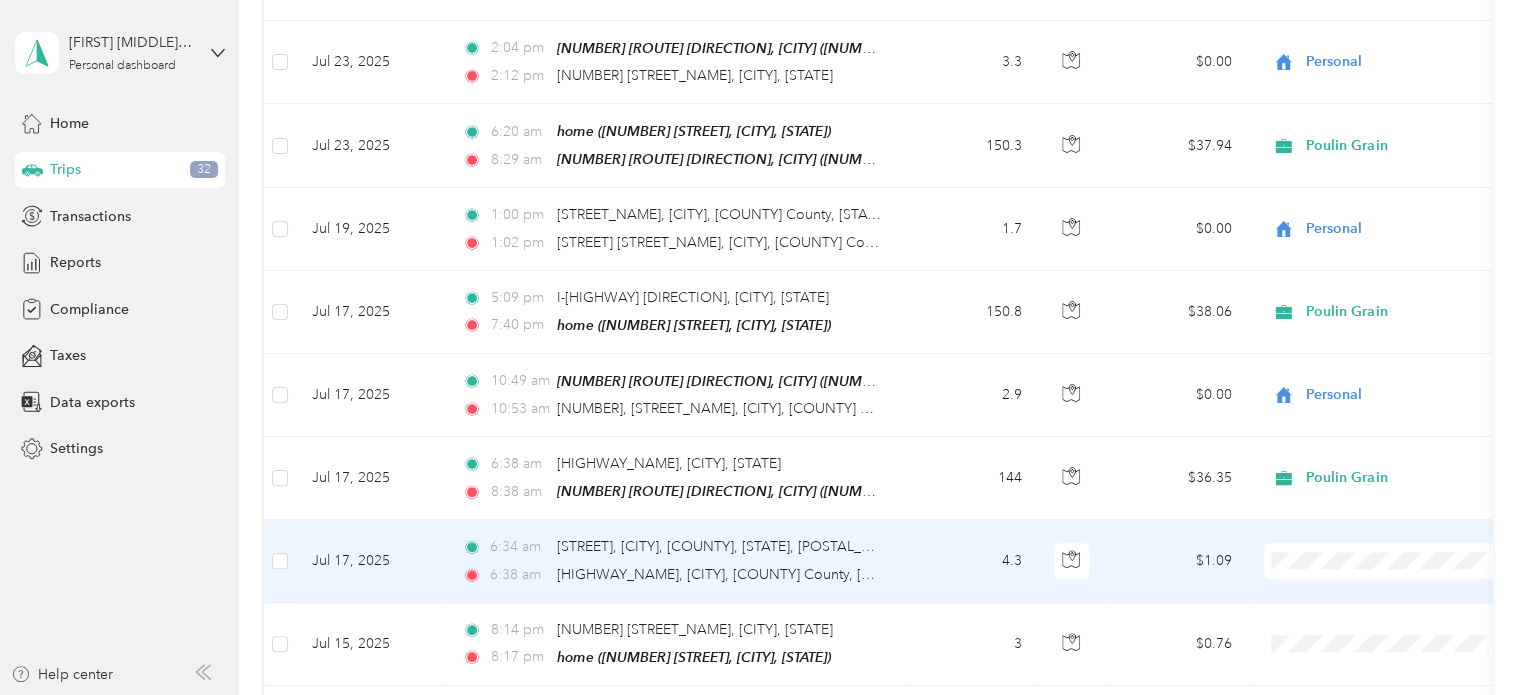 click on "Poulin Grain" at bounding box center (1405, 581) 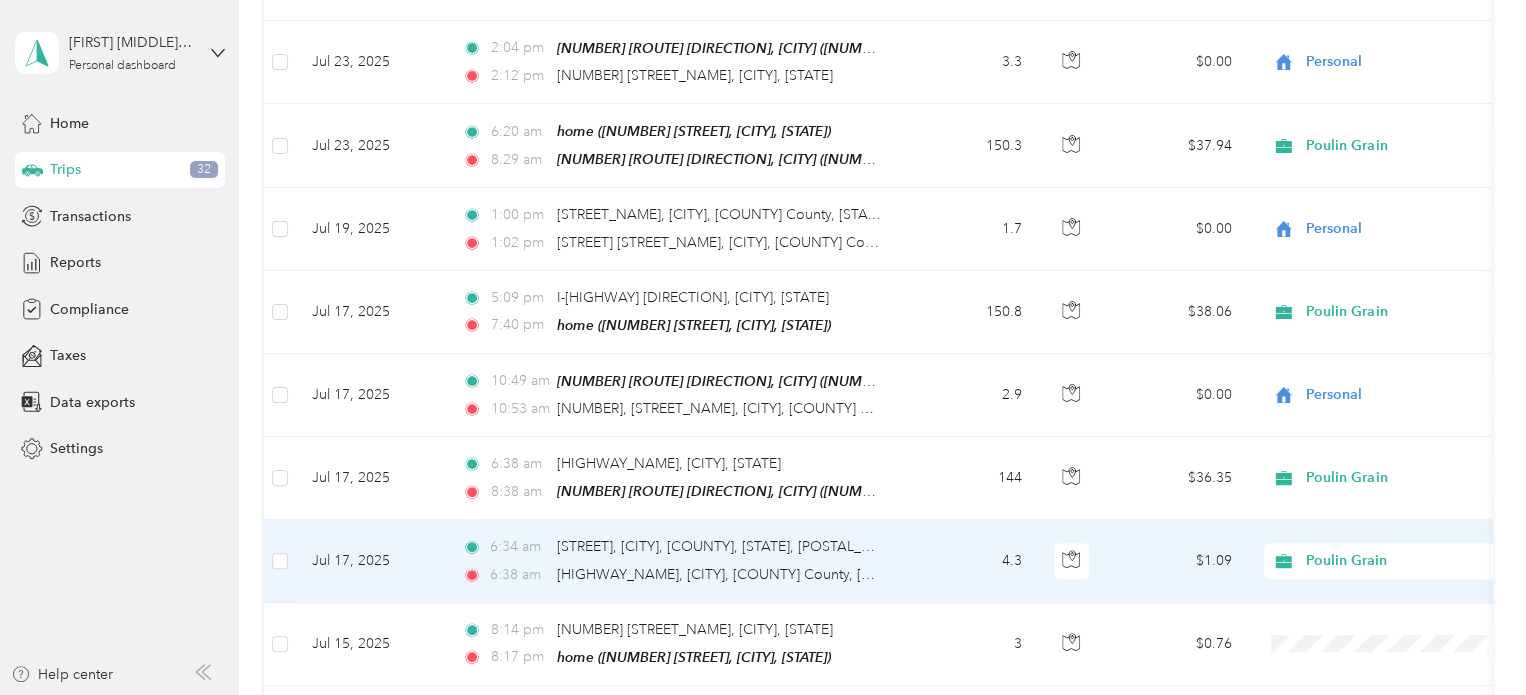 click on "Poulin Grain" at bounding box center (1397, 561) 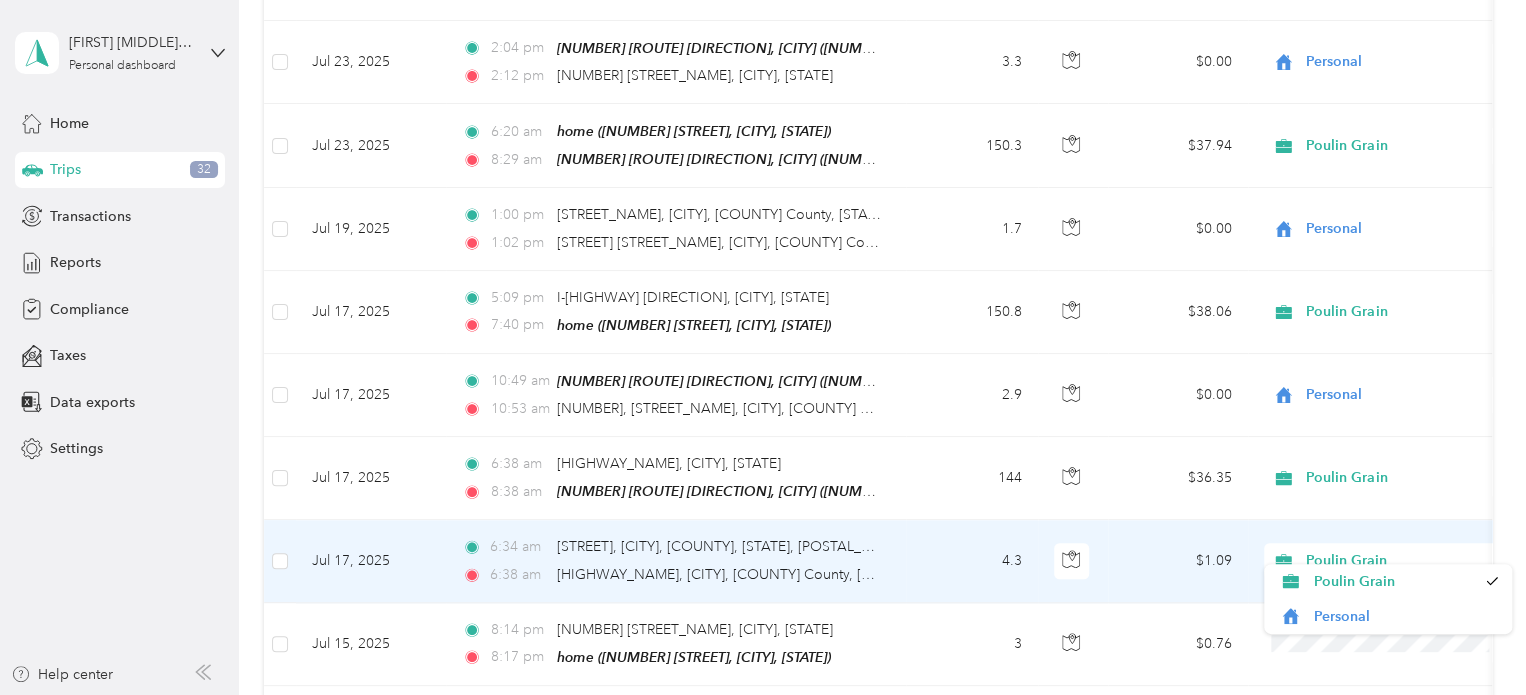 click on "Poulin Grain" at bounding box center (1397, 561) 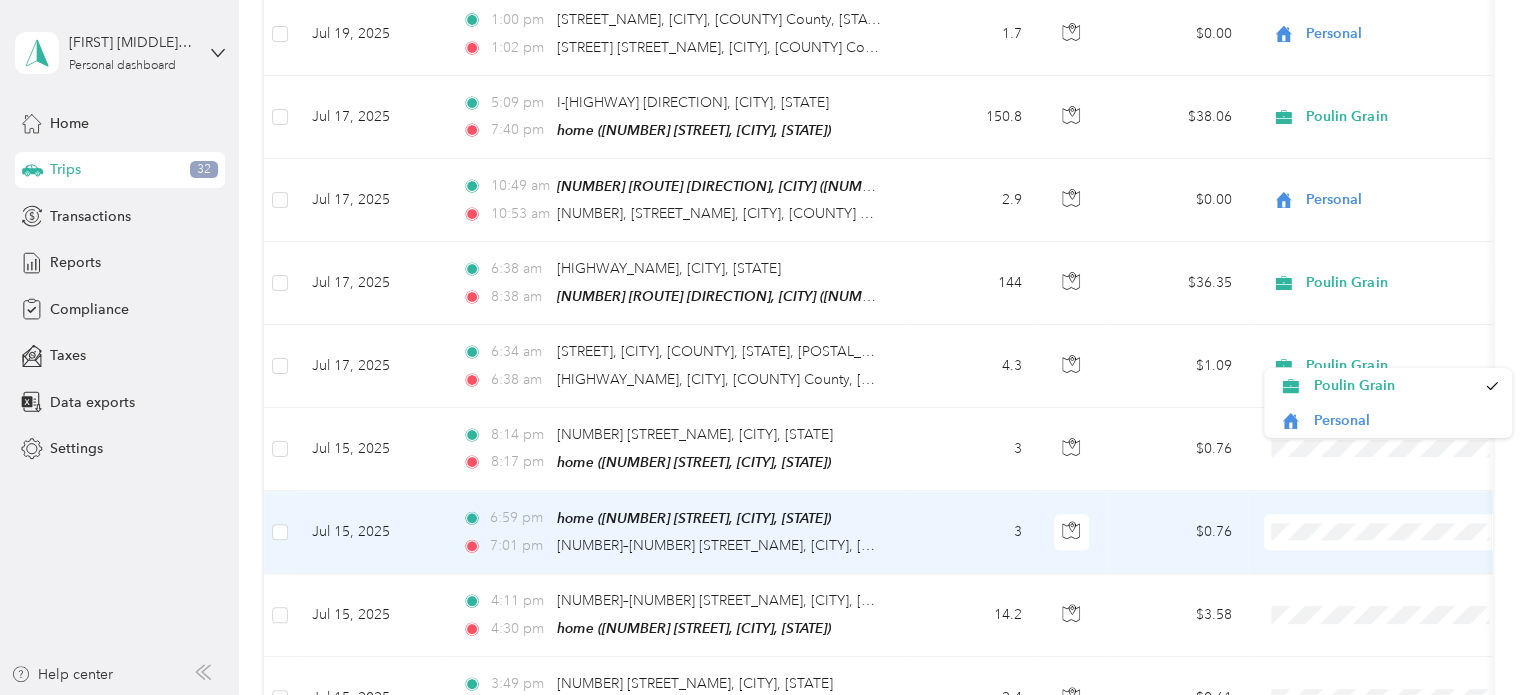 scroll, scrollTop: 1100, scrollLeft: 0, axis: vertical 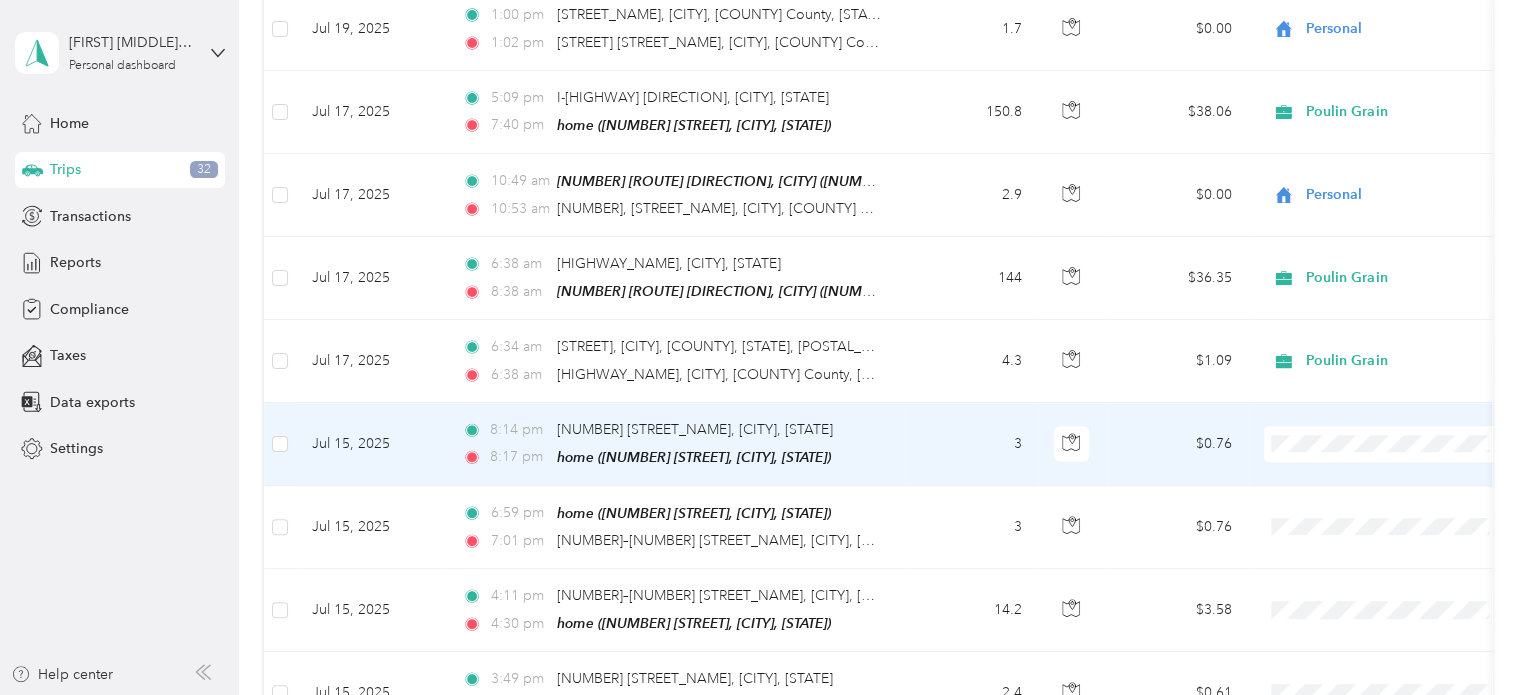 click at bounding box center [1388, 444] 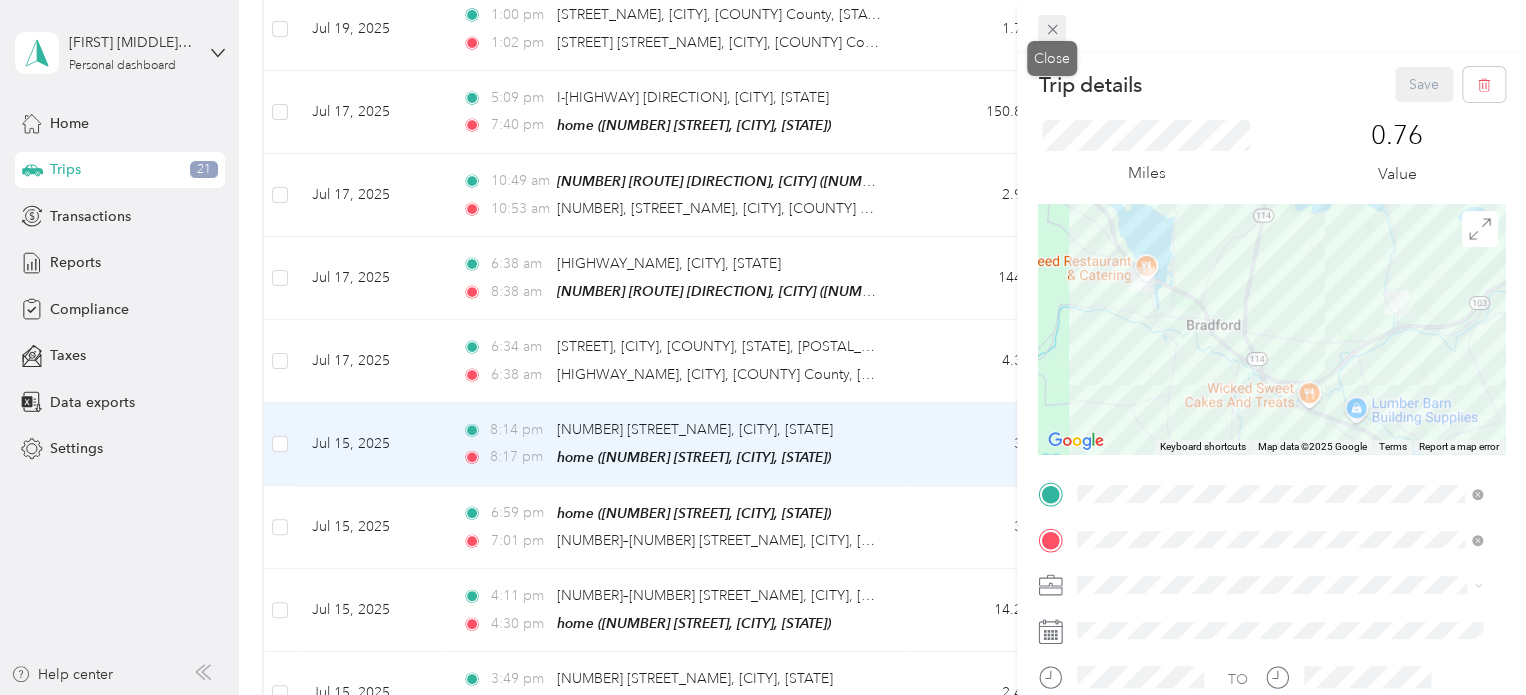 click 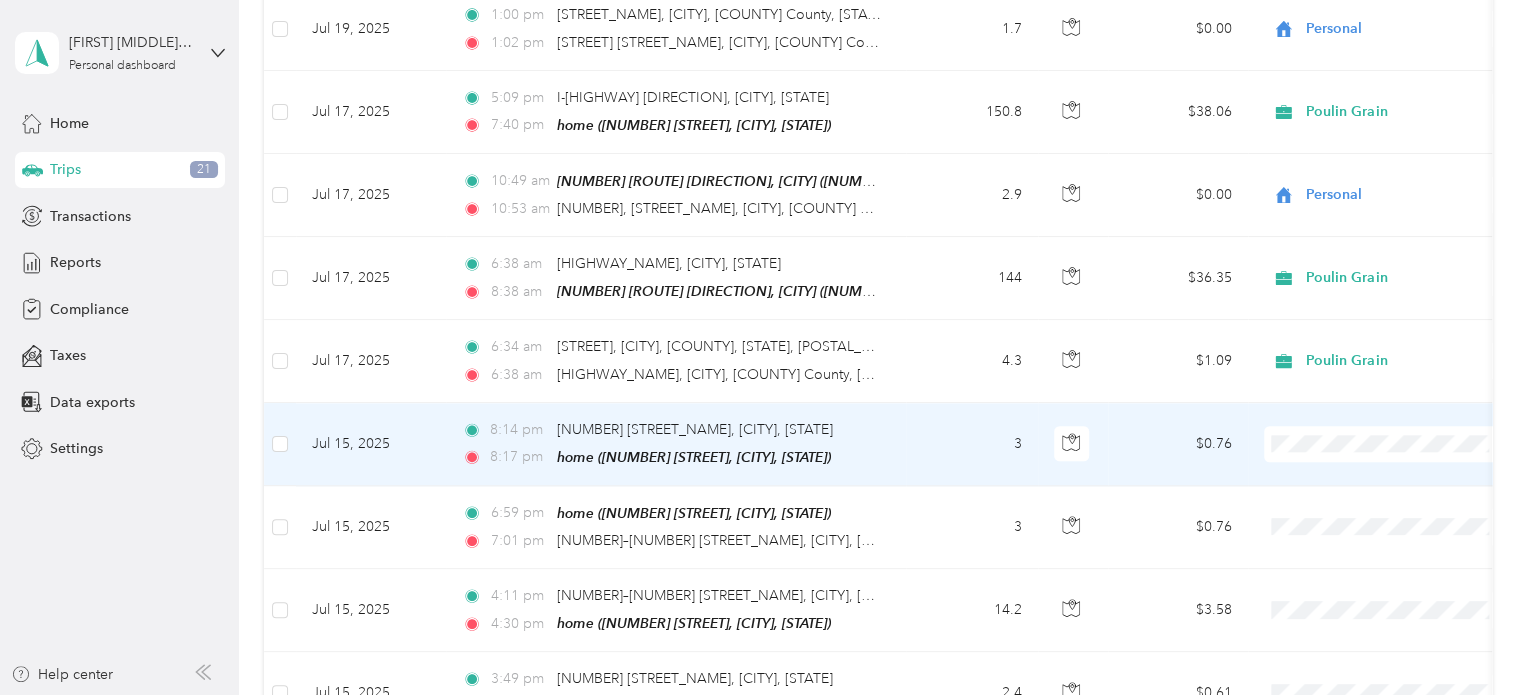 click on "Personal" at bounding box center (1405, 498) 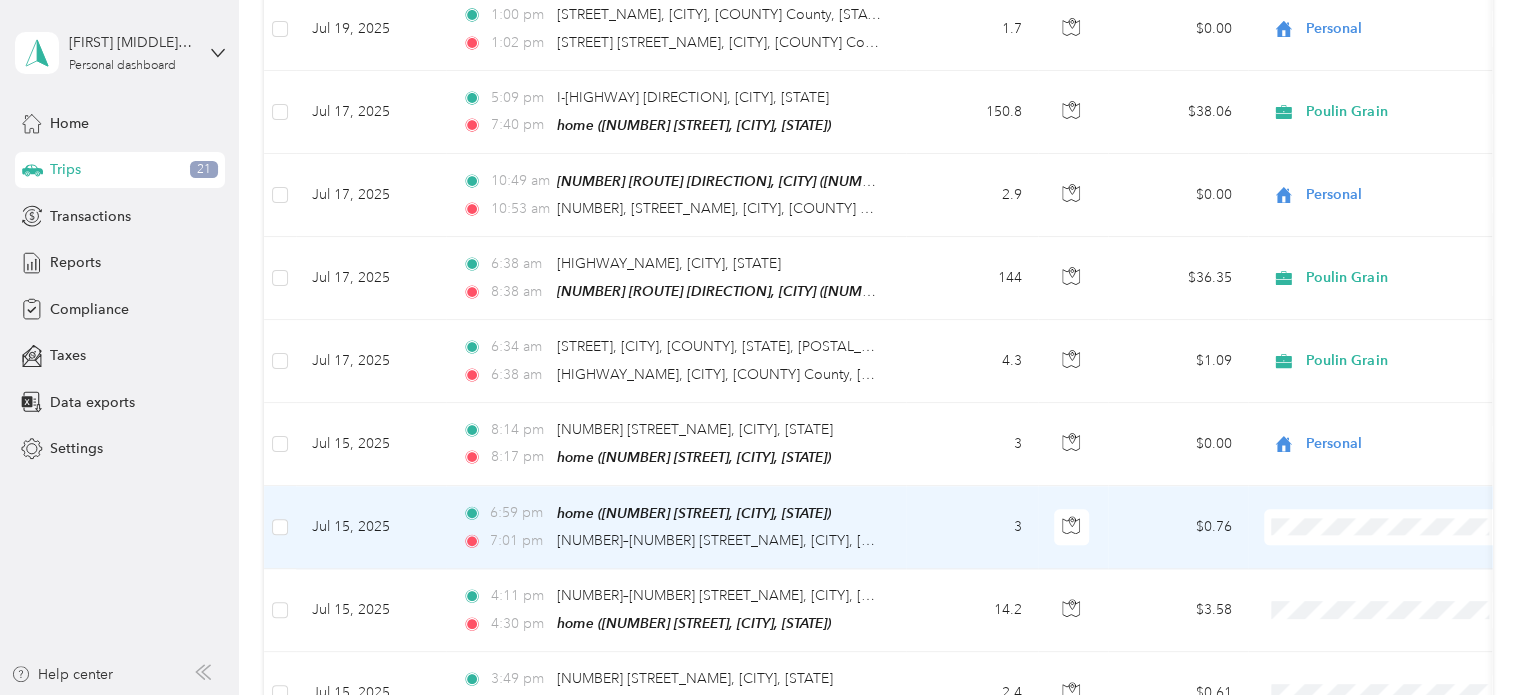click on "Personal" at bounding box center (1388, 580) 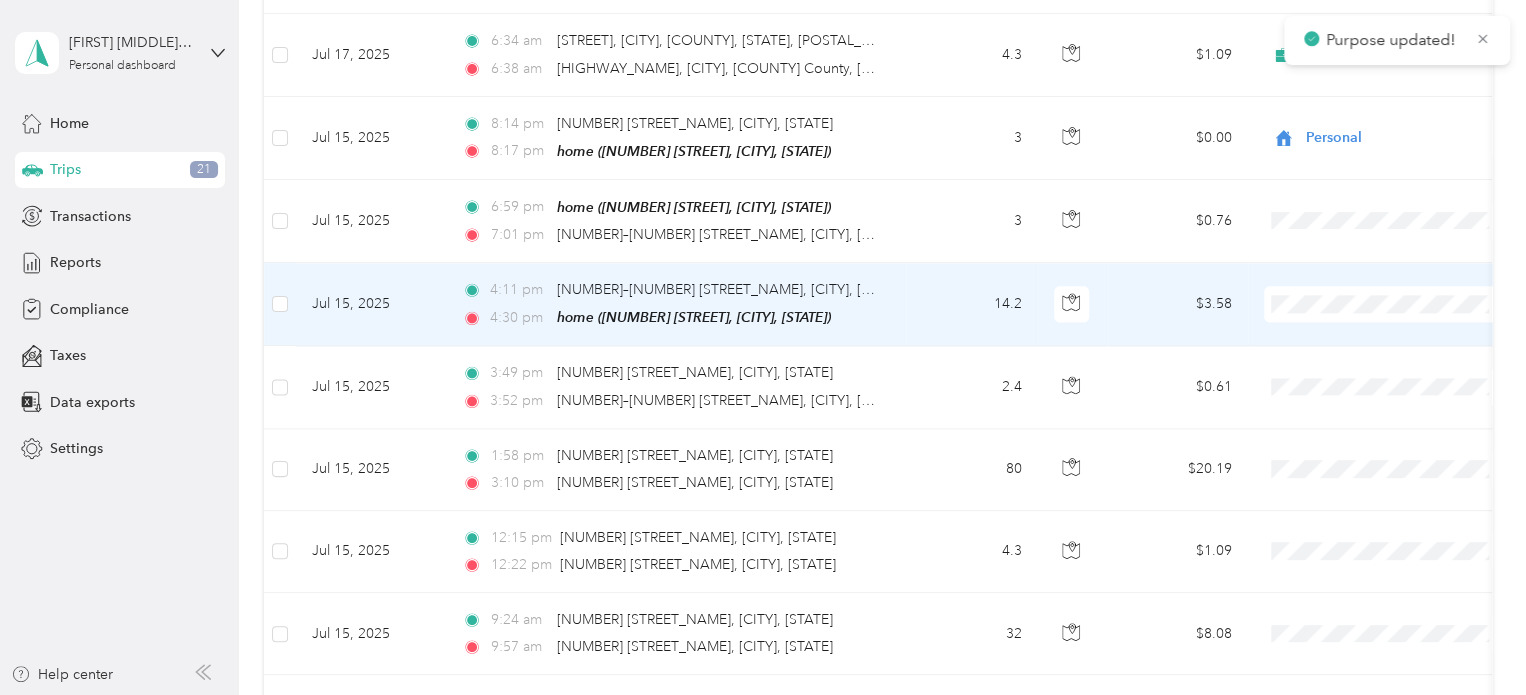 scroll, scrollTop: 1500, scrollLeft: 0, axis: vertical 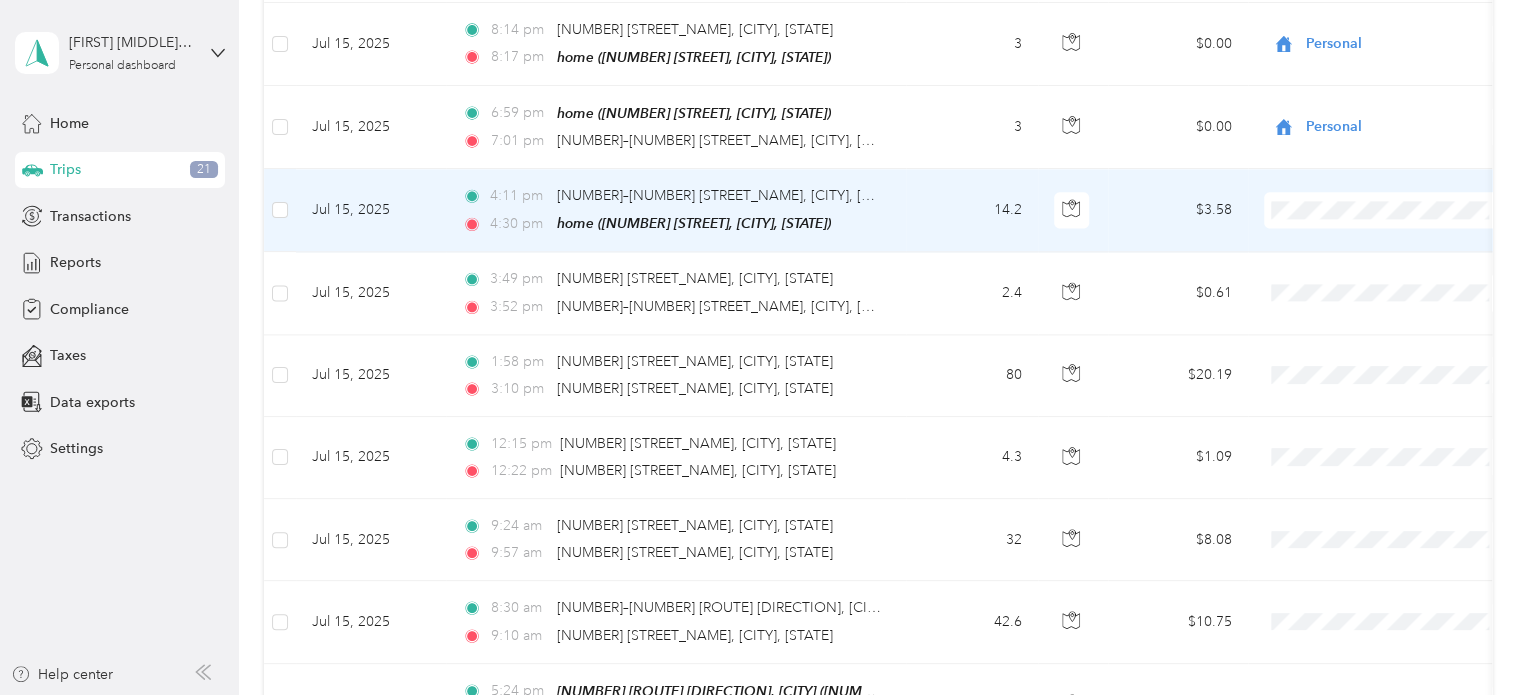 click on "Meagan R. Wilson  Personal dashboard Home Trips [NUMBER] Transactions Reports Compliance Taxes Data exports Settings   Help center Trips New trip [NUMBER]   mi Work [NUMBER]   mi Personal [NUMBER]   mi Unclassified [CURRENCY][NUMBER] Value All purposes Filters Date Locations Mileage (mi) Map Mileage value Purpose Track Method Report                     [DATE] [TIME] [NUMBER] [HIGHWAY_NAME], [CITY] ([NUMBER] [HIGHWAY_NAME], [CITY], [STATE]) [TIME] [NUMBER], [STREET_NAME], [CITY], [COUNTY] County, [STATE], [POSTAL_CODE], [COUNTRY] [NUMBER] [CURRENCY][NUMBER] [COMPANY_NAME] GPS [DATE_RANGE] [DATE] [TIME] [NUMBER] [HIGHWAY_NAME], [CITY] ([NUMBER] [HIGHWAY_NAME], [CITY], [STATE]) [NUMBER] [CURRENCY][NUMBER] [COMPANY_NAME] GPS [DATE_RANGE] [DATE] [TIME] [NUMBER] [HIGHWAY_NAME], [CITY], [STATE] [TIME] home ([NUMBER] [STREET_NAME], [CITY], [STATE]) [NUMBER] [CURRENCY][NUMBER] Personal GPS -- [DATE] [TIME] [NUMBER] [STREET_NAME], [CITY], [STATE] [TIME] [NUMBER] [HIGHWAY_NAME], [CITY], [STATE] [NUMBER] [CURRENCY][NUMBER] Personal GPS -- [TIME]" at bounding box center [758, 347] 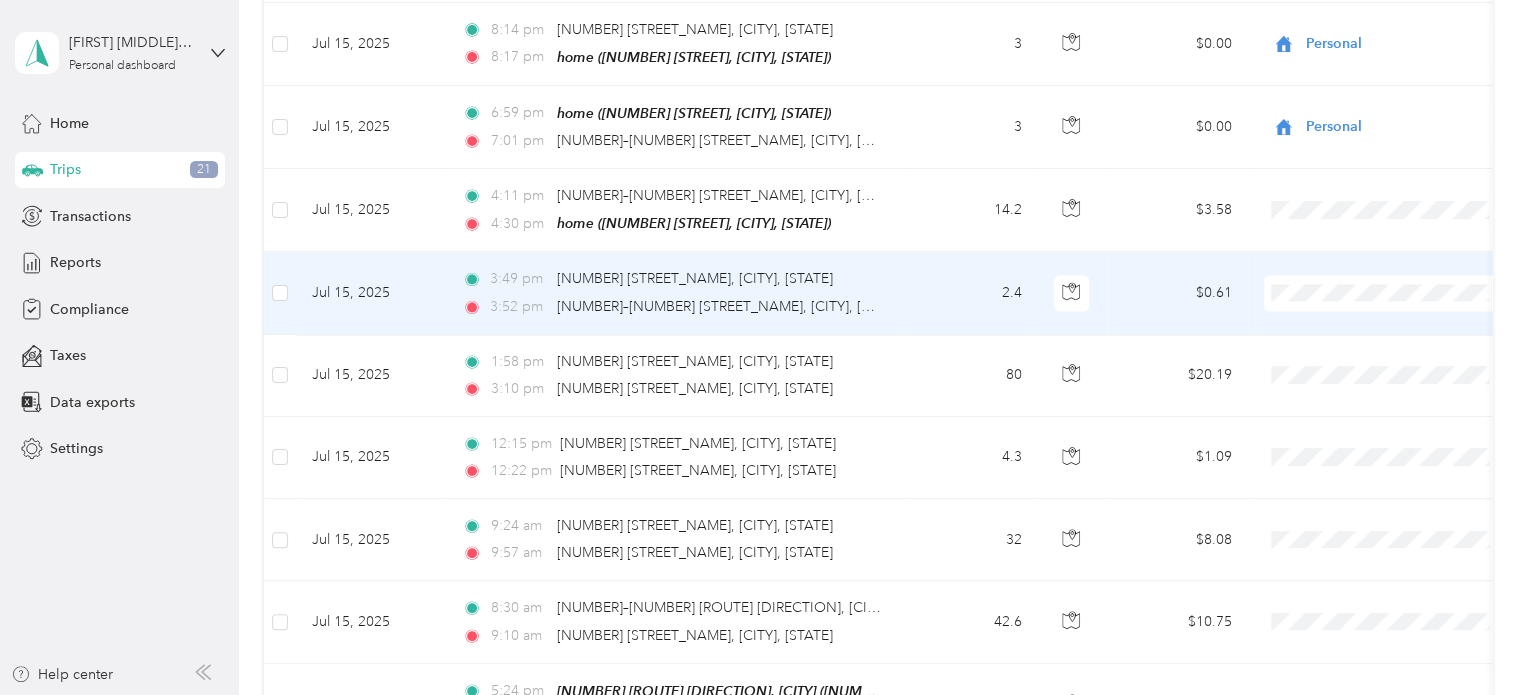 click on "Personal" at bounding box center (1405, 342) 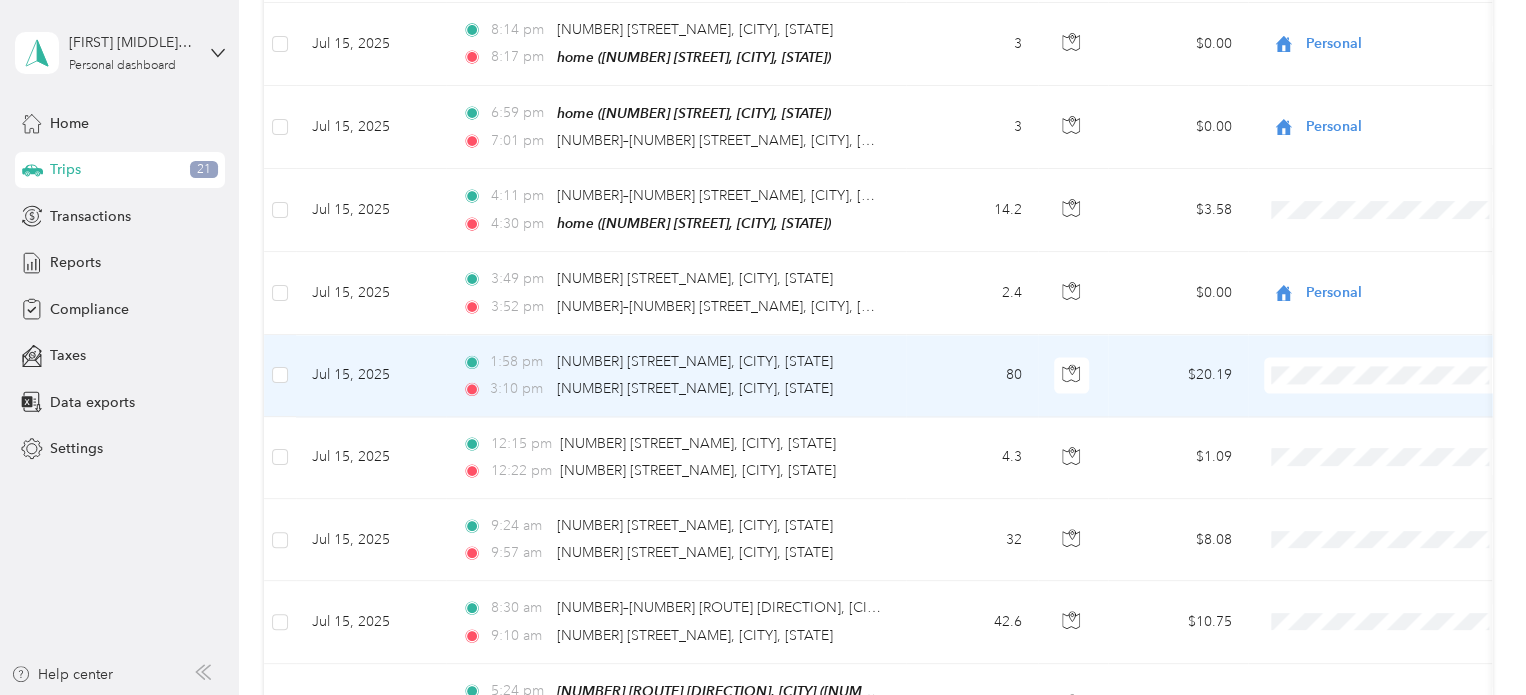 click at bounding box center [1388, 375] 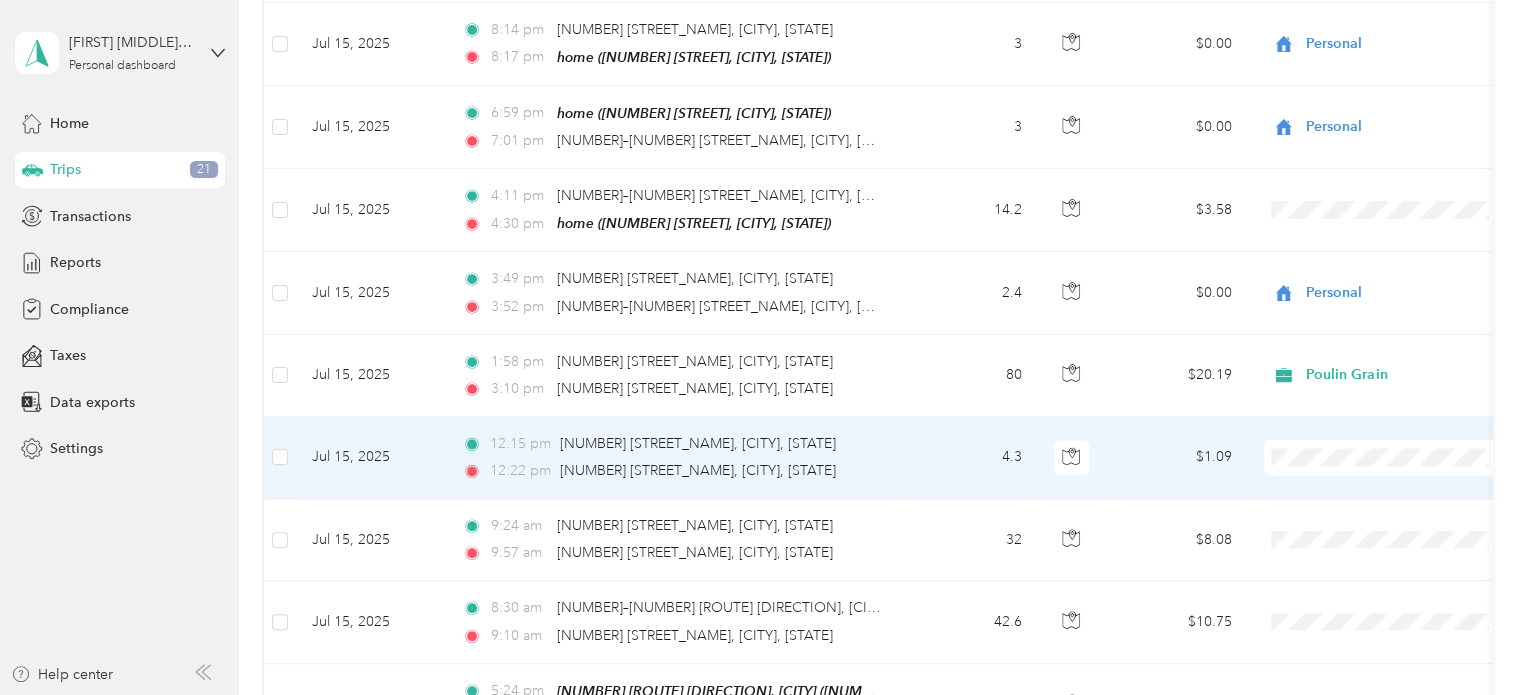 click on "Poulin Grain" at bounding box center (1405, 471) 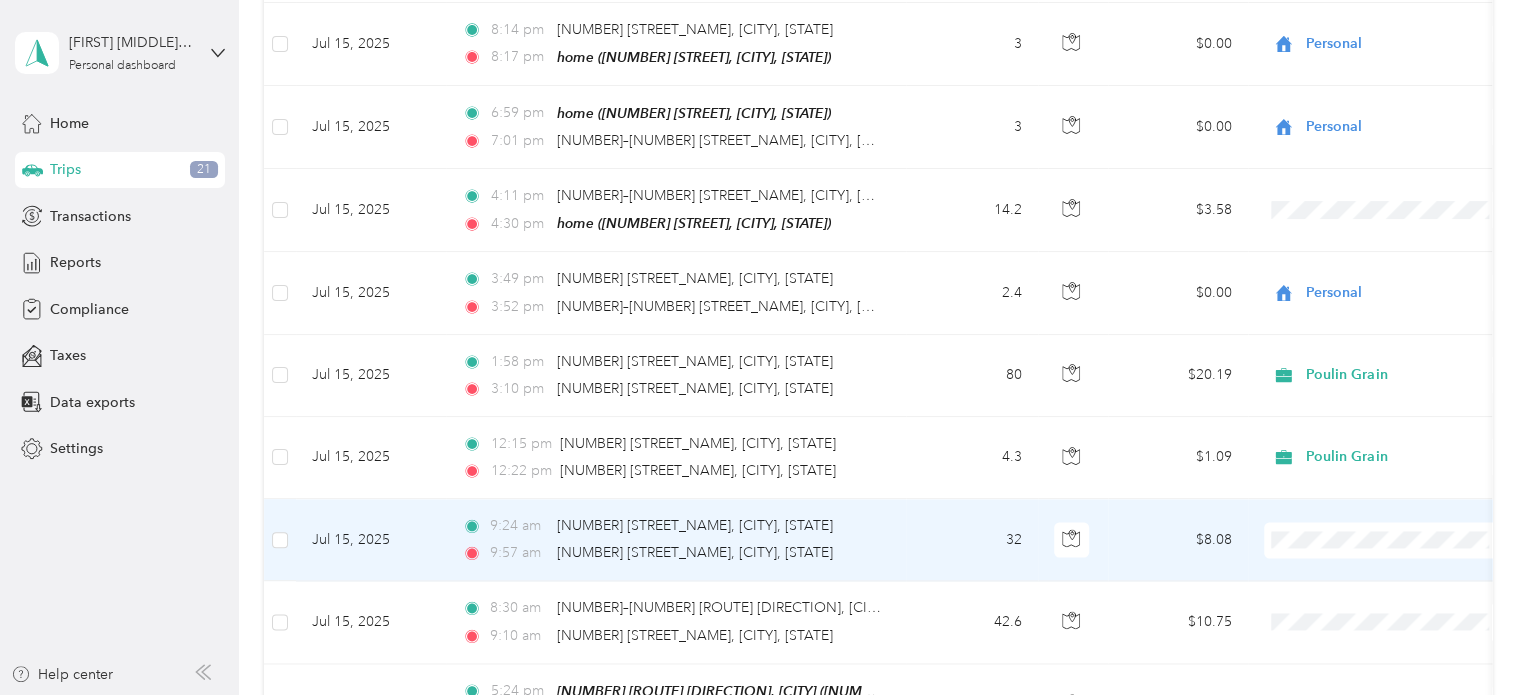 click on "Poulin Grain" at bounding box center (1405, 555) 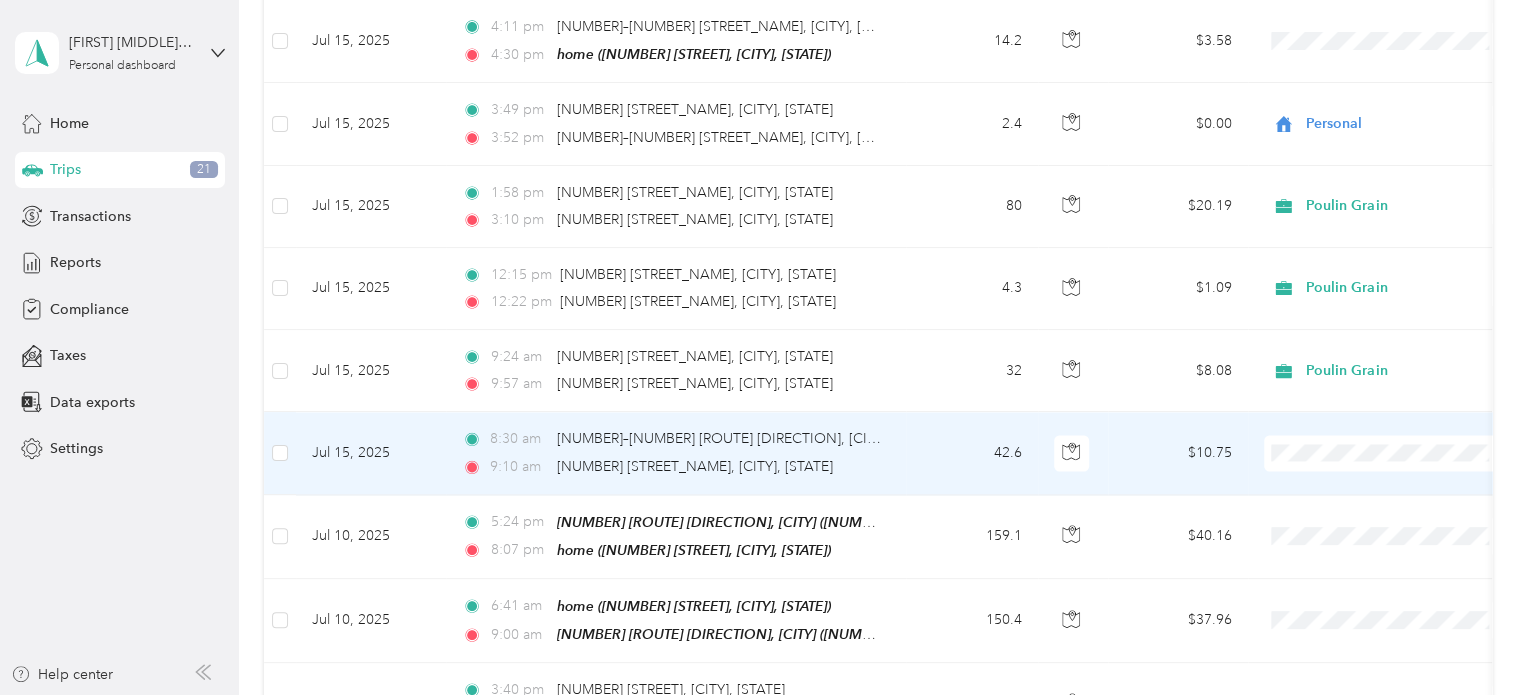 scroll, scrollTop: 1800, scrollLeft: 0, axis: vertical 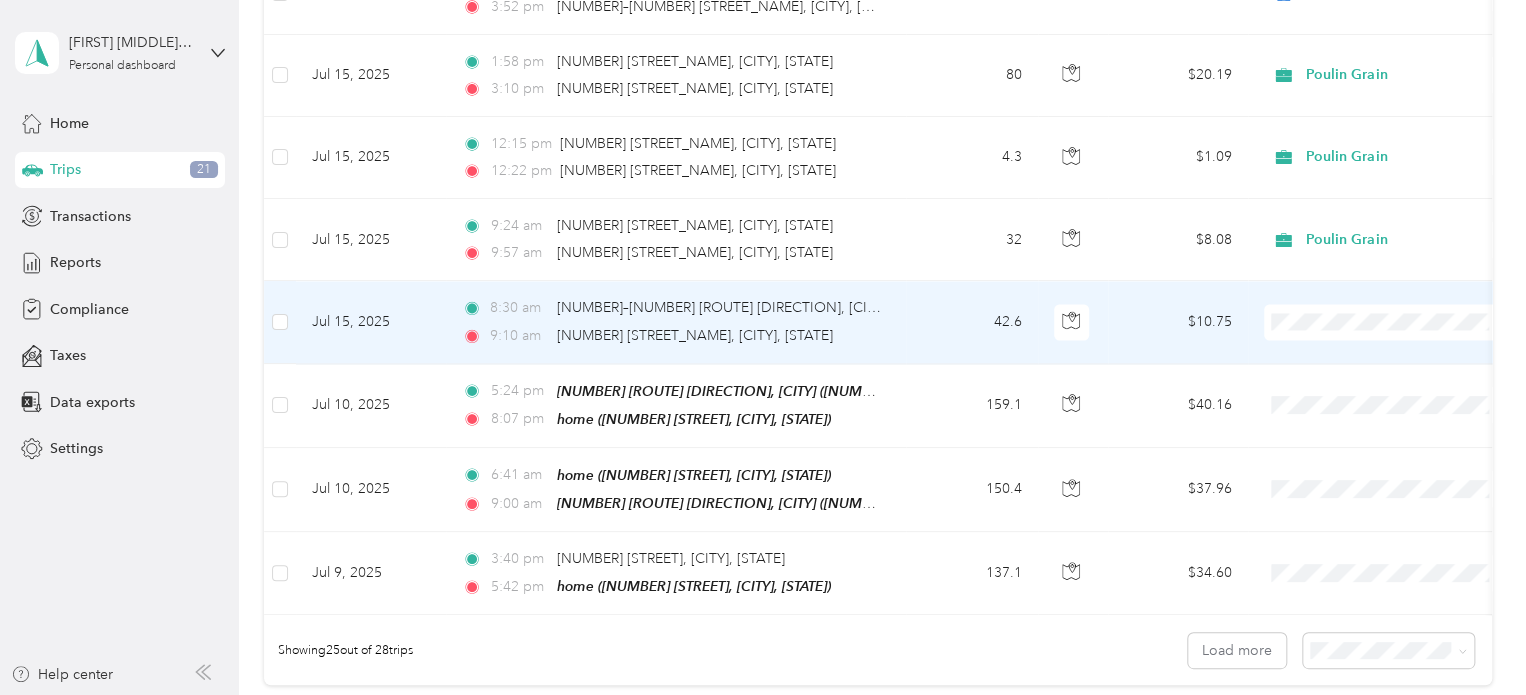 click on "Poulin Grain" at bounding box center [1405, 337] 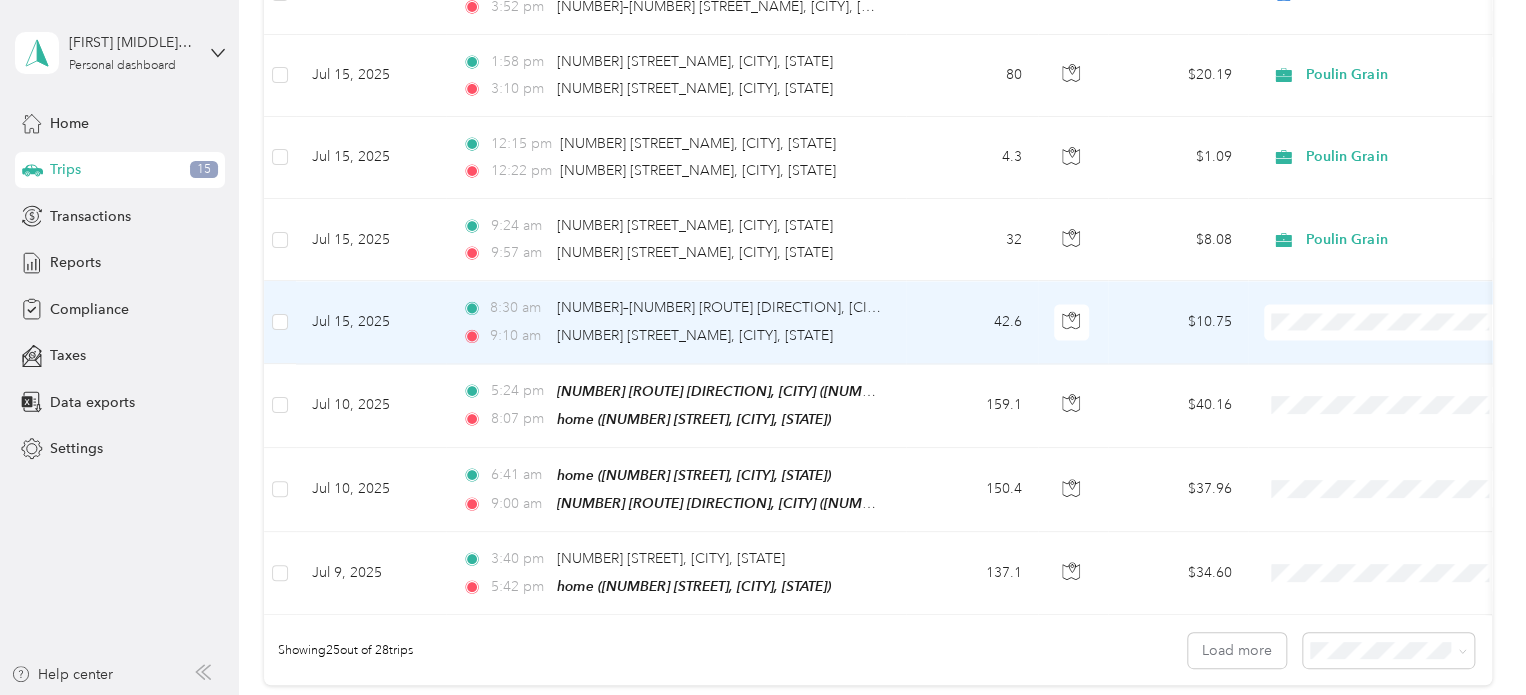 click at bounding box center (1388, 322) 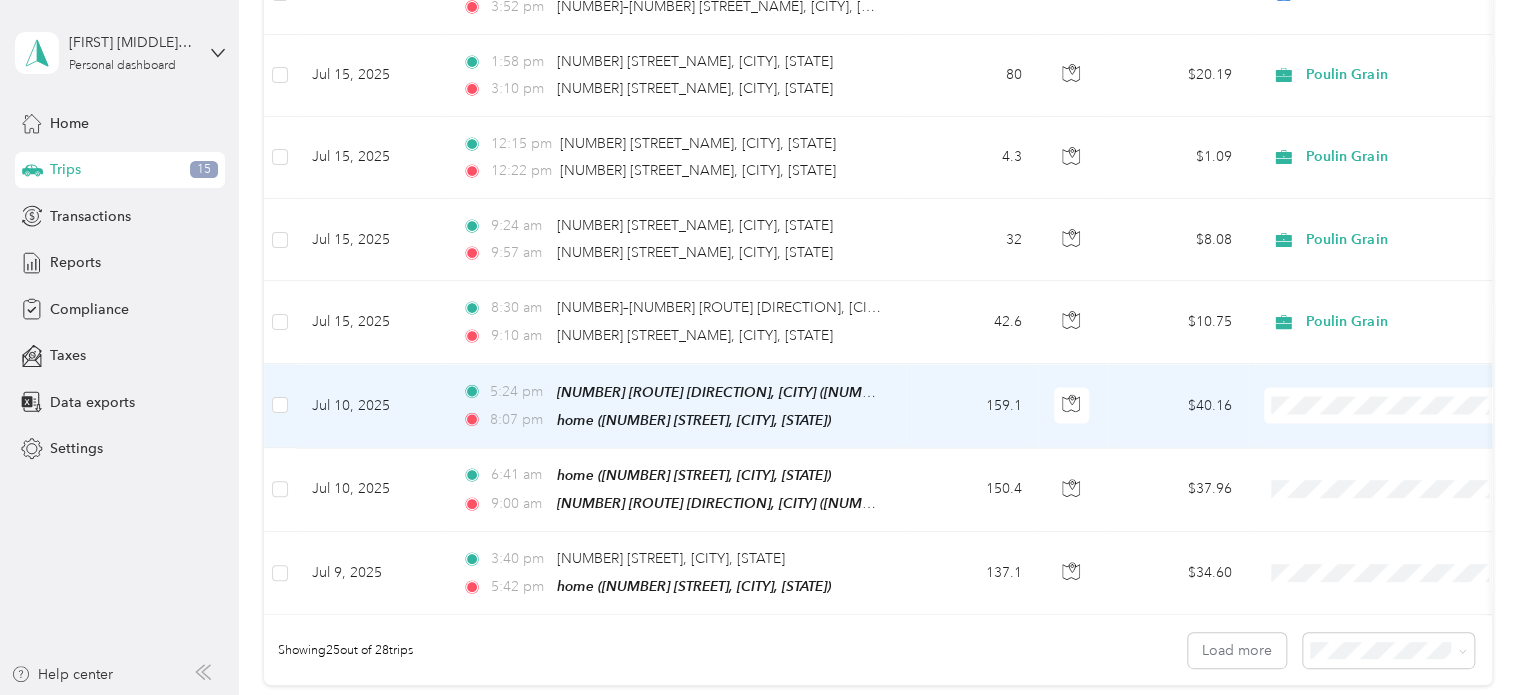click on "Poulin Grain" at bounding box center (1405, 417) 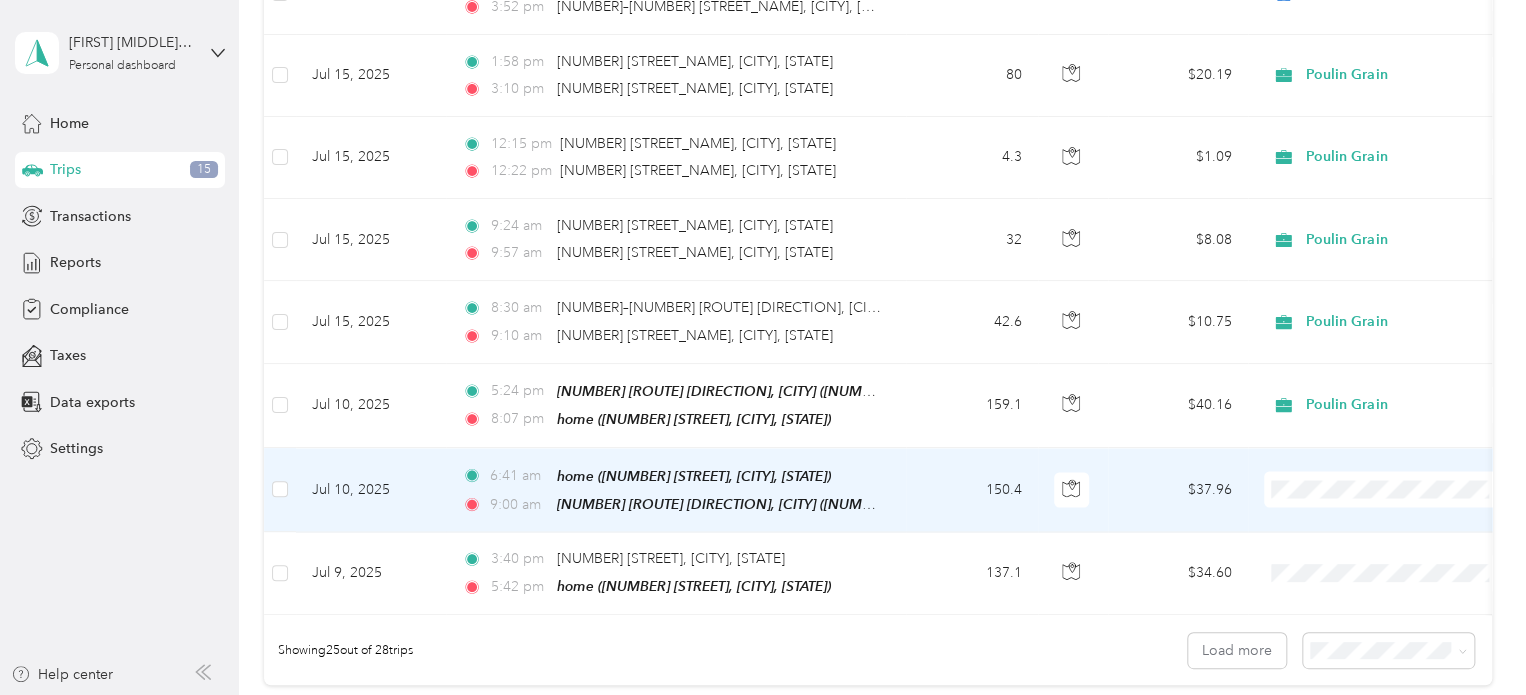 click on "Poulin Grain" at bounding box center (1405, 492) 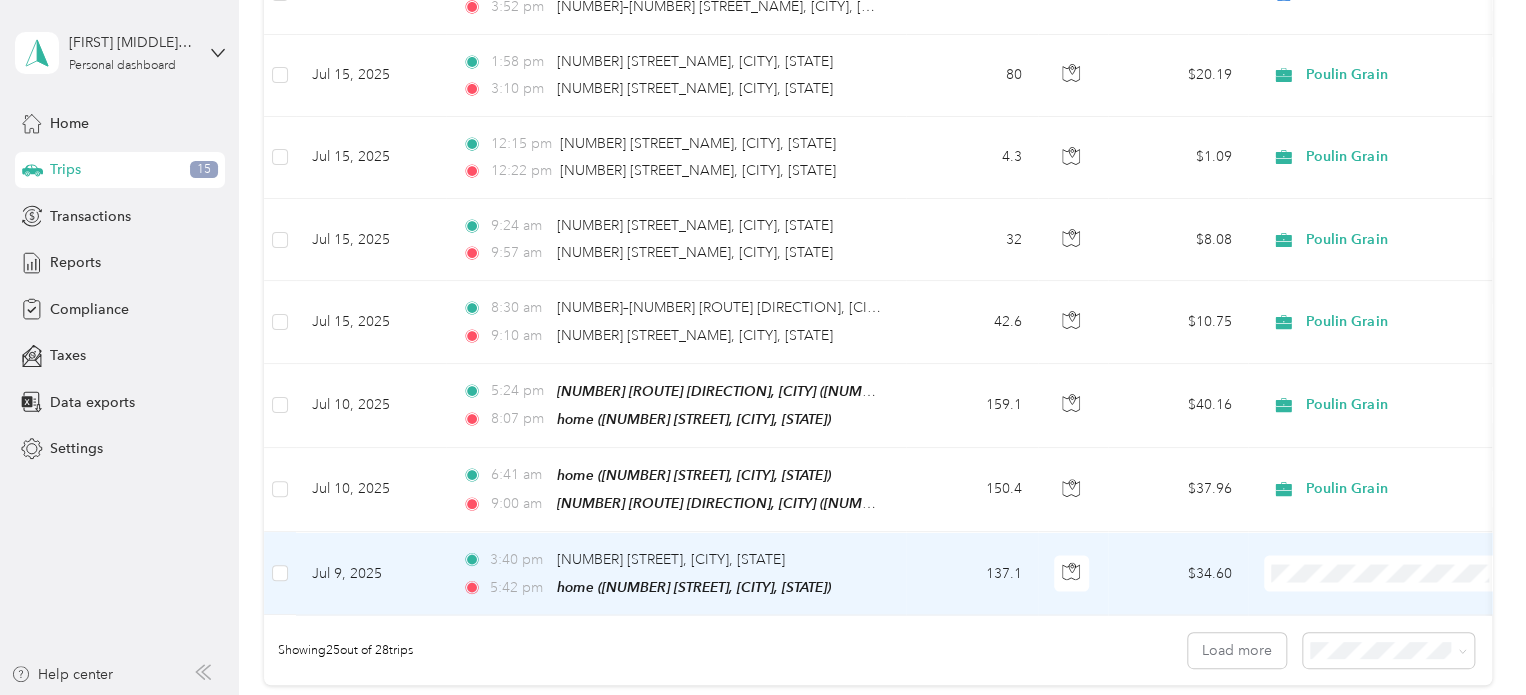 click on "Poulin Grain" at bounding box center (1405, 583) 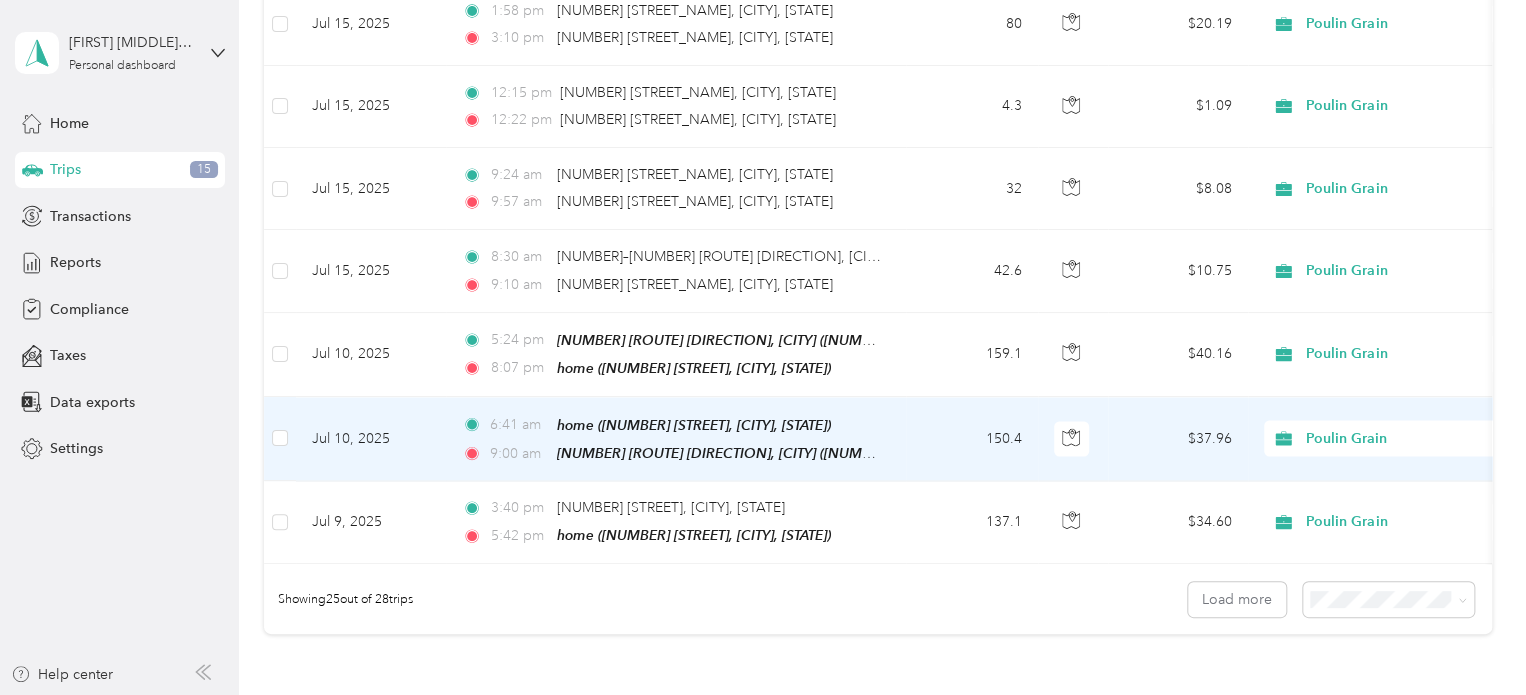scroll, scrollTop: 1900, scrollLeft: 0, axis: vertical 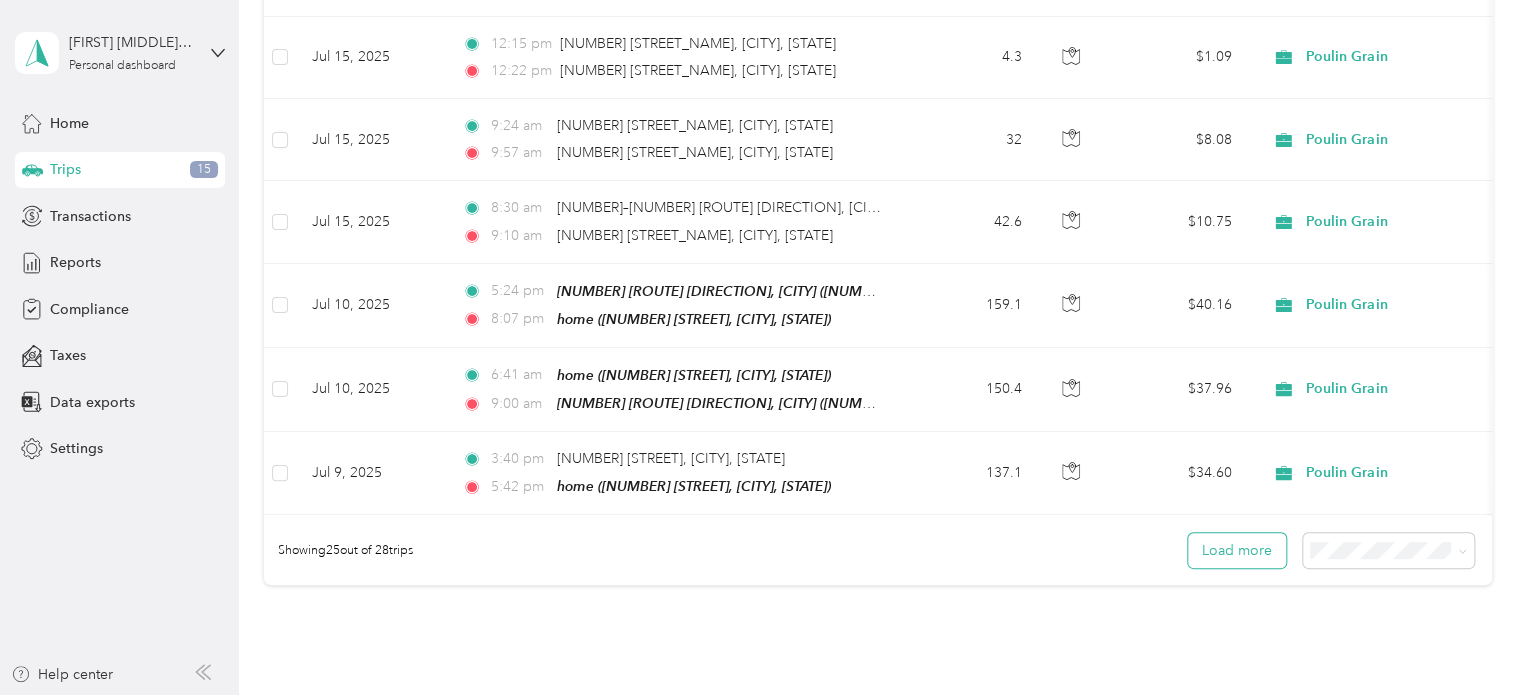 click on "Load more" at bounding box center (1237, 550) 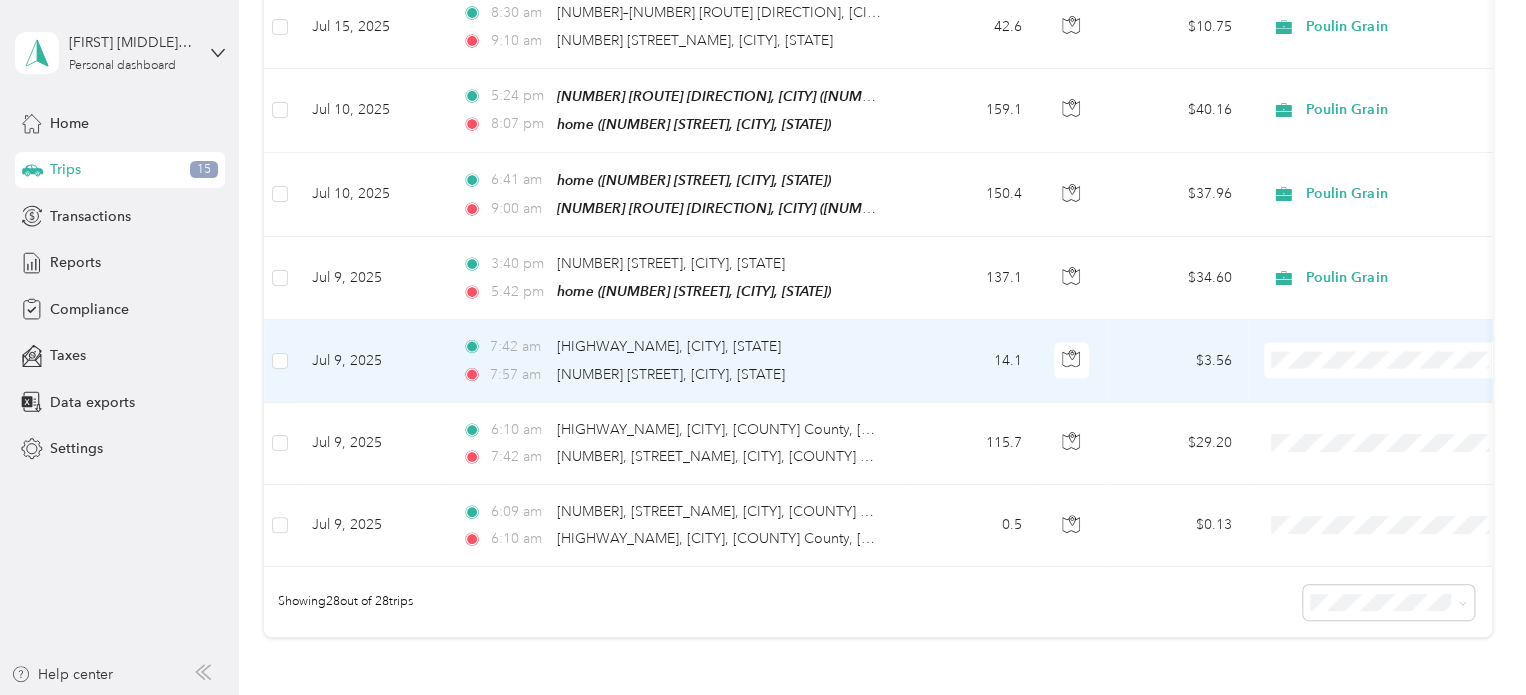 scroll, scrollTop: 2100, scrollLeft: 0, axis: vertical 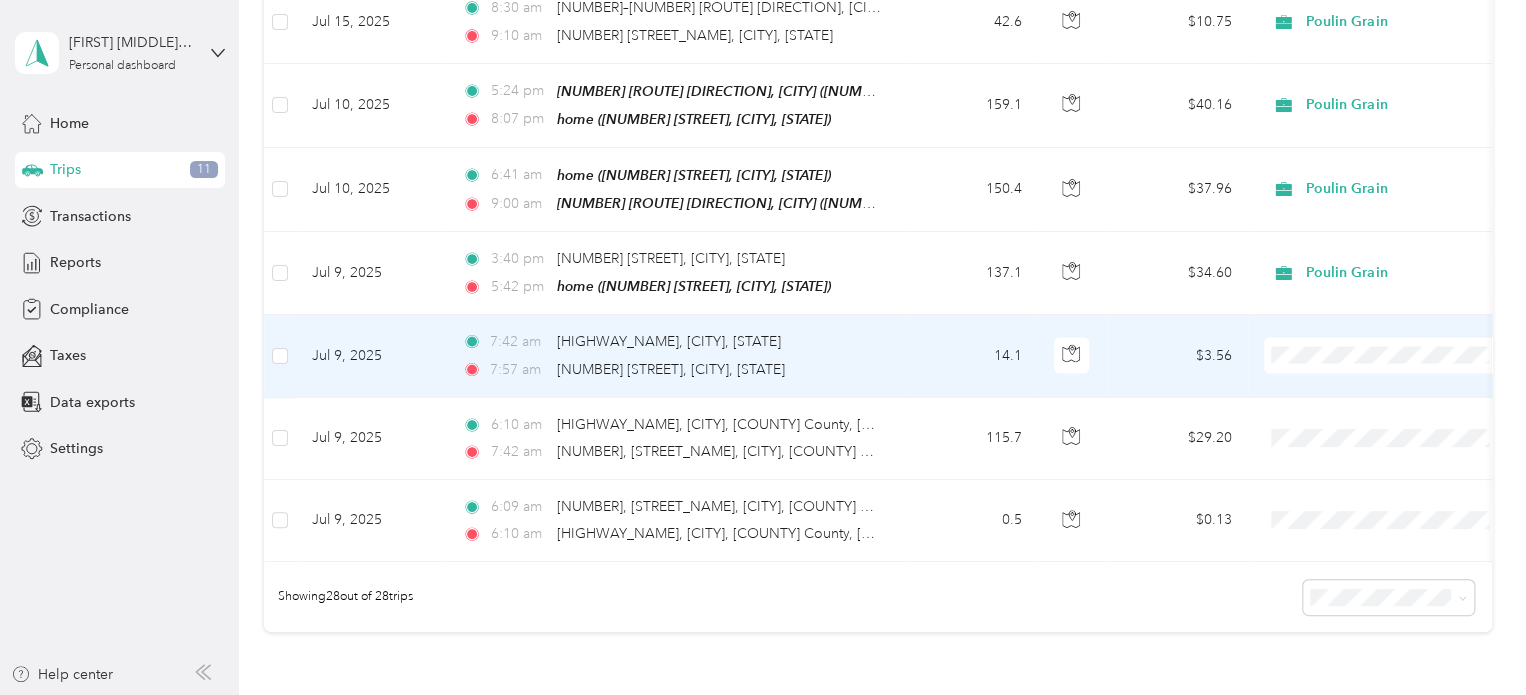 click on "Poulin Grain" at bounding box center (1405, 365) 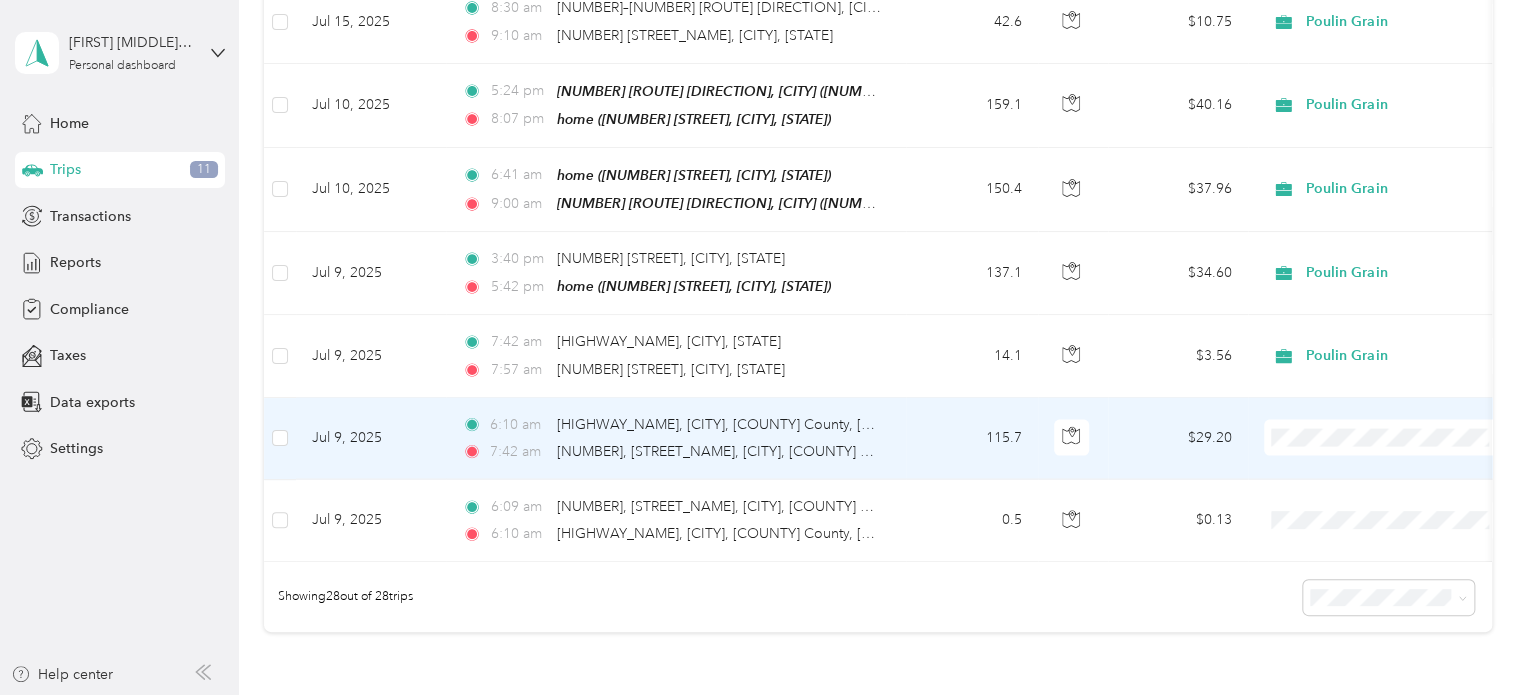 click on "Poulin Grain" at bounding box center (1405, 445) 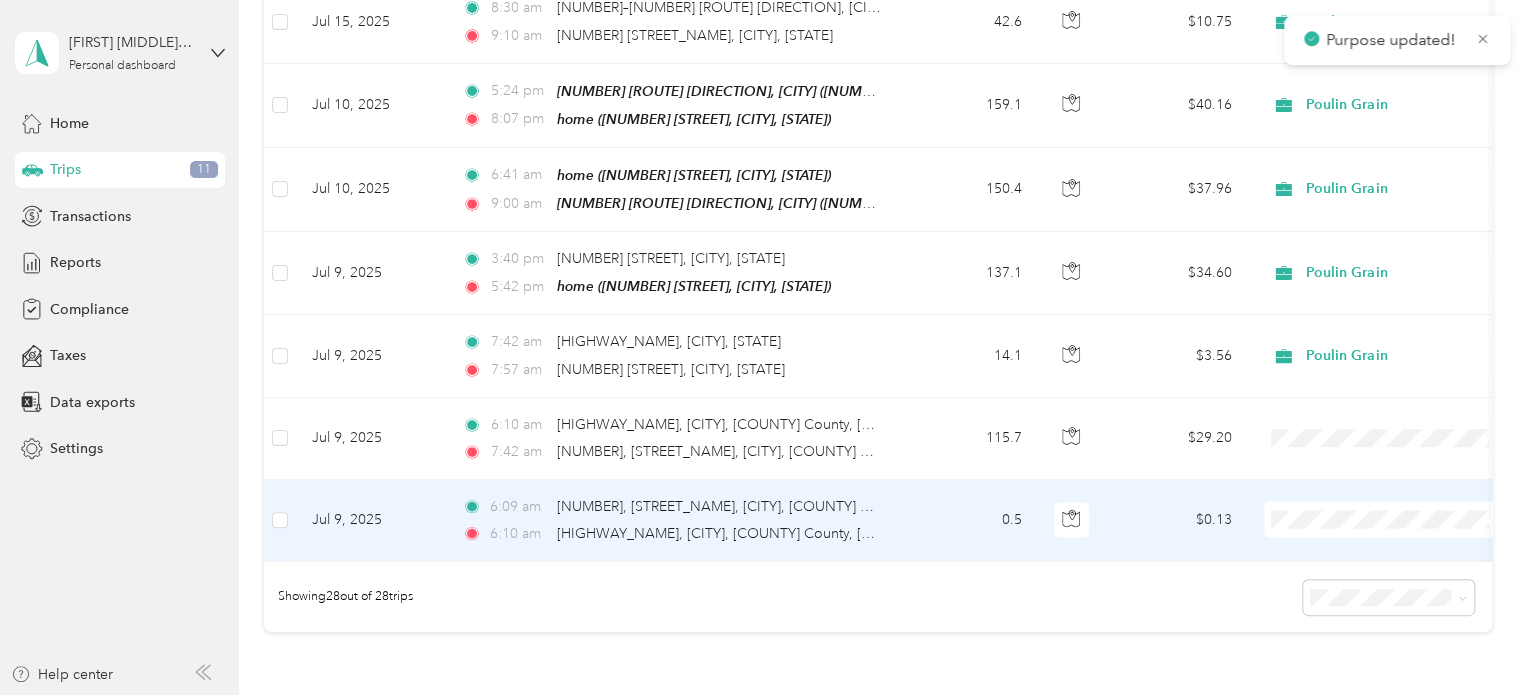 click at bounding box center (1388, 520) 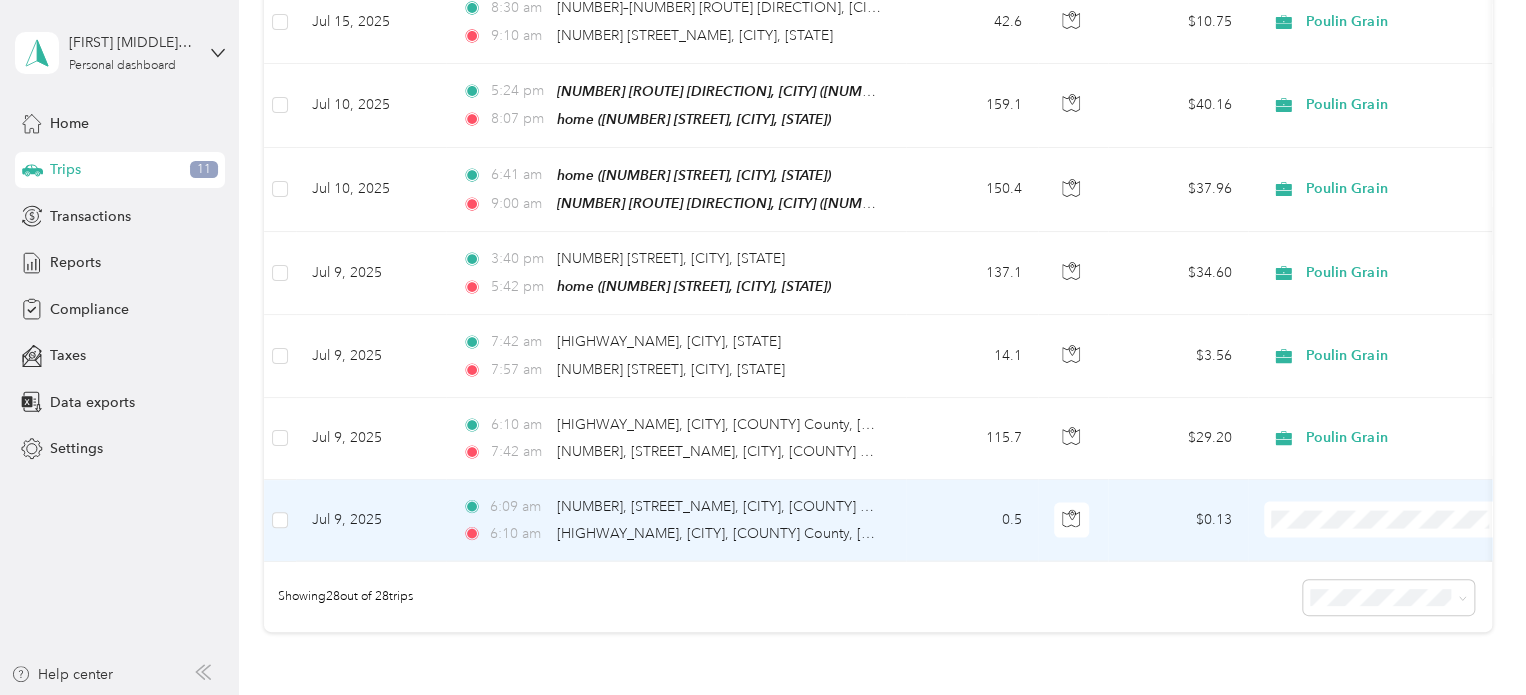 click on "Poulin Grain" at bounding box center (1405, 529) 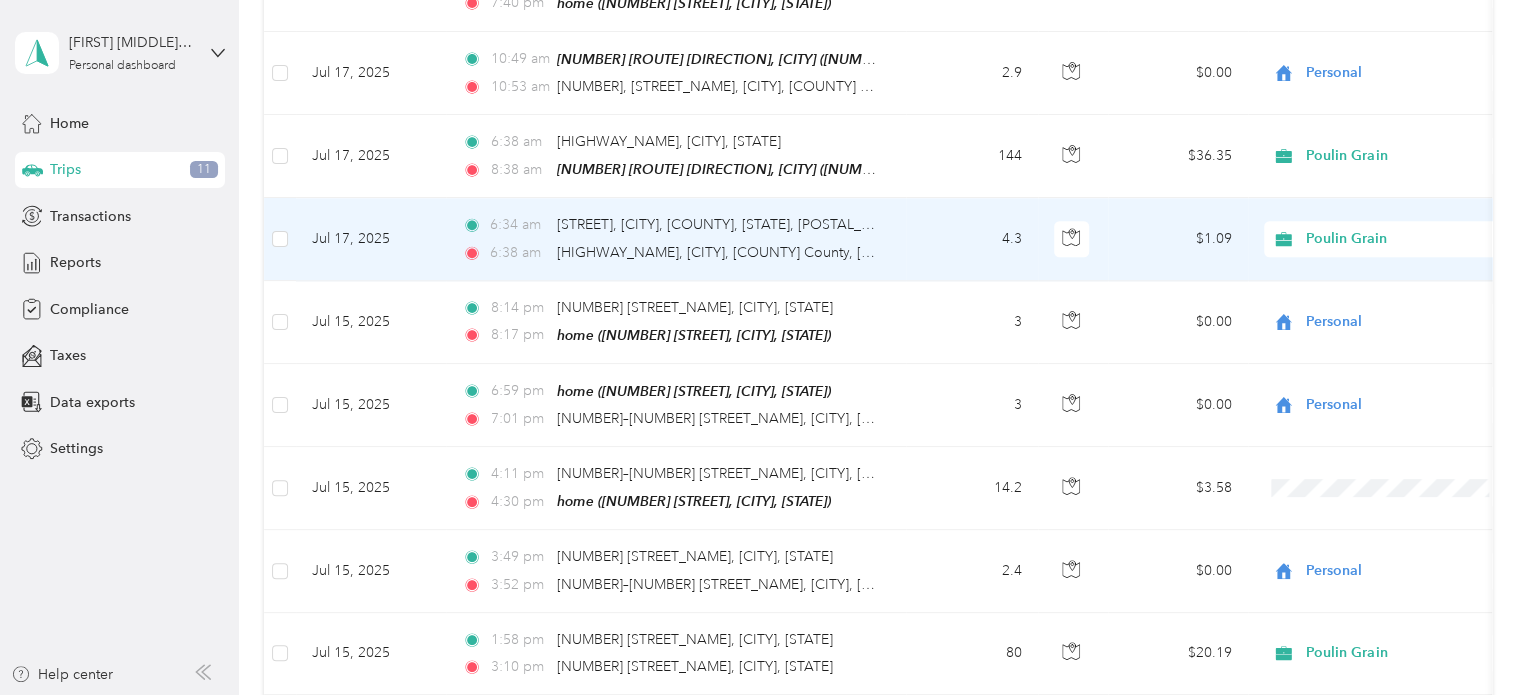 scroll, scrollTop: 1300, scrollLeft: 0, axis: vertical 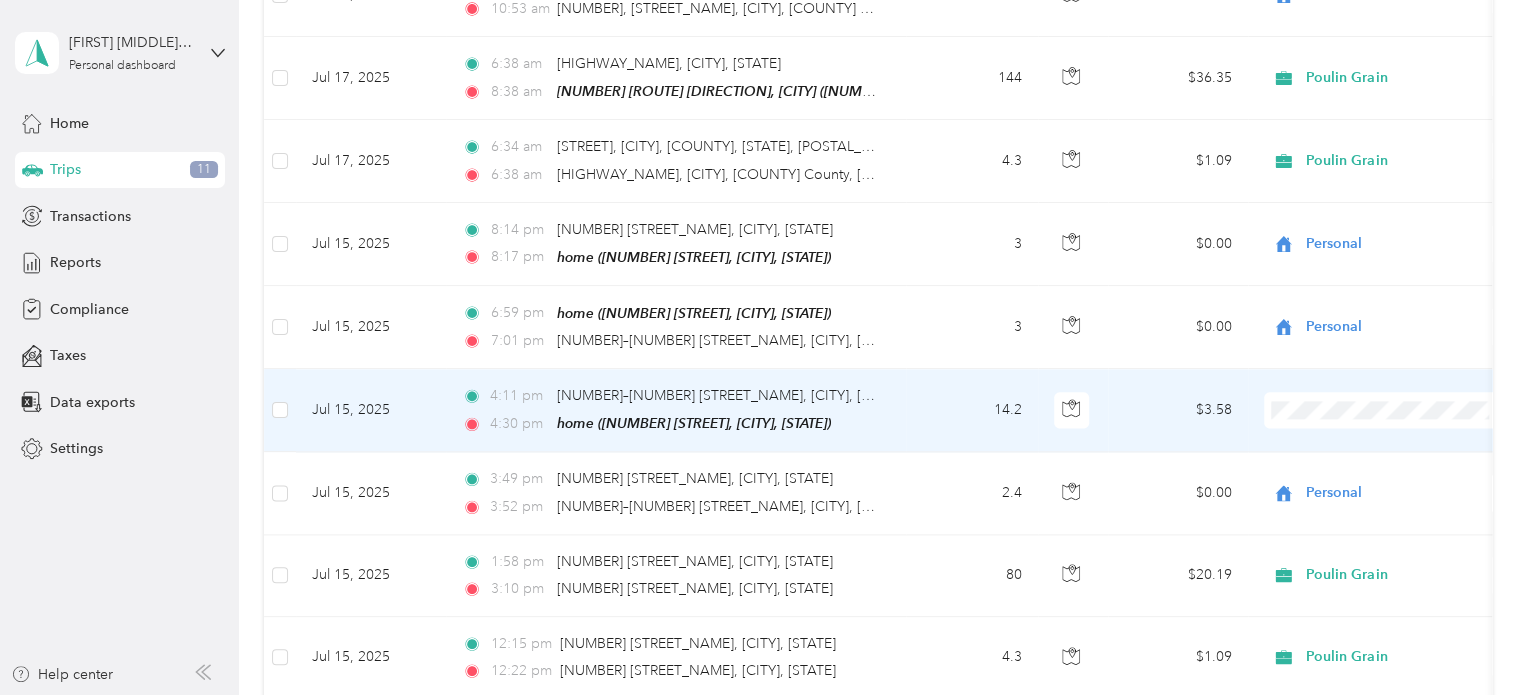 click on "Personal" at bounding box center [1405, 460] 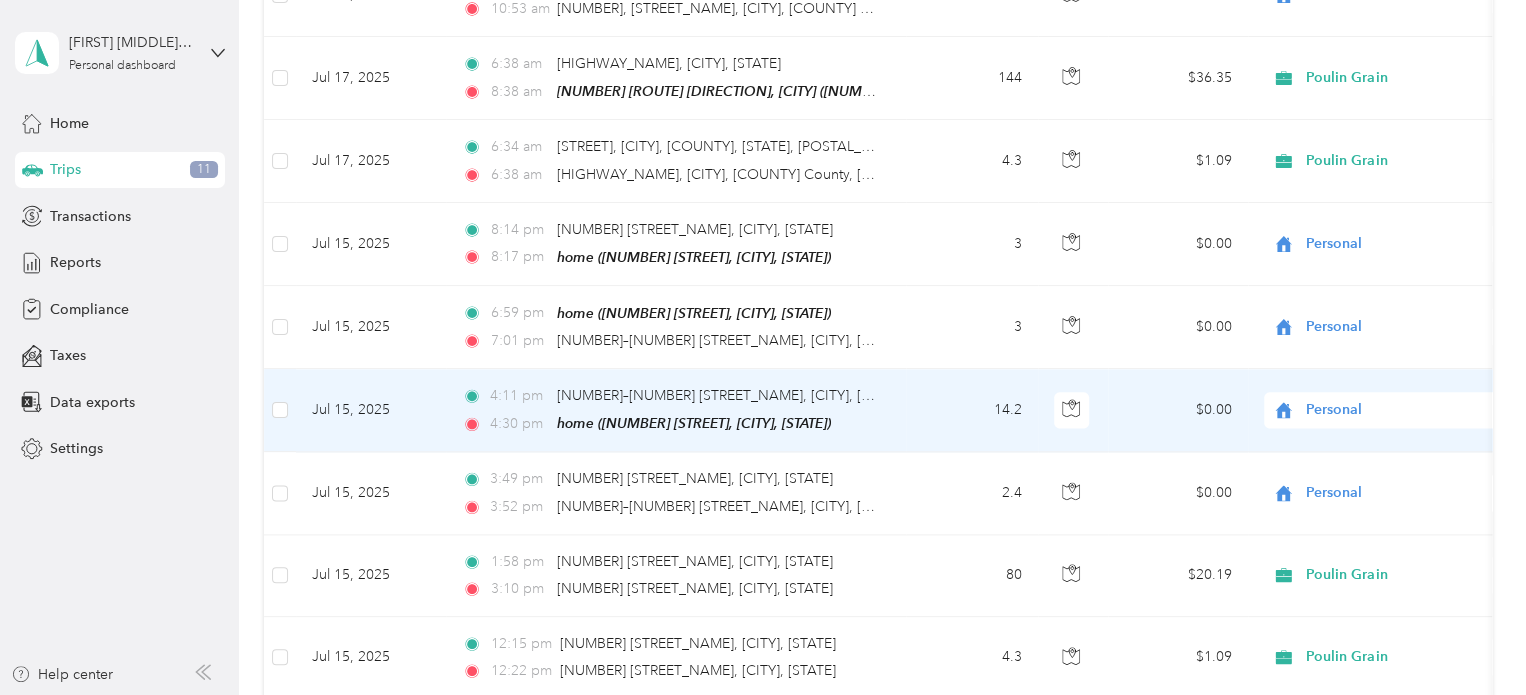 click on "Personal" at bounding box center (1380, 410) 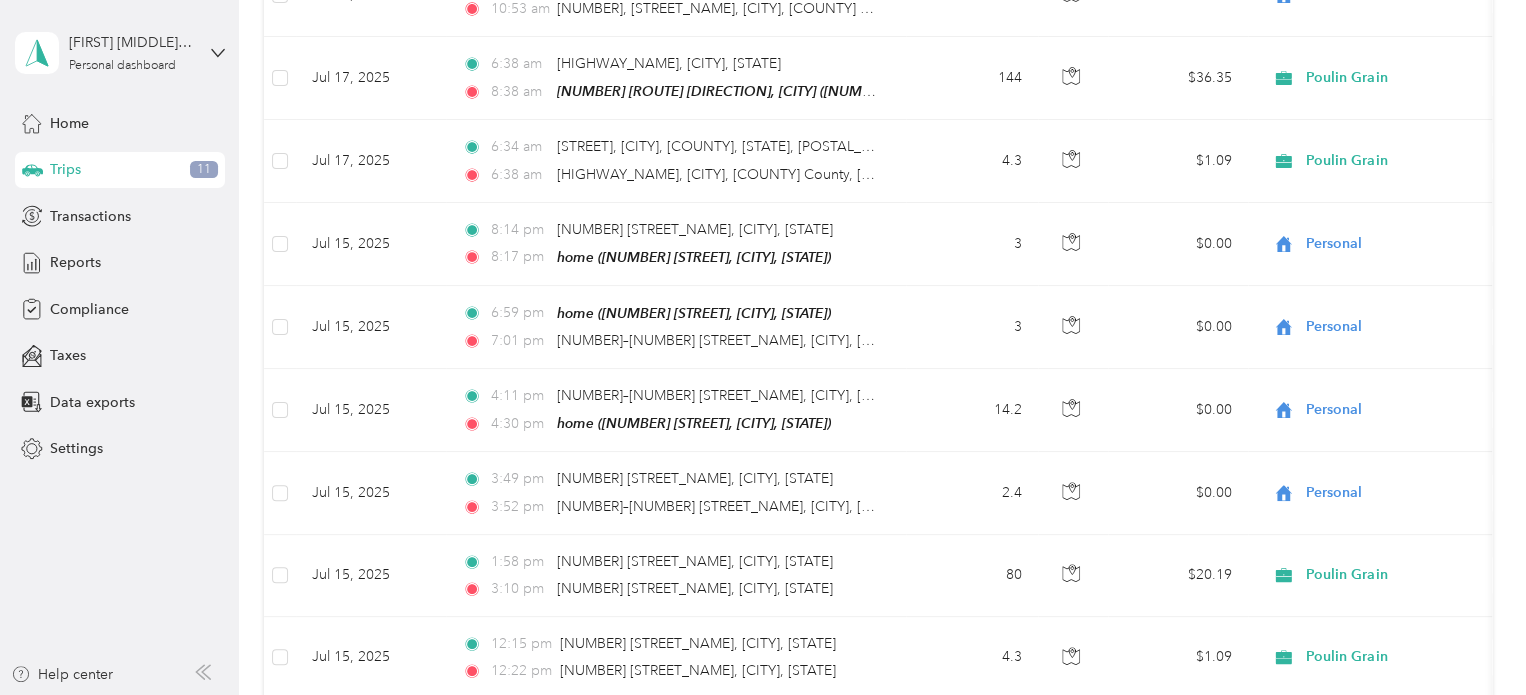 click on "Trips New trip [NUMBER]   mi Work [NUMBER]   mi Personal [NUMBER]   mi Unclassified [CURRENCY][NUMBER] Value All purposes Filters Date Locations Mileage (mi) Map Mileage value Purpose Track Method Report                     [DATE] [TIME] [NUMBER] [HIGHWAY_NAME], [CITY] ([NUMBER] [HIGHWAY_NAME], [CITY], [STATE]) [TIME] [NUMBER], [STREET_NAME], [CITY], [COUNTY] County, [STATE], [POSTAL_CODE], [COUNTRY] [NUMBER] [CURRENCY][NUMBER] [COMPANY_NAME] GPS [DATE_RANGE] [DATE] [TIME] home ([NUMBER] [STREET_NAME], [CITY], [STATE]) [TIME] [NUMBER] [HIGHWAY_NAME], [CITY] ([NUMBER] [HIGHWAY_NAME], [CITY], [STATE]) [NUMBER] [CURRENCY][NUMBER] [COMPANY_NAME] GPS [DATE_RANGE] [DATE] [TIME] [NUMBER] [HIGHWAY_NAME], [CITY], [STATE] [TIME] home ([NUMBER] [STREET_NAME], [CITY], [STATE]) [NUMBER] [CURRENCY][NUMBER] Personal GPS -- [DATE] [TIME] [NUMBER] [STREET_NAME], [CITY], [STATE] [TIME] [NUMBER] [HIGHWAY_NAME], [CITY], [STATE] [NUMBER] [CURRENCY][NUMBER] Personal GPS -- [TIME] home ([NUMBER] [STREET_NAME], [CITY], [STATE]) [NUMBER]" at bounding box center (877, 155) 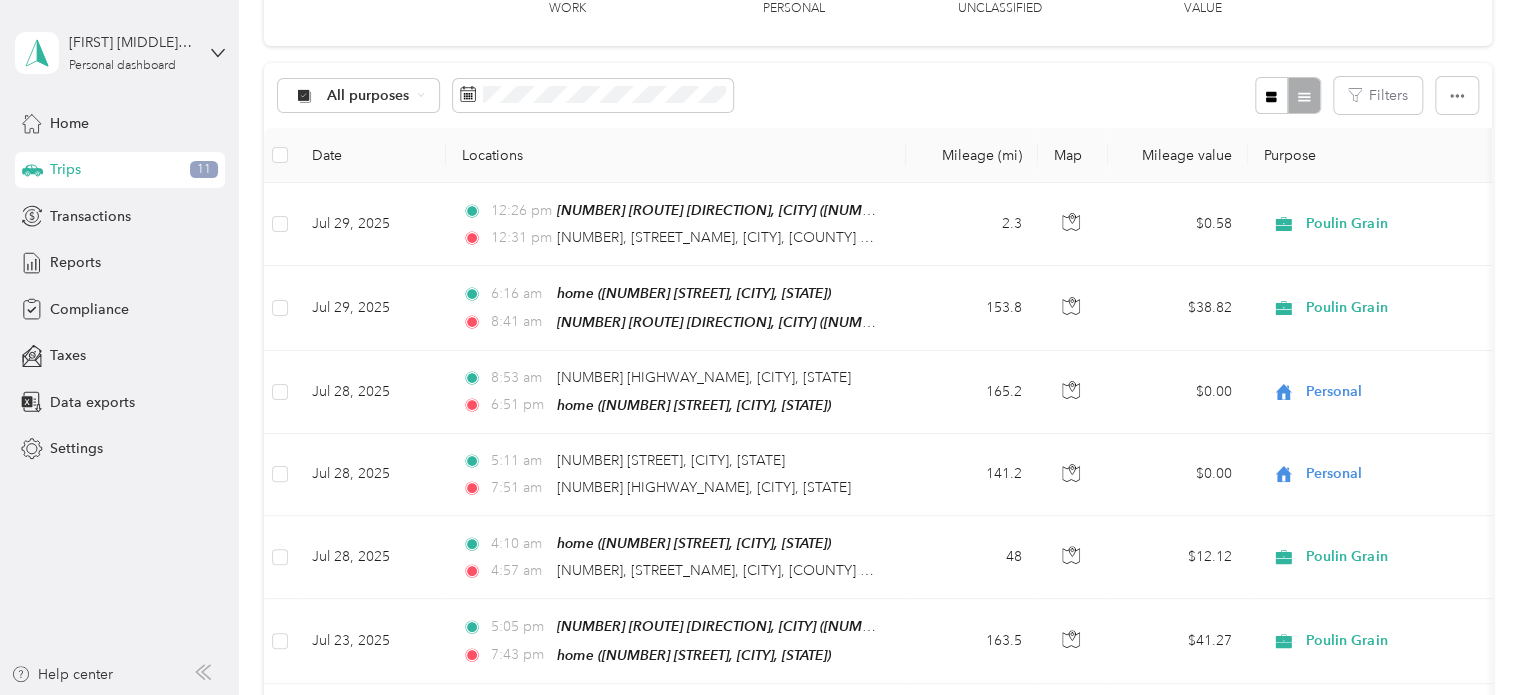 scroll, scrollTop: 0, scrollLeft: 0, axis: both 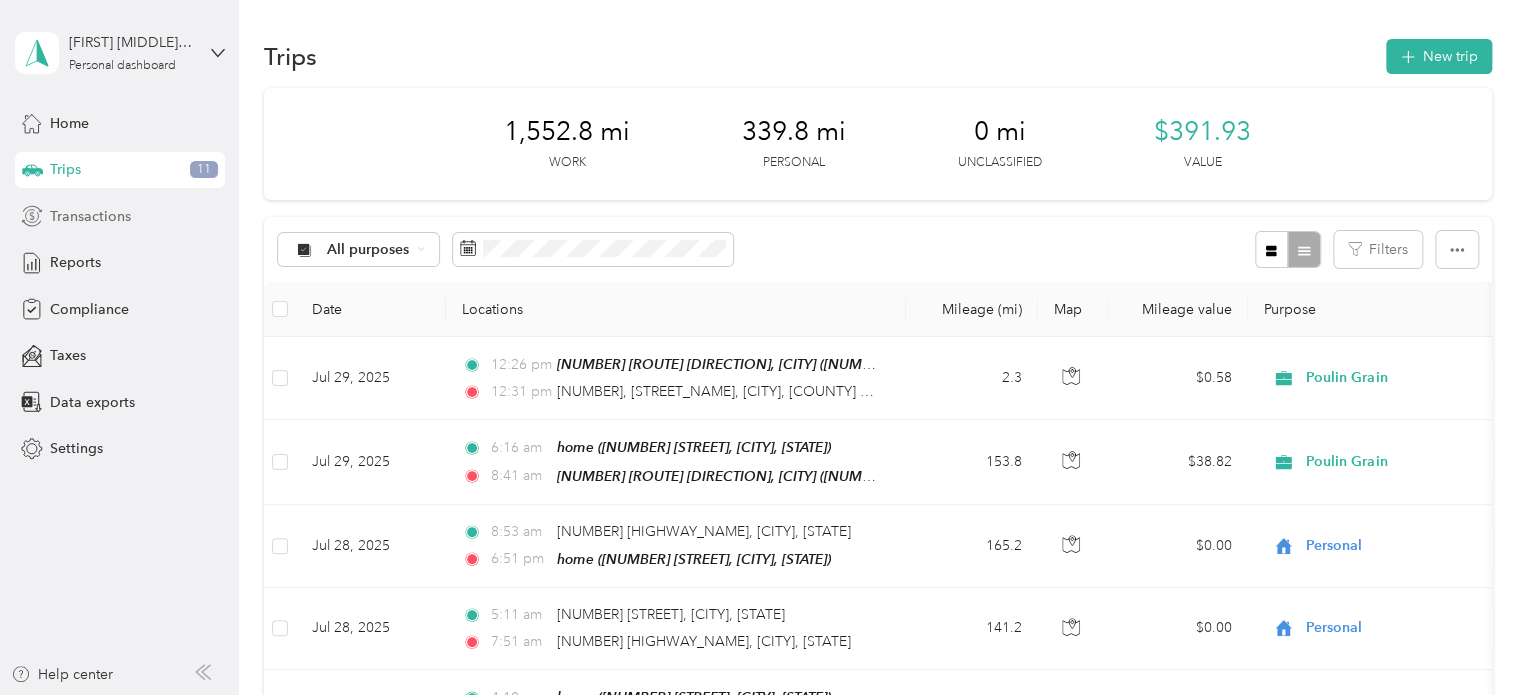 click on "Transactions" at bounding box center [90, 216] 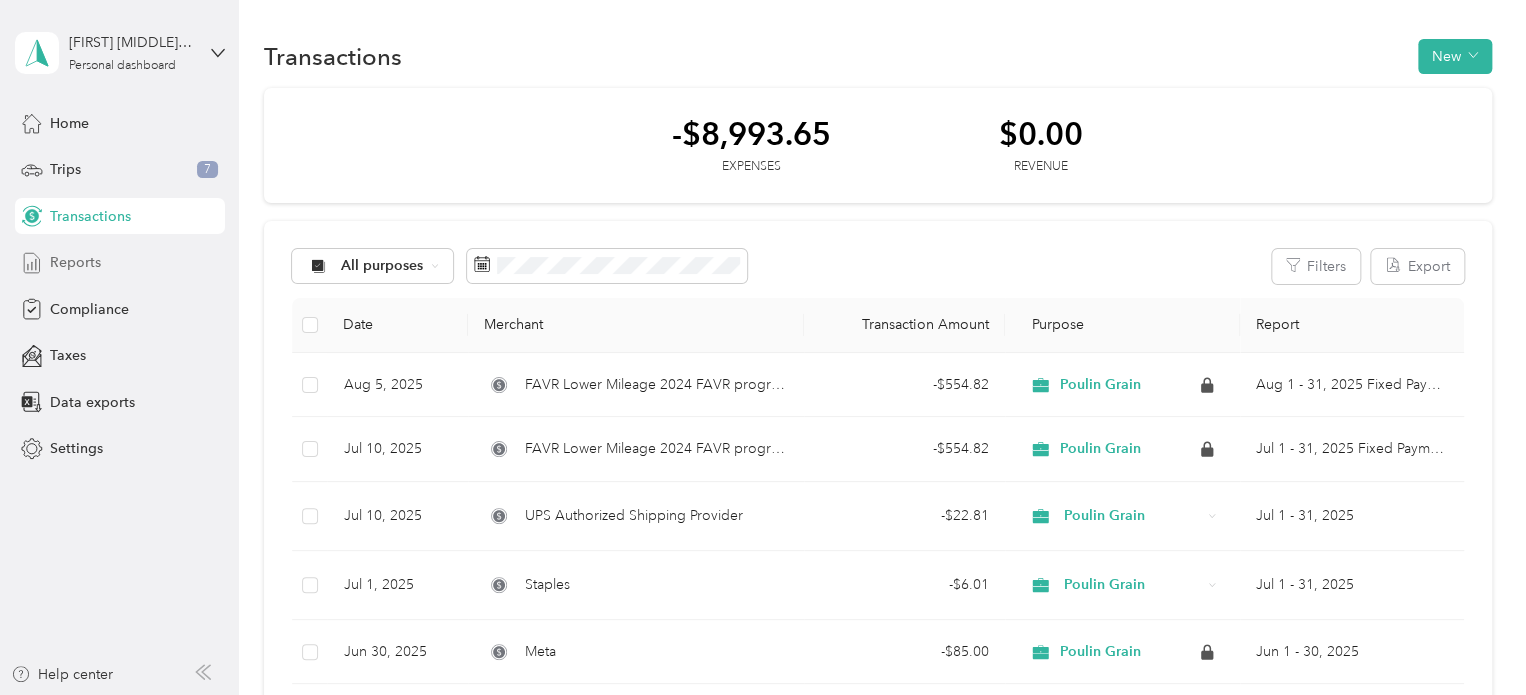 click on "Reports" at bounding box center [120, 263] 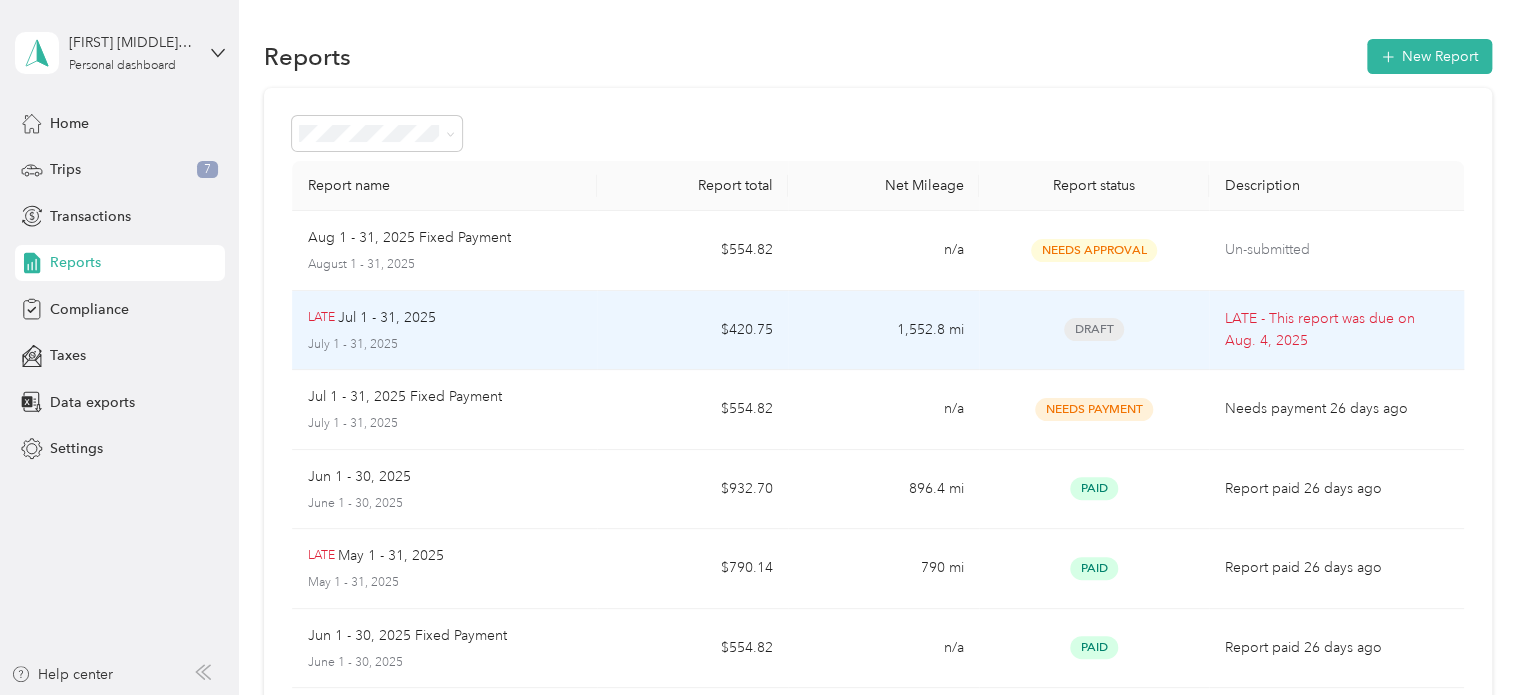 click on "$420.75" at bounding box center [692, 331] 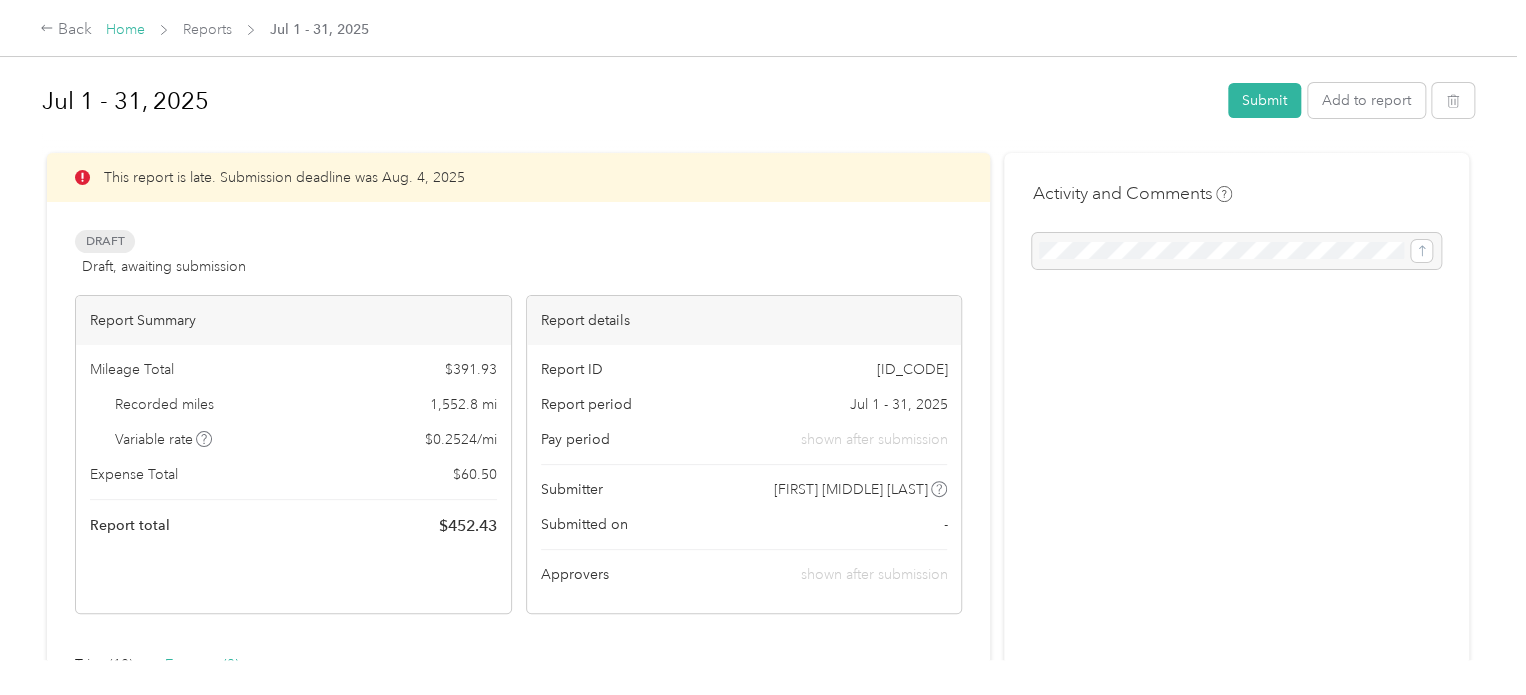 click on "Home" at bounding box center (125, 29) 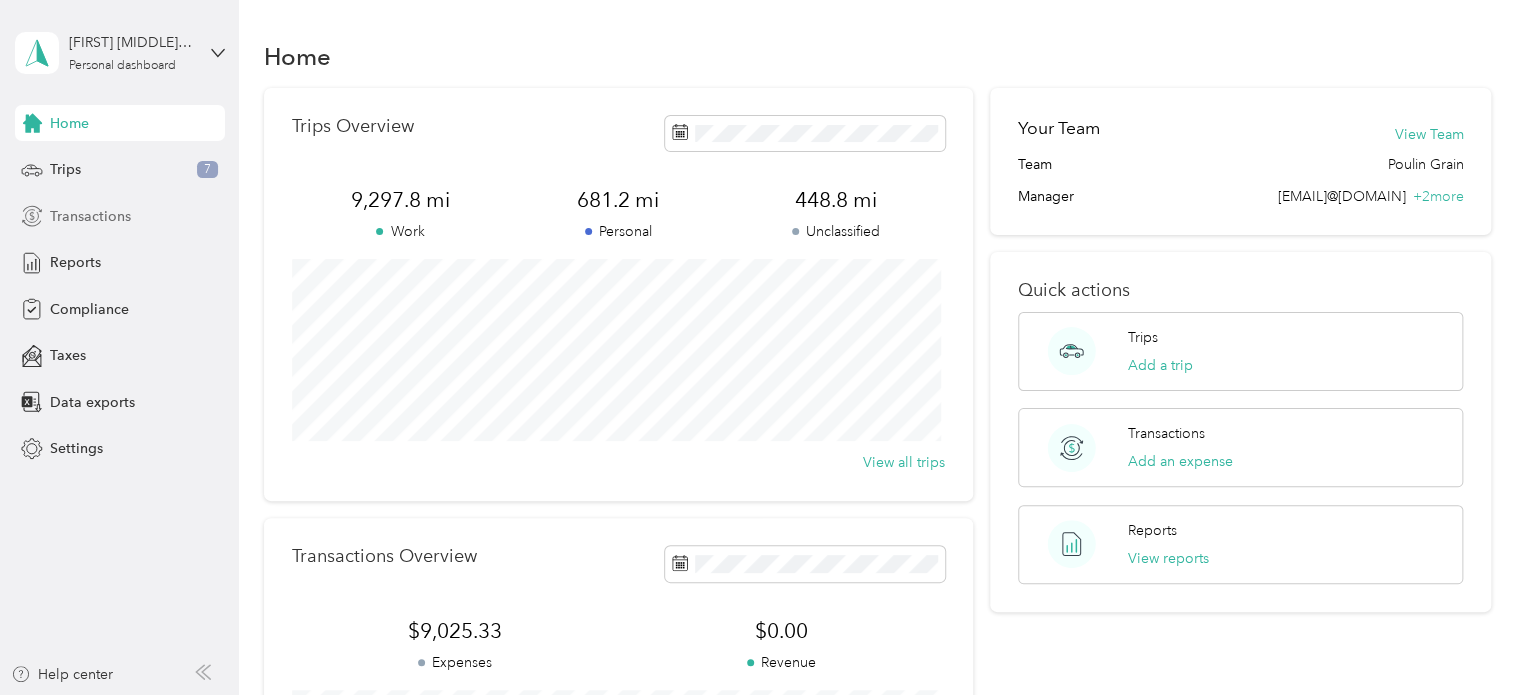 click on "Transactions" at bounding box center (90, 216) 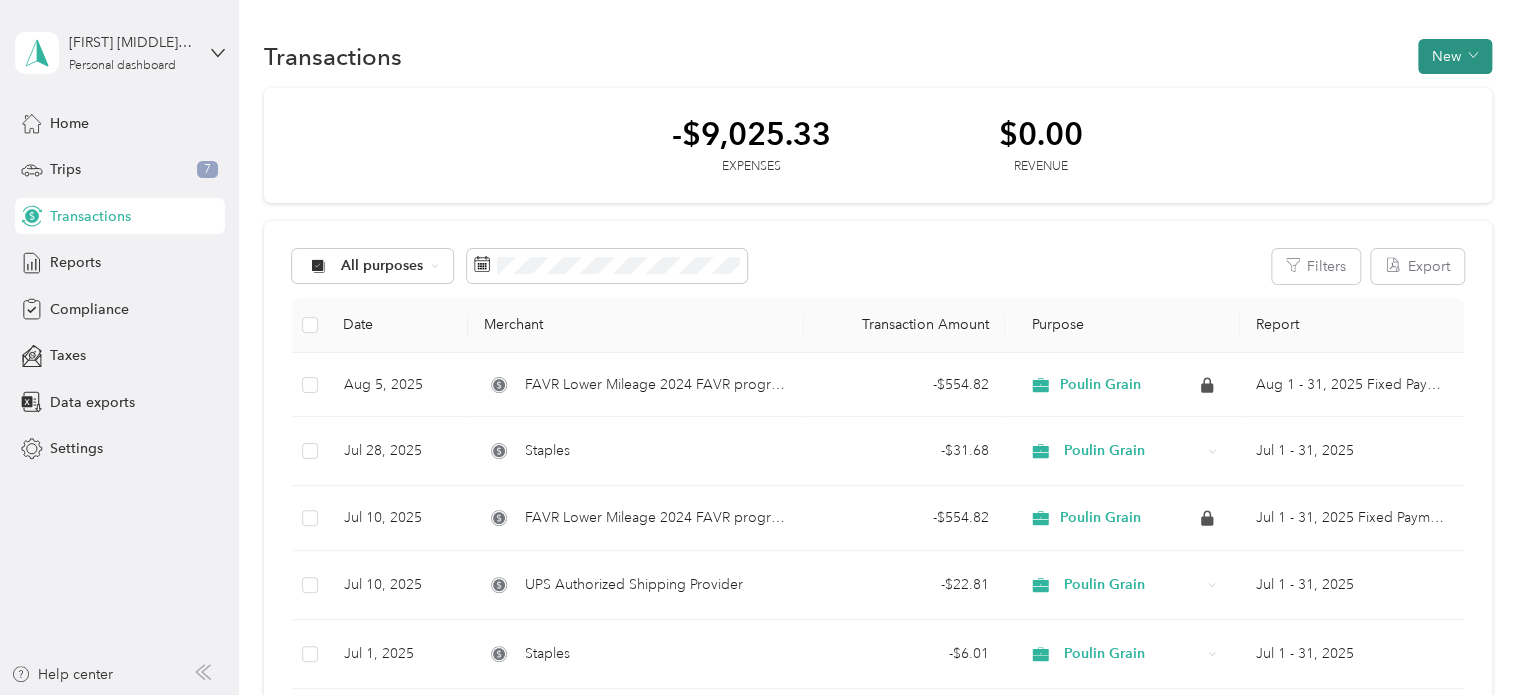 click on "New" at bounding box center [1455, 56] 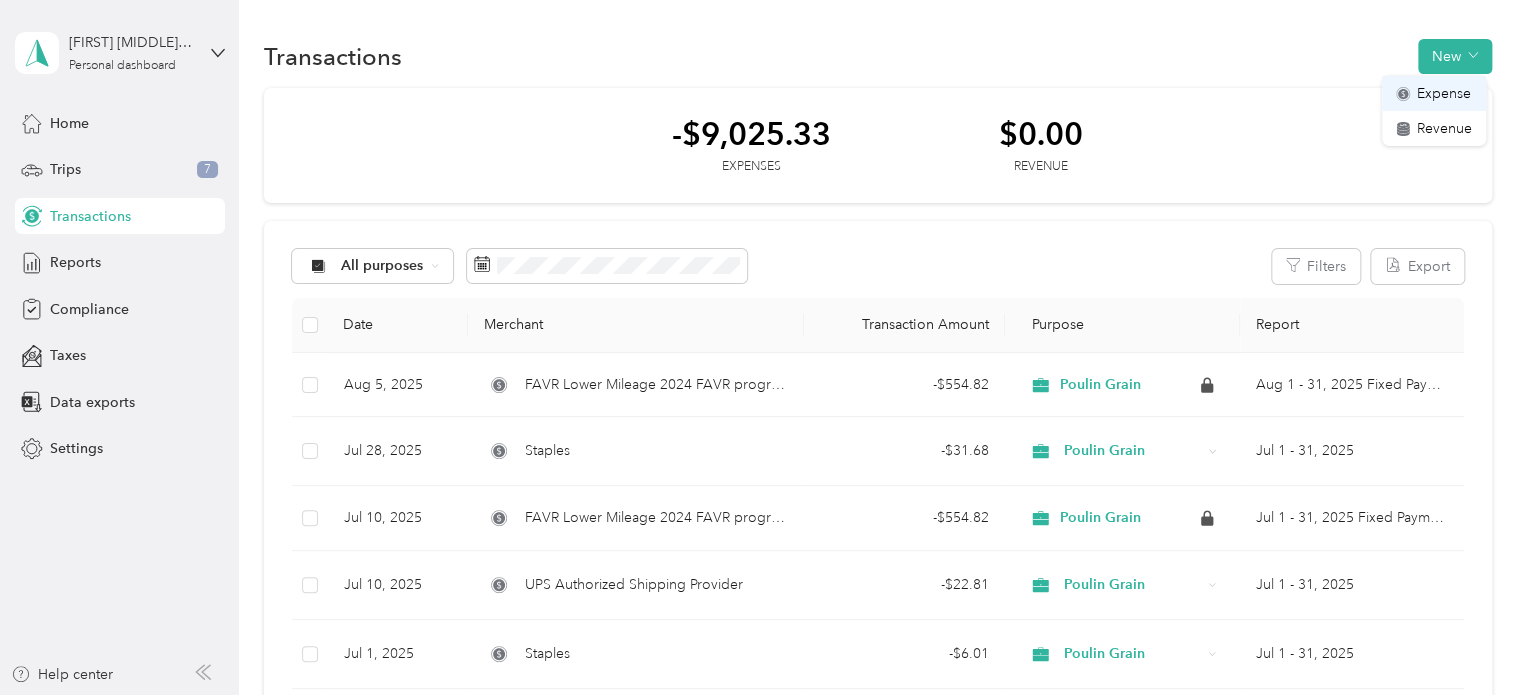 click on "Expense" at bounding box center [1434, 93] 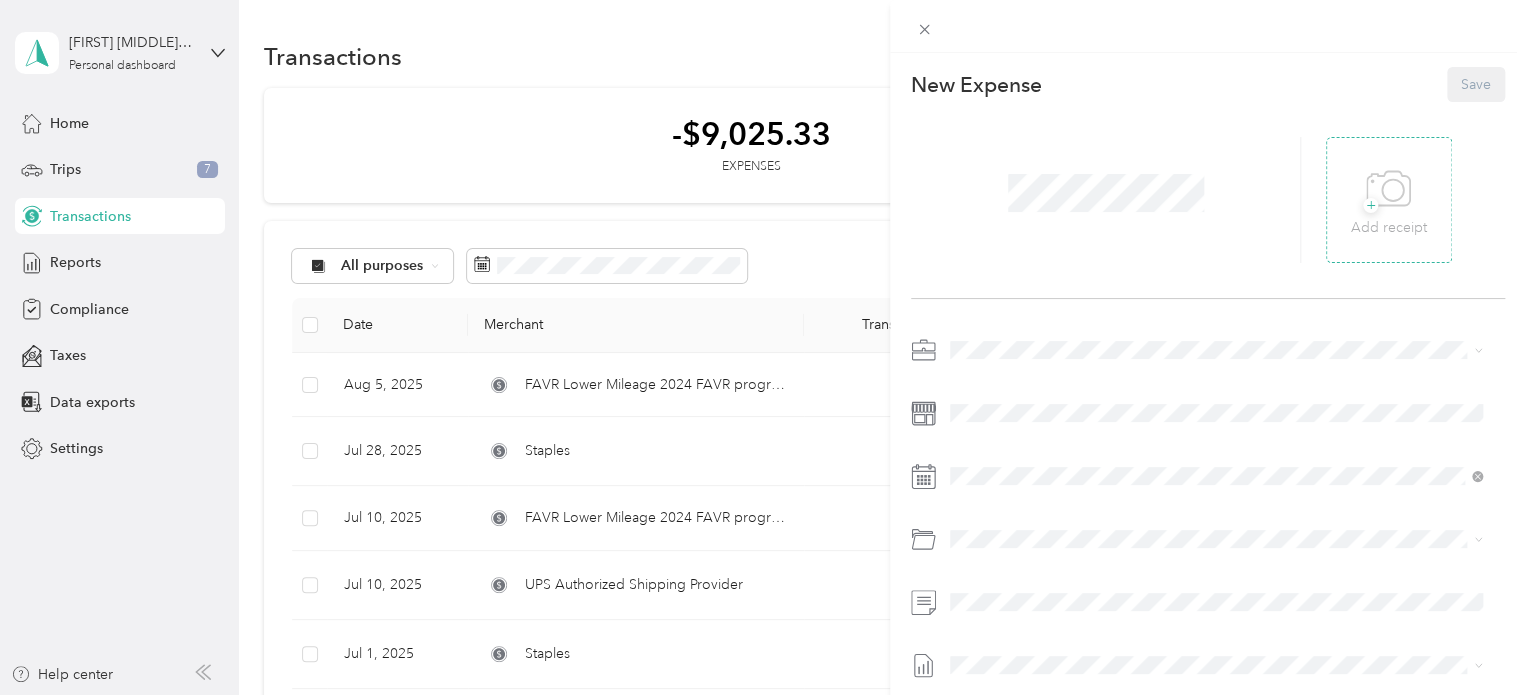 click on "+ Add receipt" at bounding box center (1389, 200) 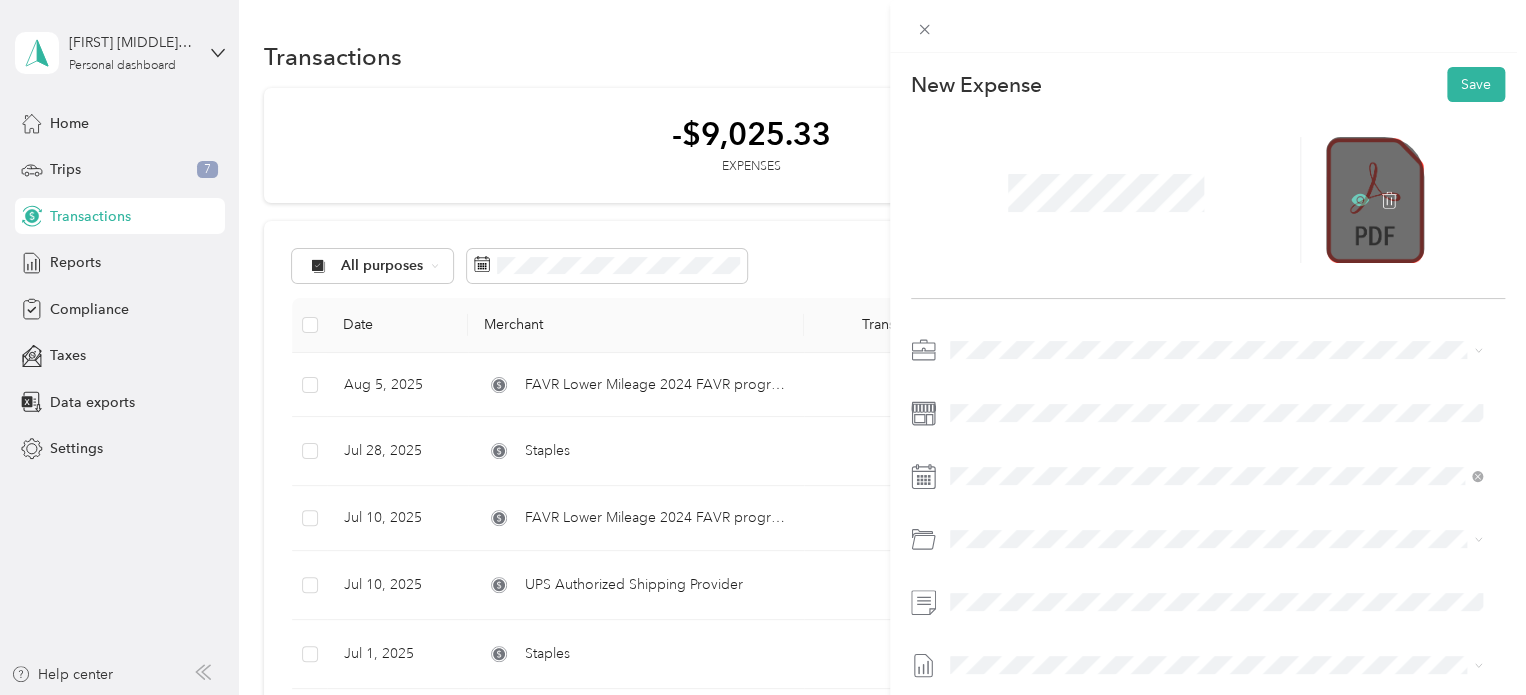 click 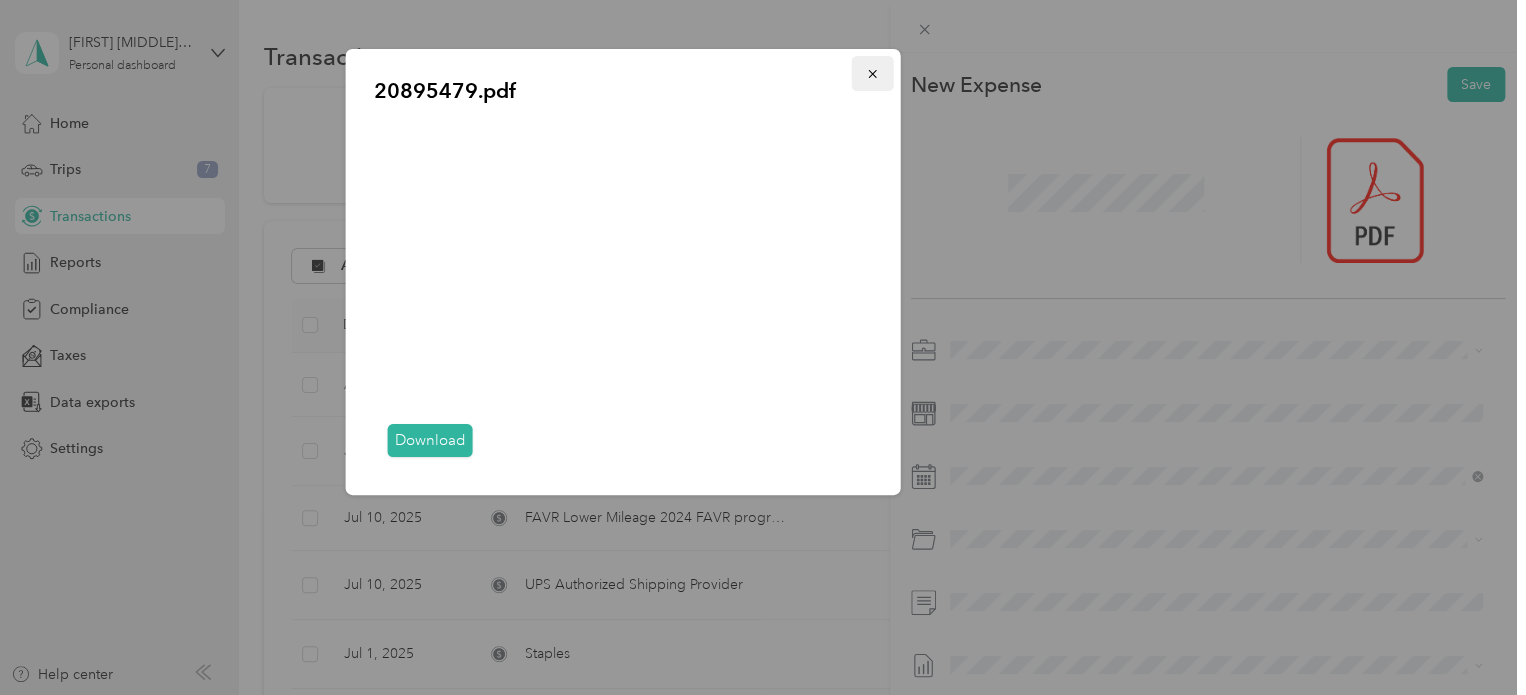 click at bounding box center [873, 73] 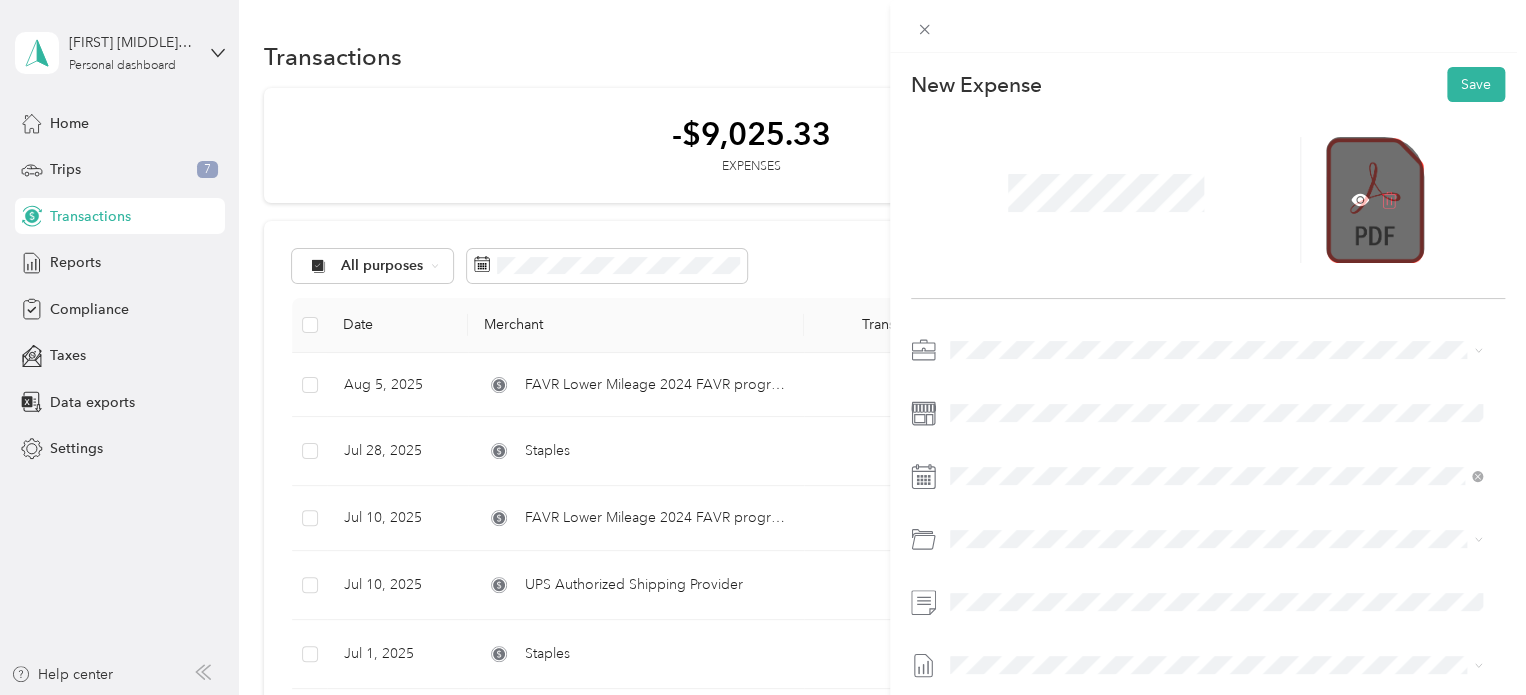 click 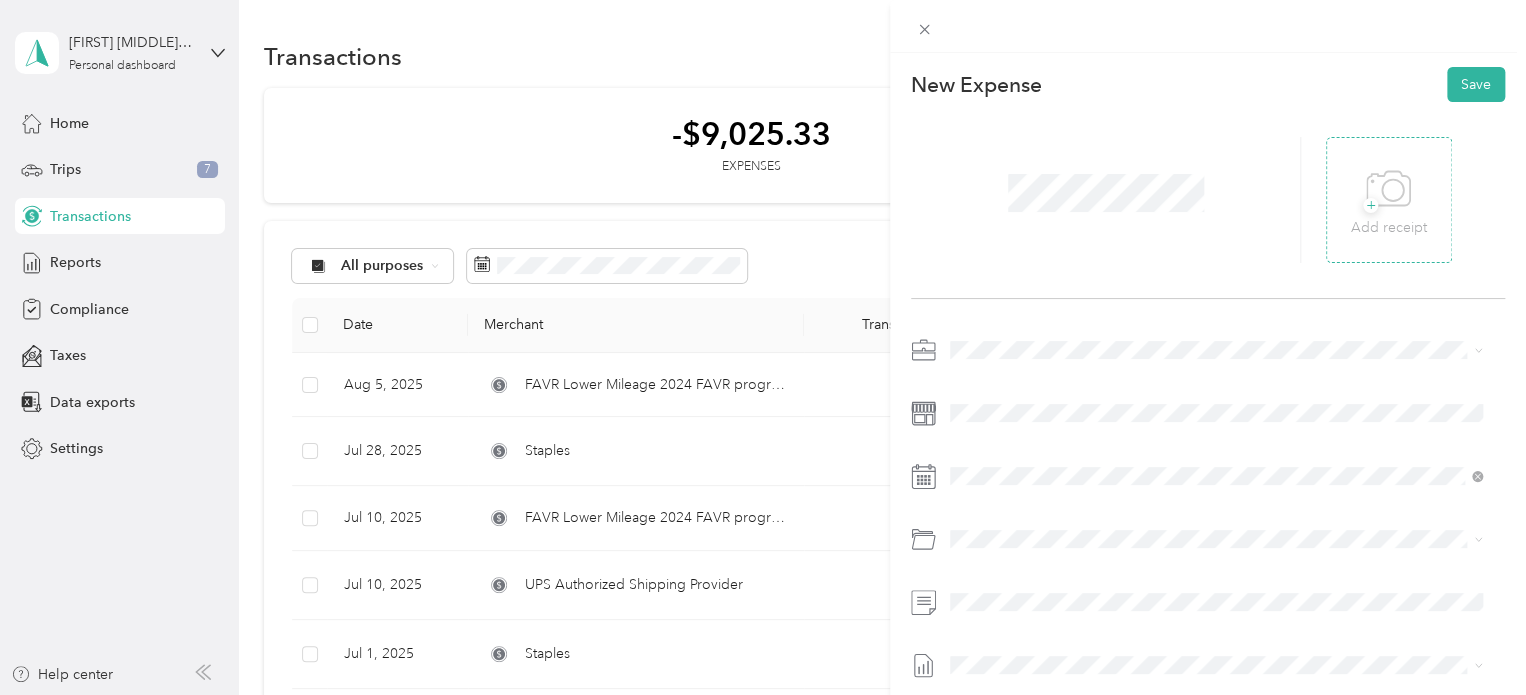 click 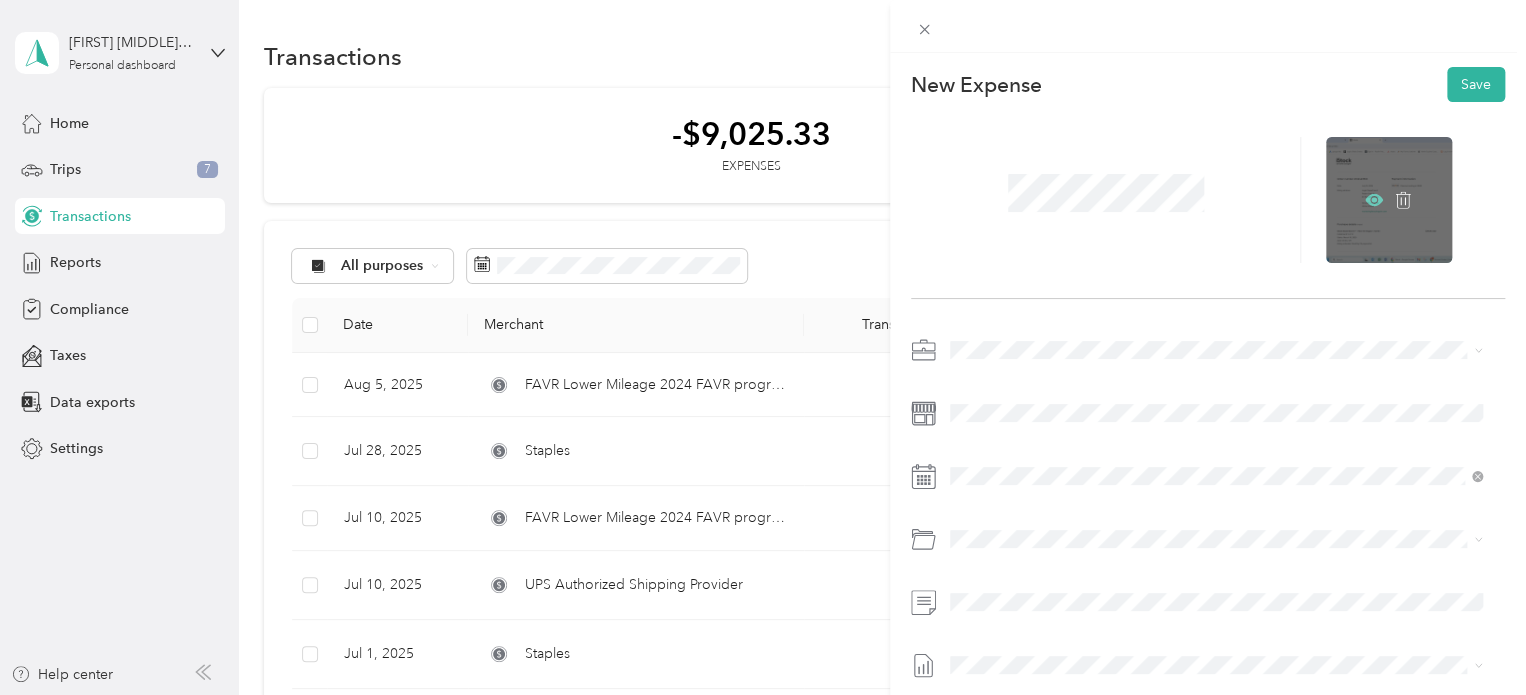 click 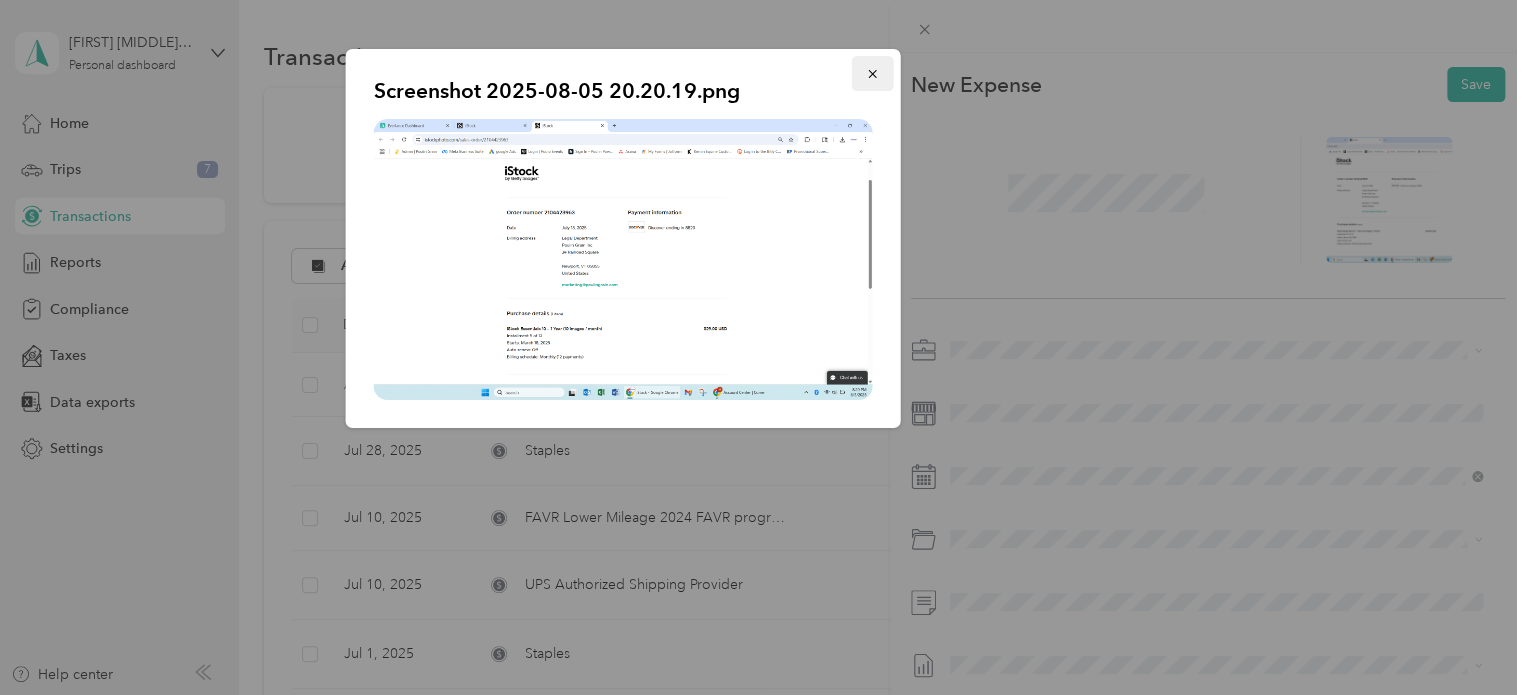 click 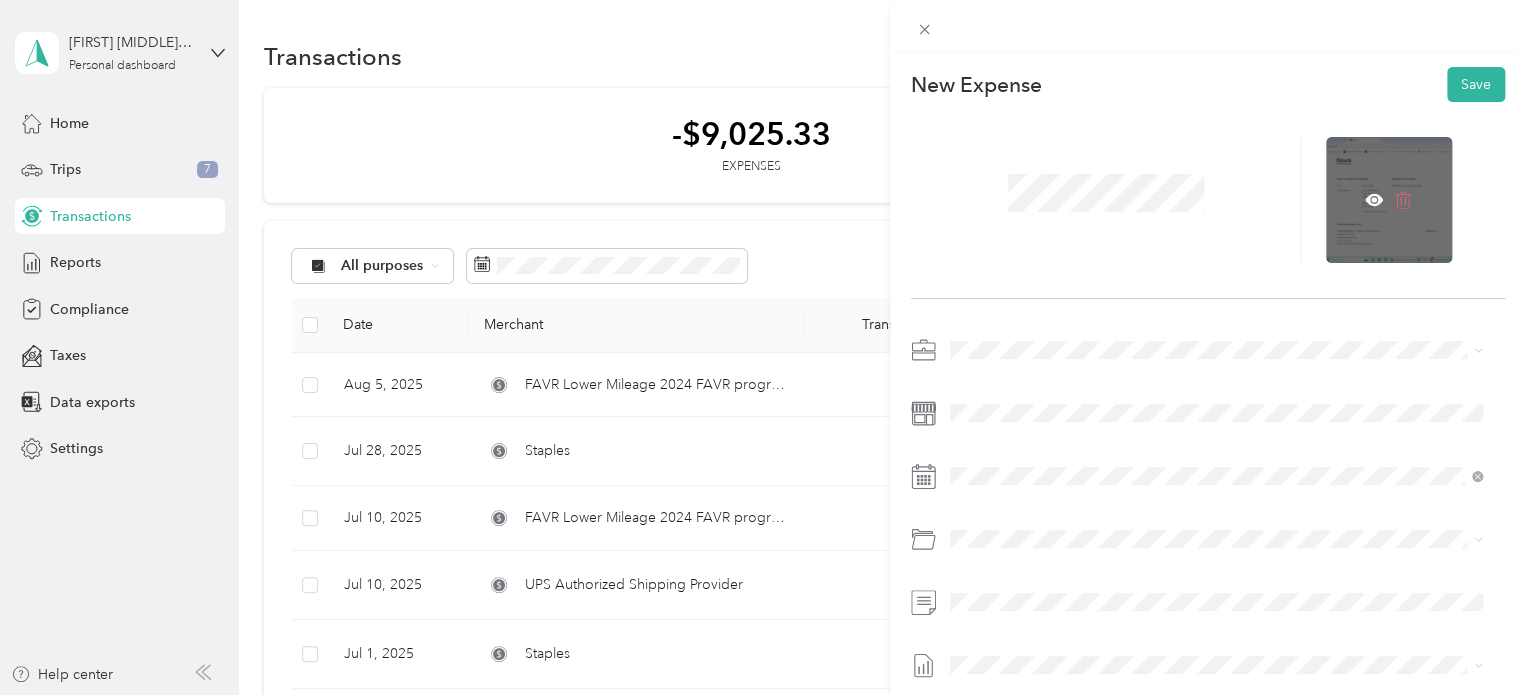click 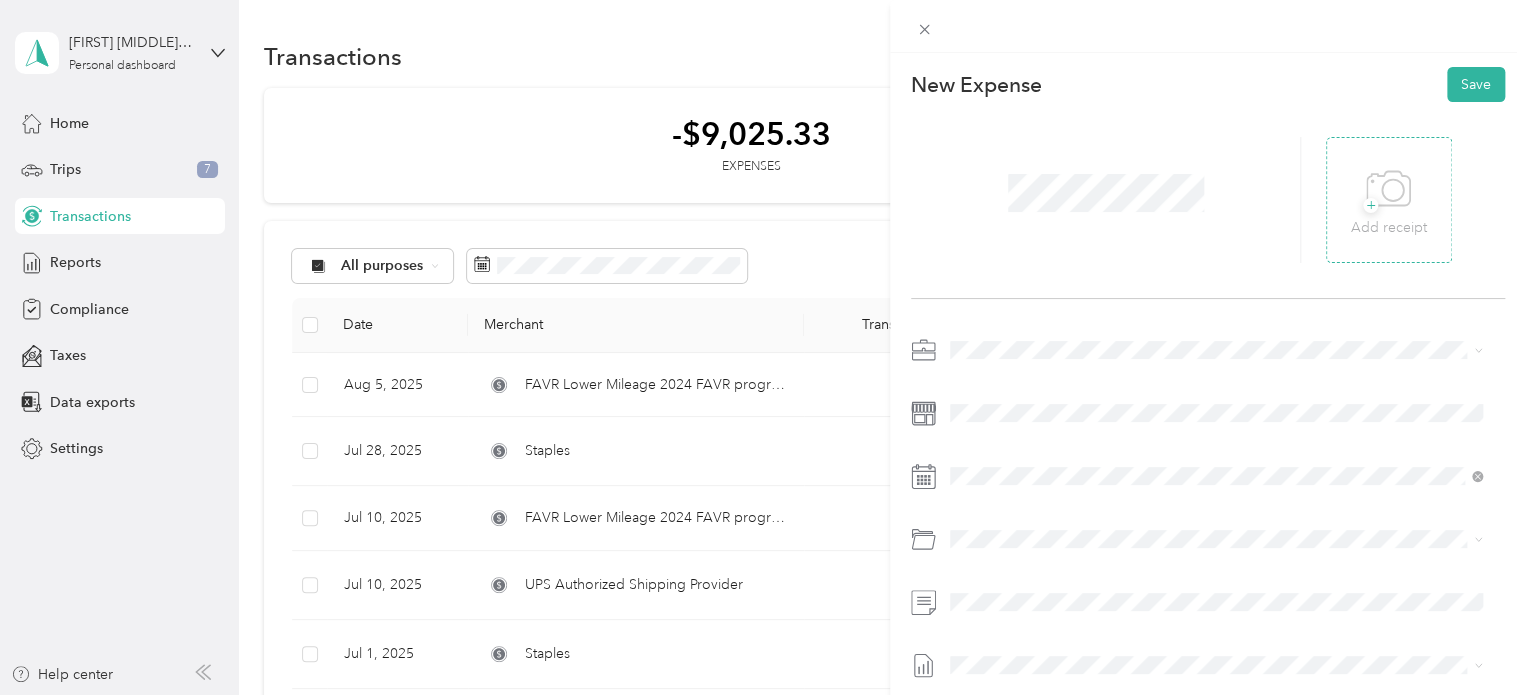 click 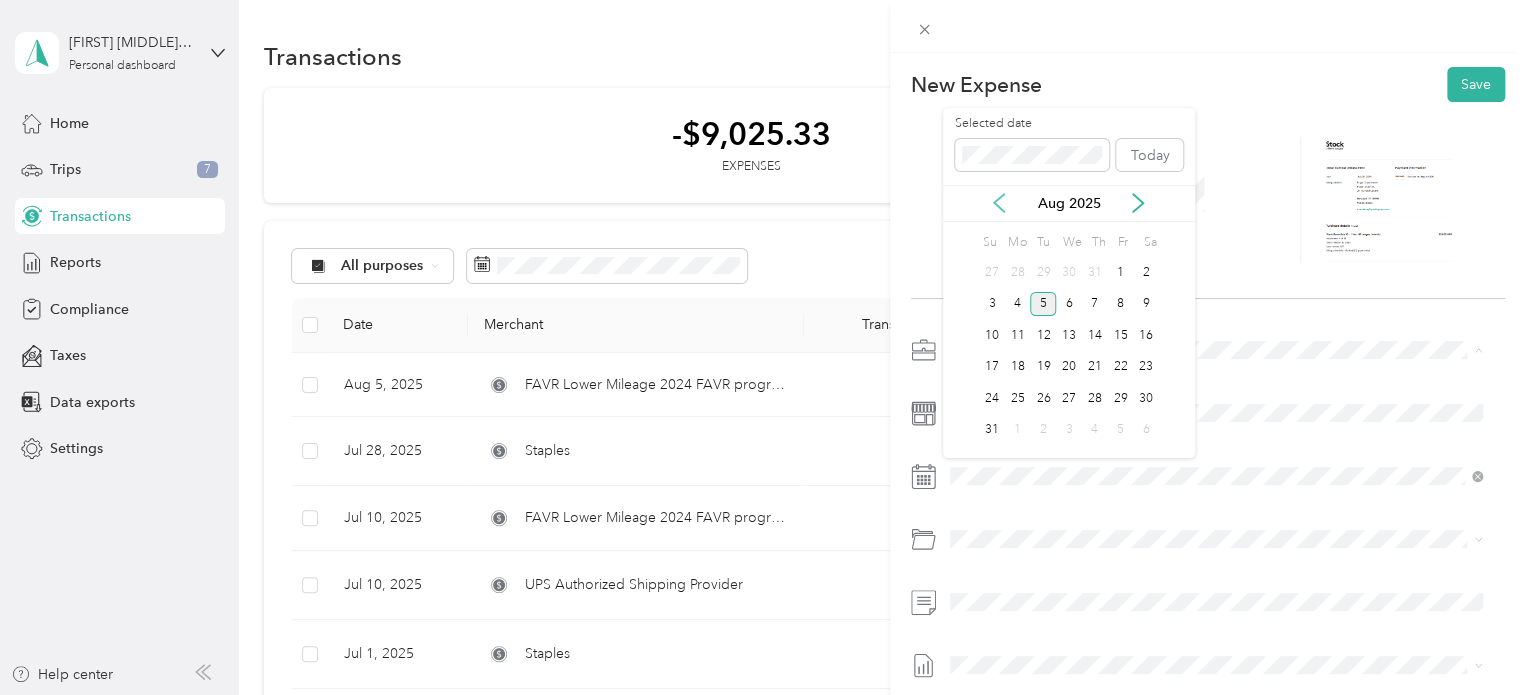 click 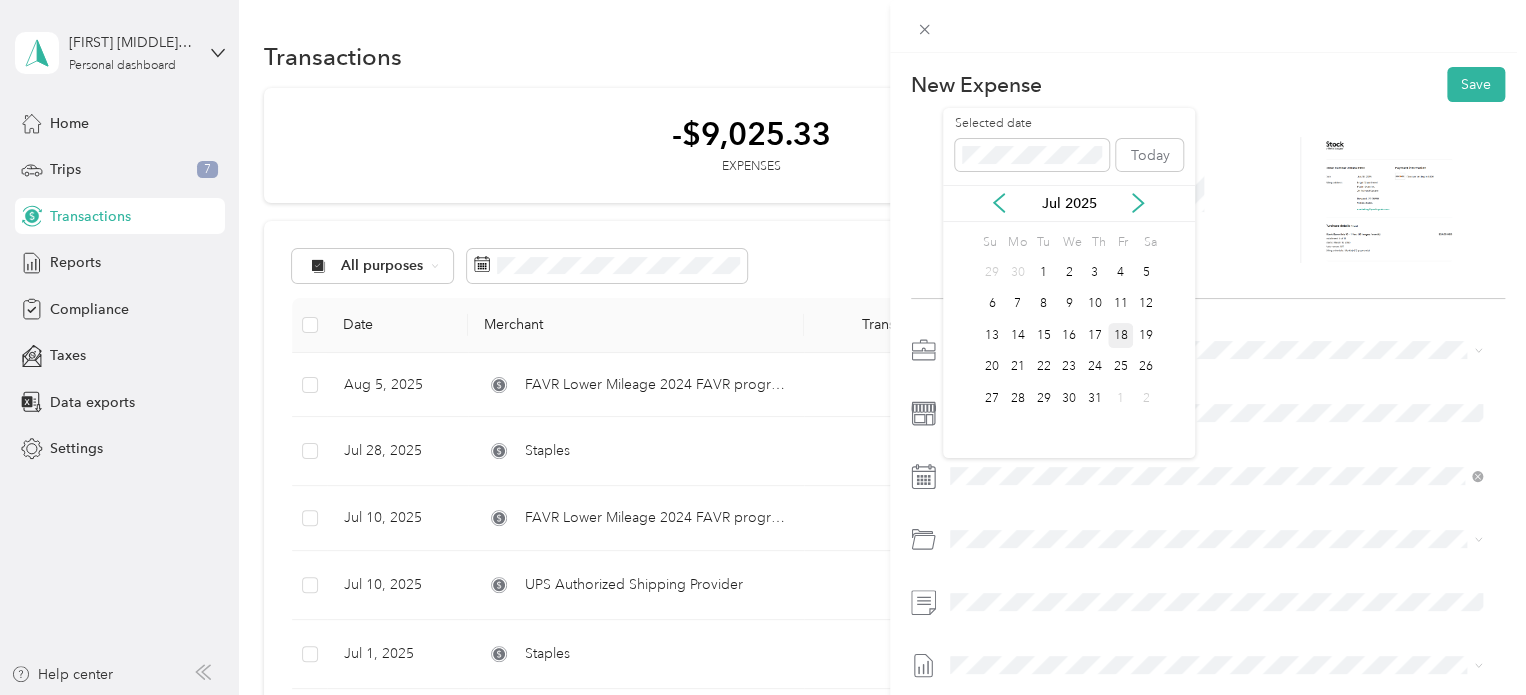 click on "18" at bounding box center [1121, 335] 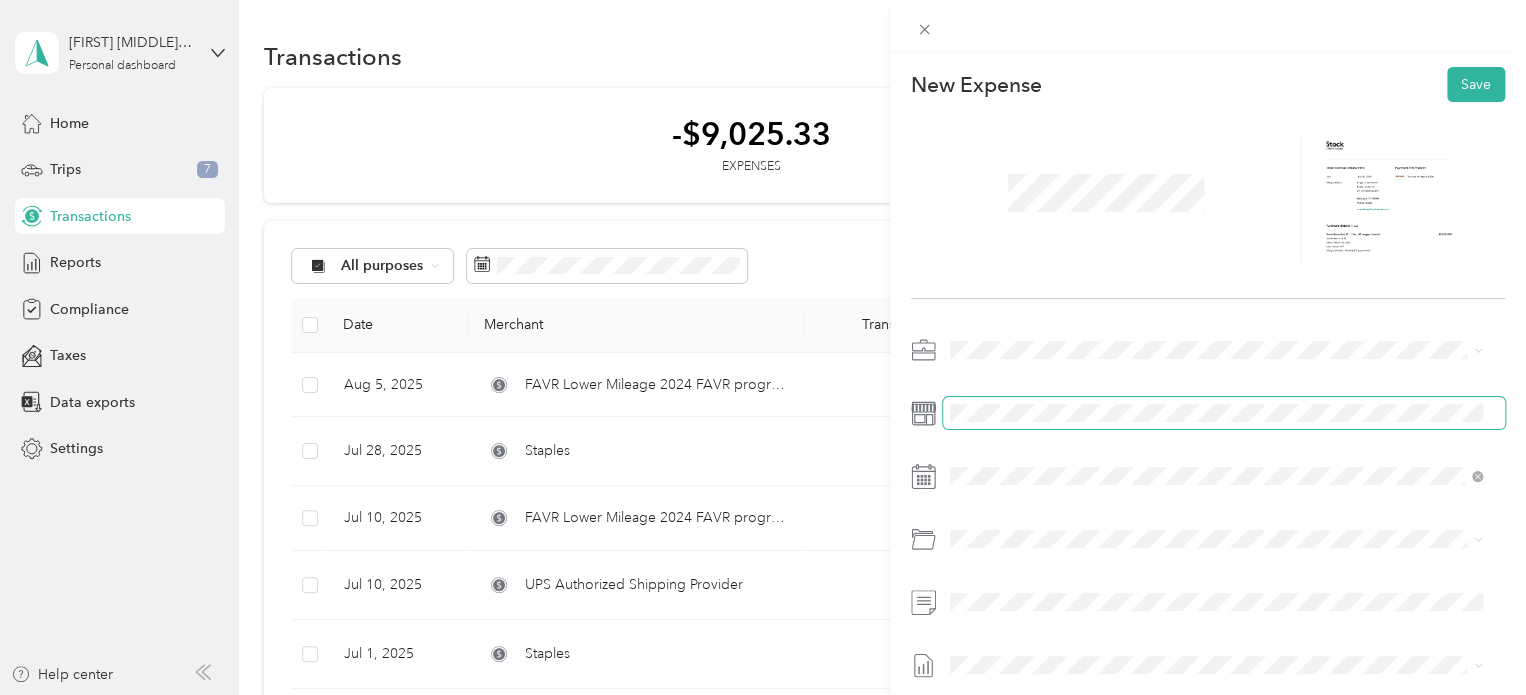 click at bounding box center [1224, 413] 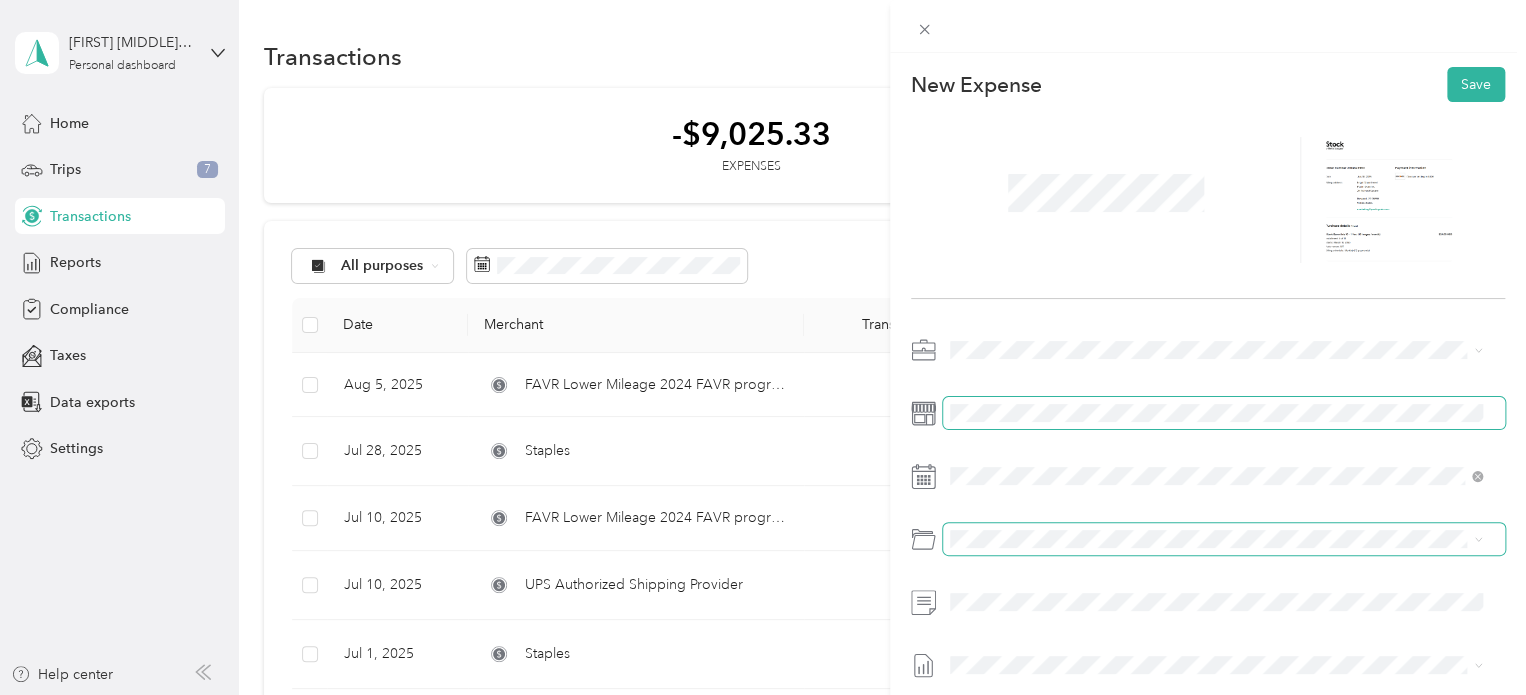 scroll, scrollTop: 91, scrollLeft: 0, axis: vertical 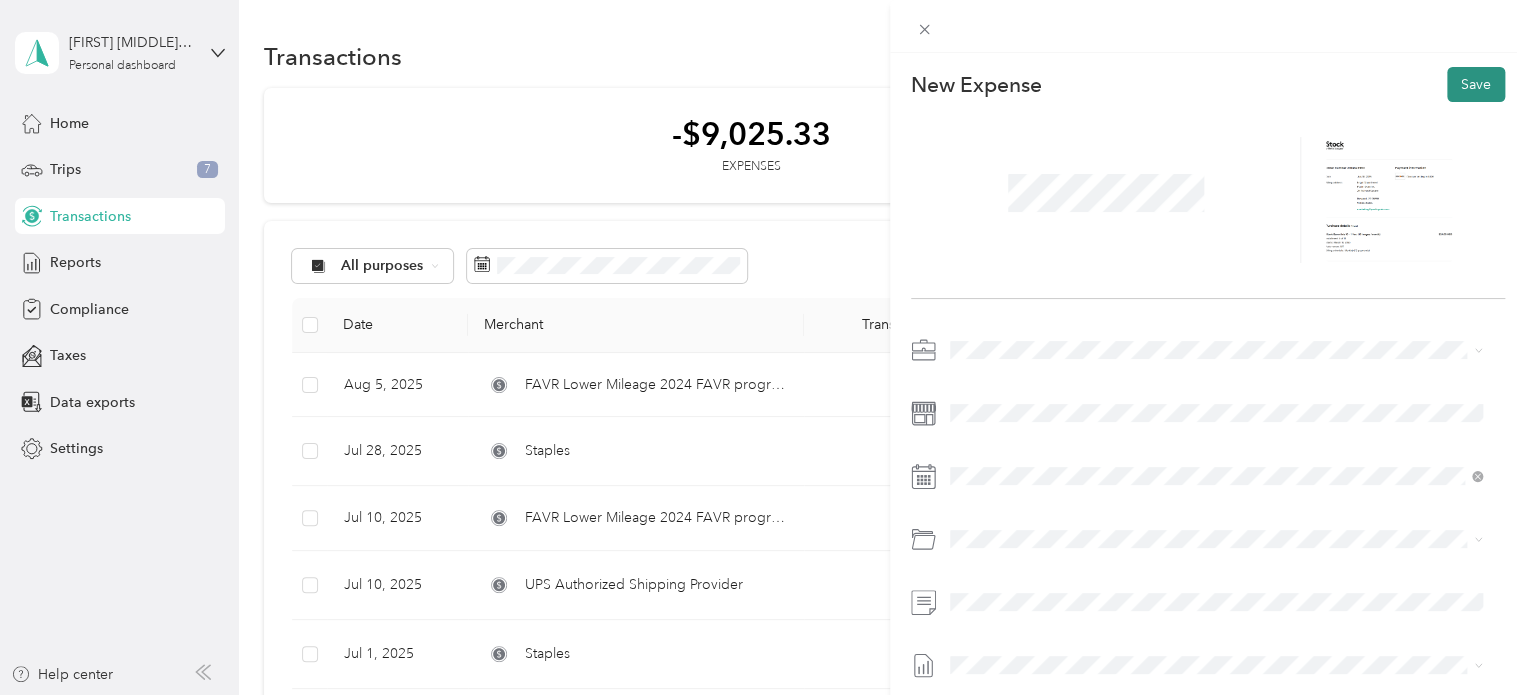 click on "Save" at bounding box center [1476, 84] 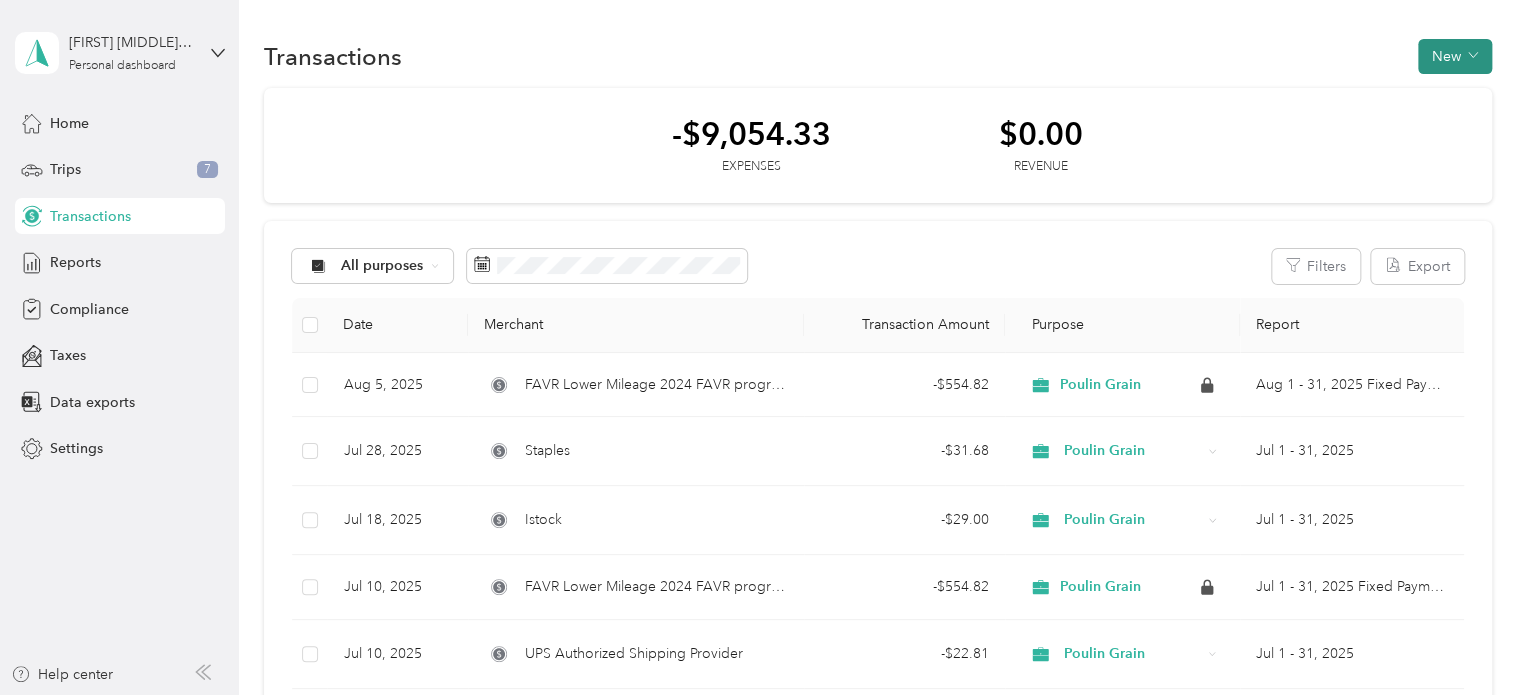 click on "New" at bounding box center [1455, 56] 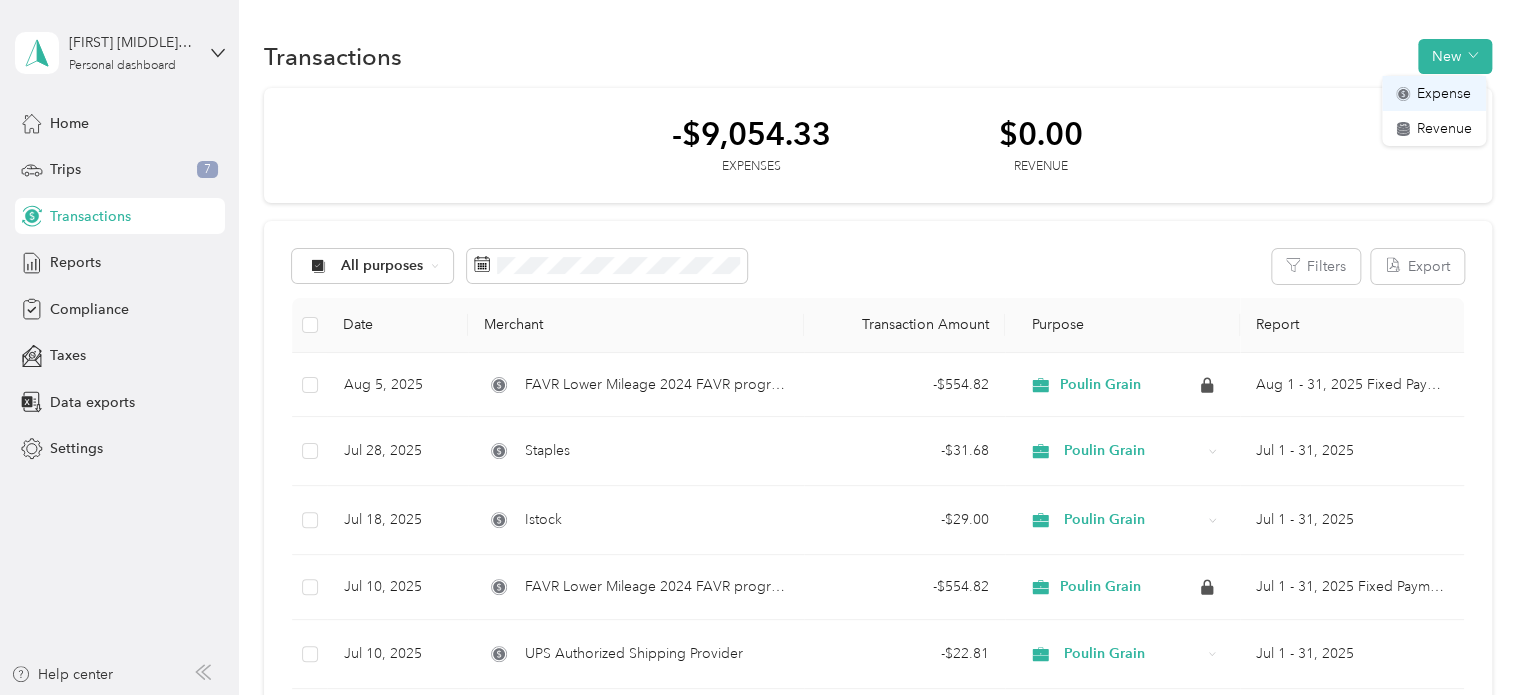 click on "Expense" at bounding box center [1434, 93] 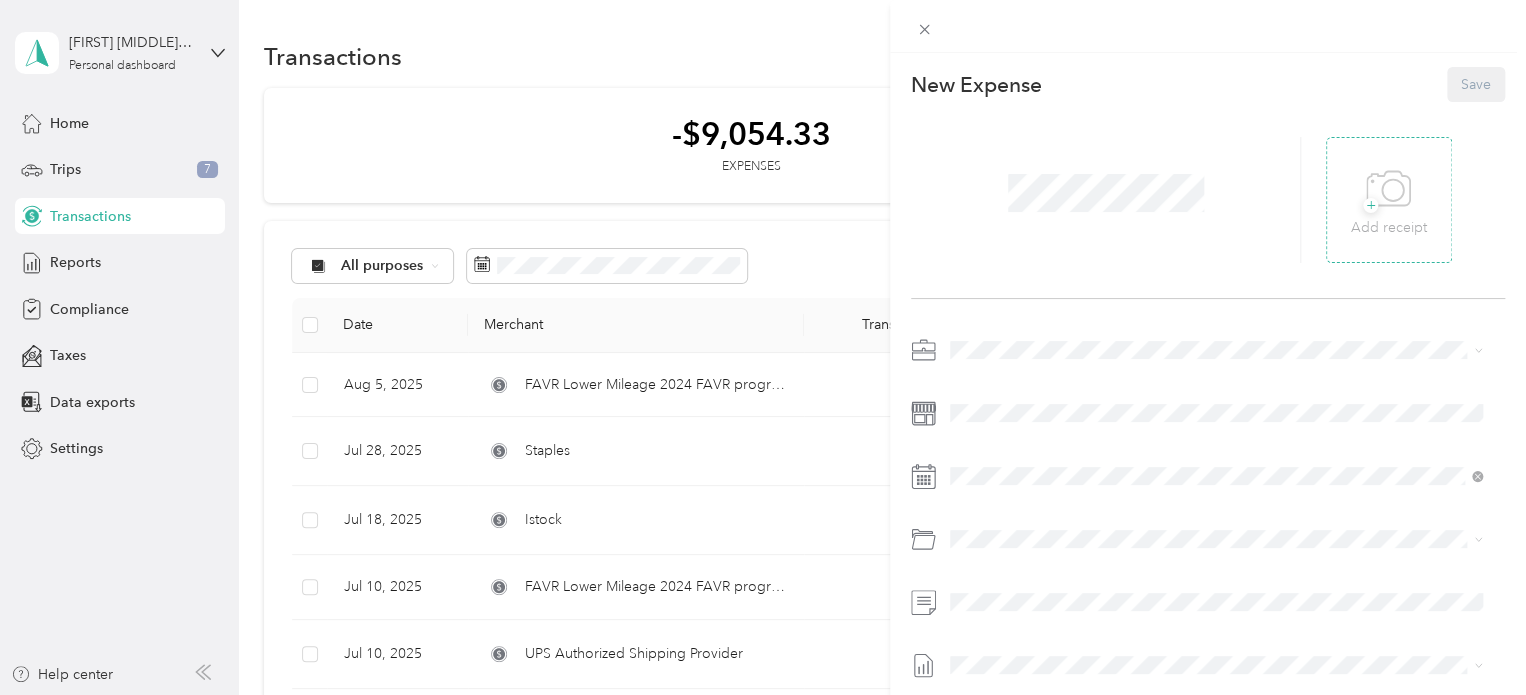 click on "+ Add receipt" at bounding box center [1389, 200] 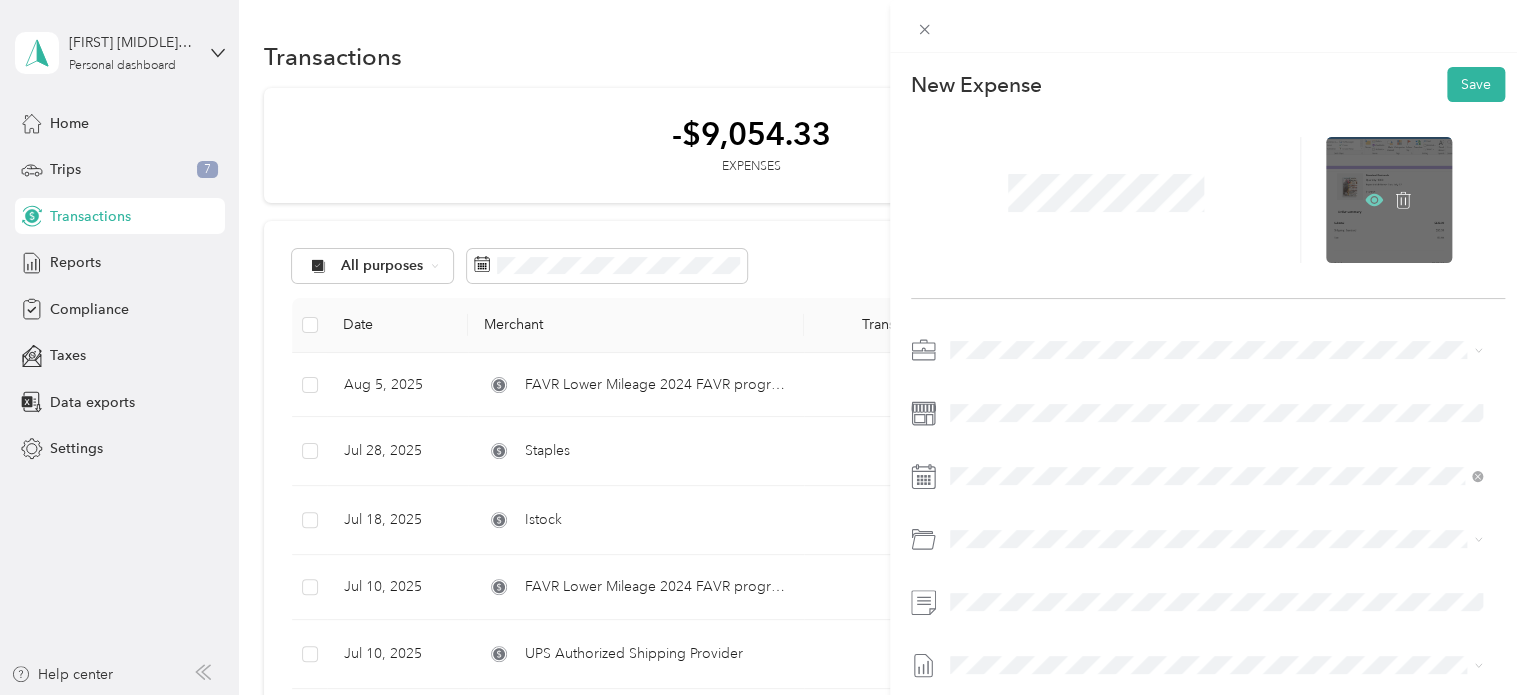 click 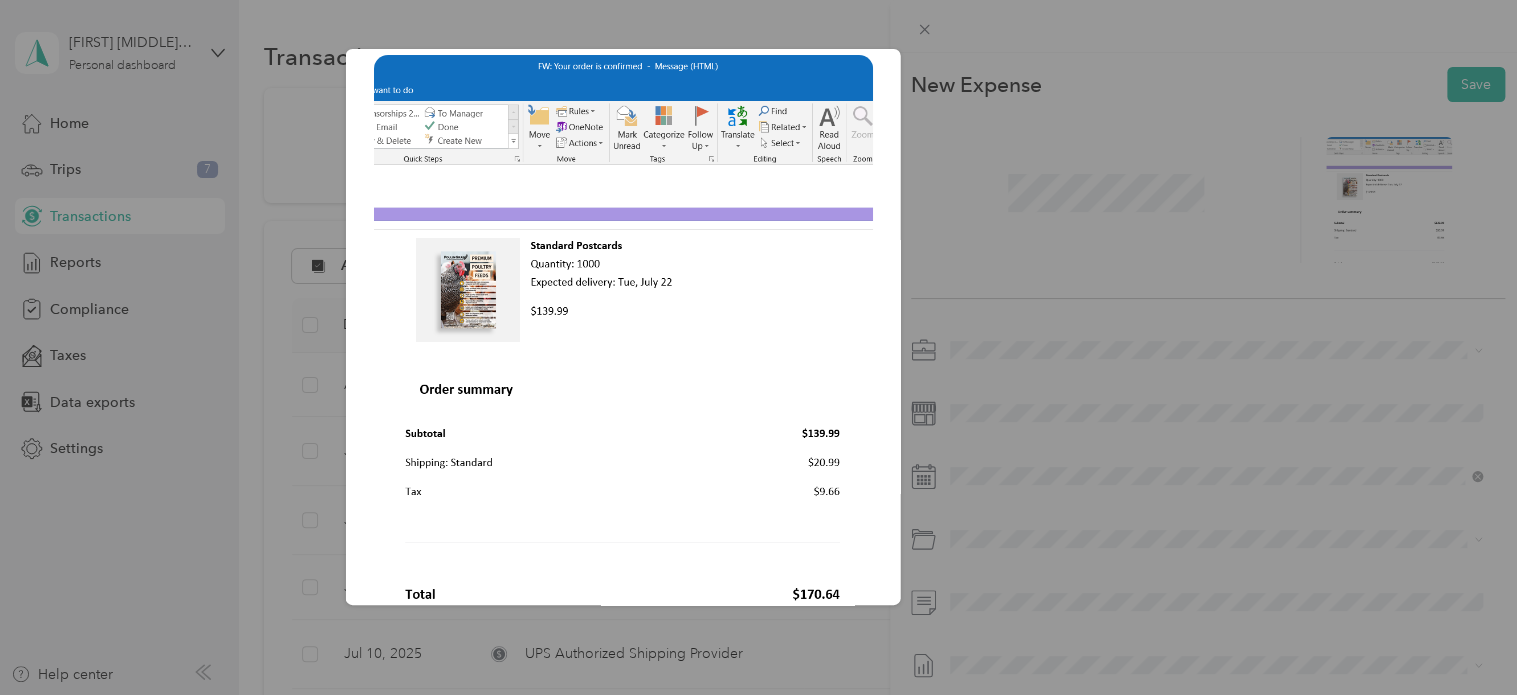 scroll, scrollTop: 100, scrollLeft: 0, axis: vertical 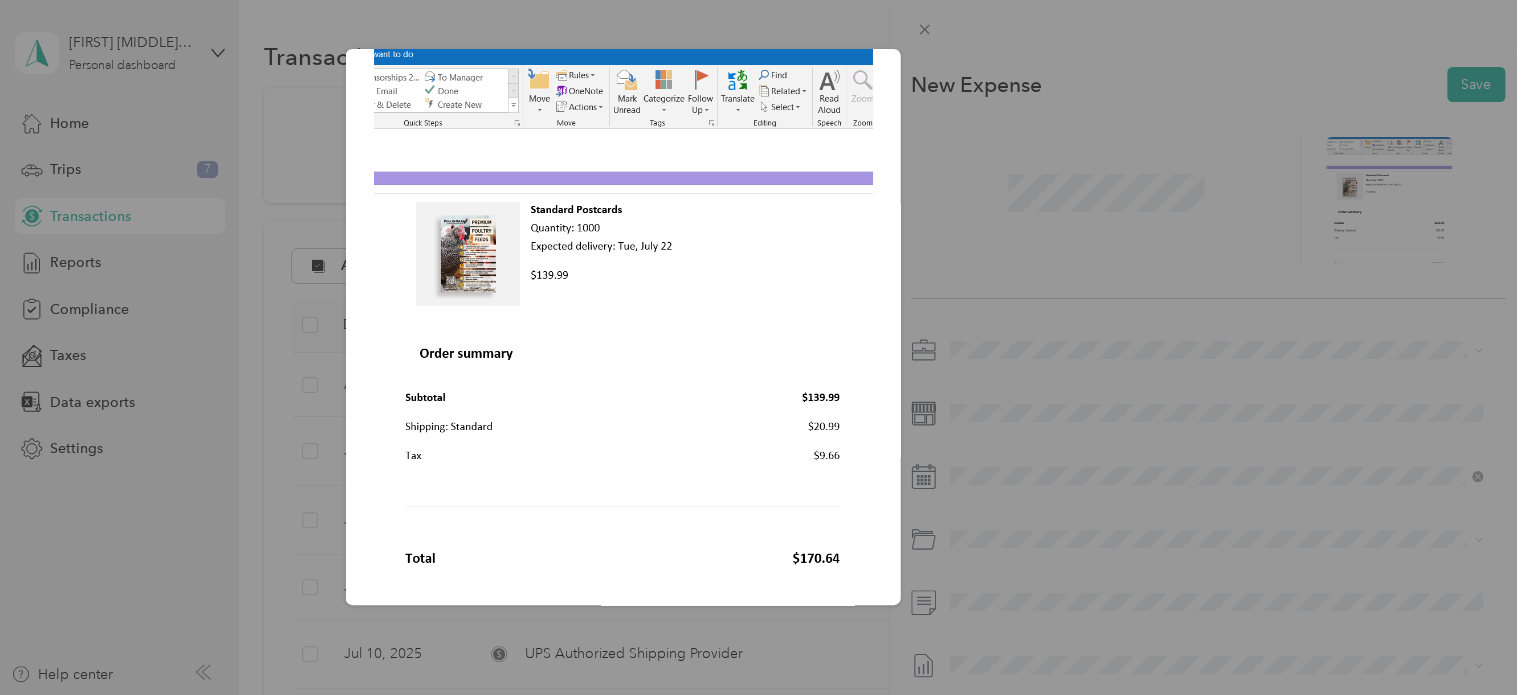 click on "aug vistaprint receipt.png" at bounding box center (1040, 330) 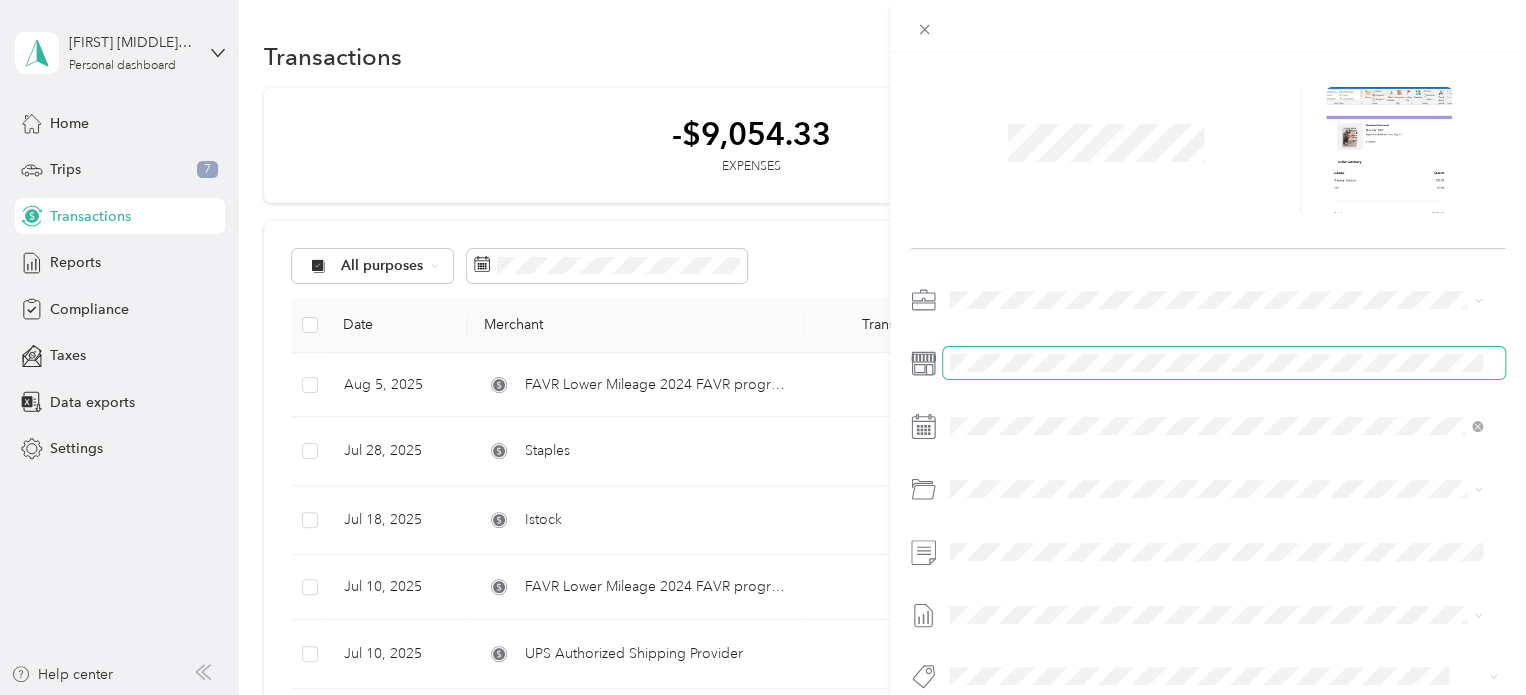 scroll, scrollTop: 91, scrollLeft: 0, axis: vertical 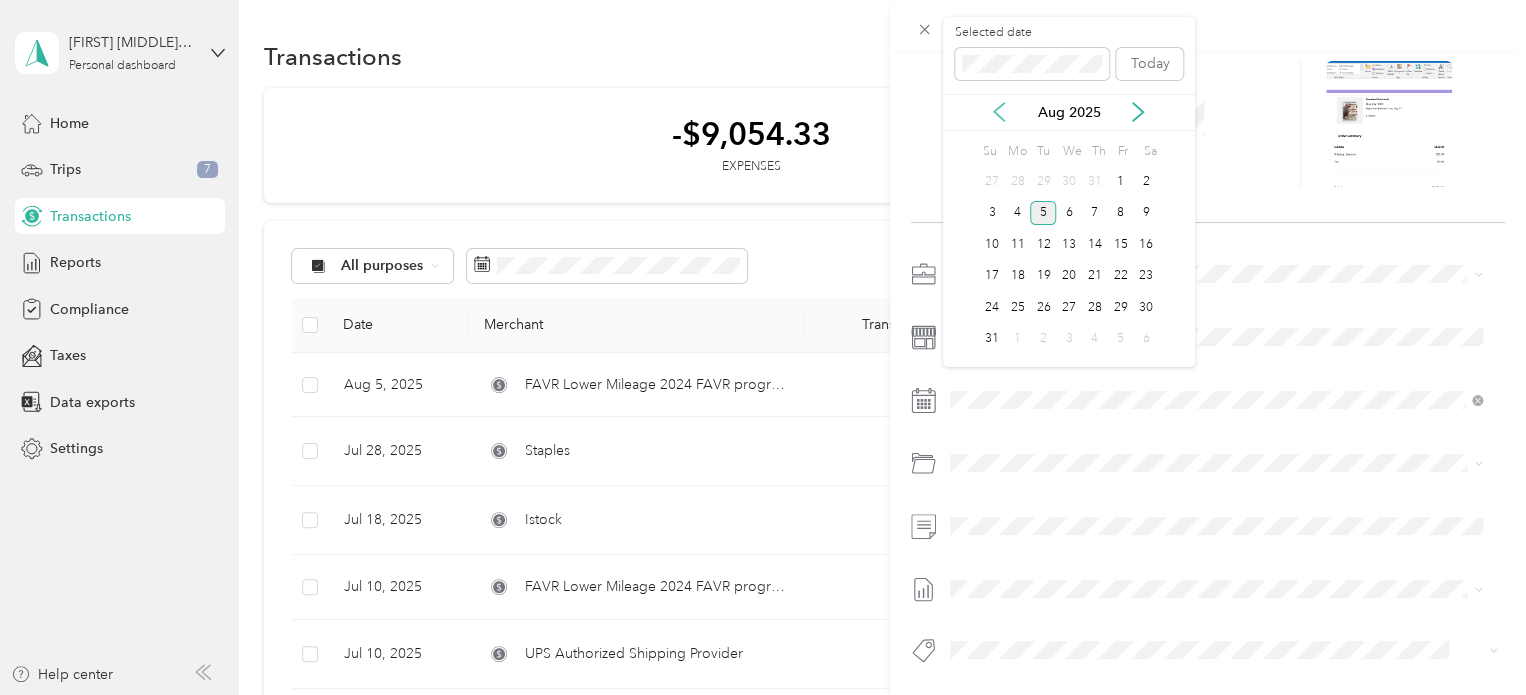 click 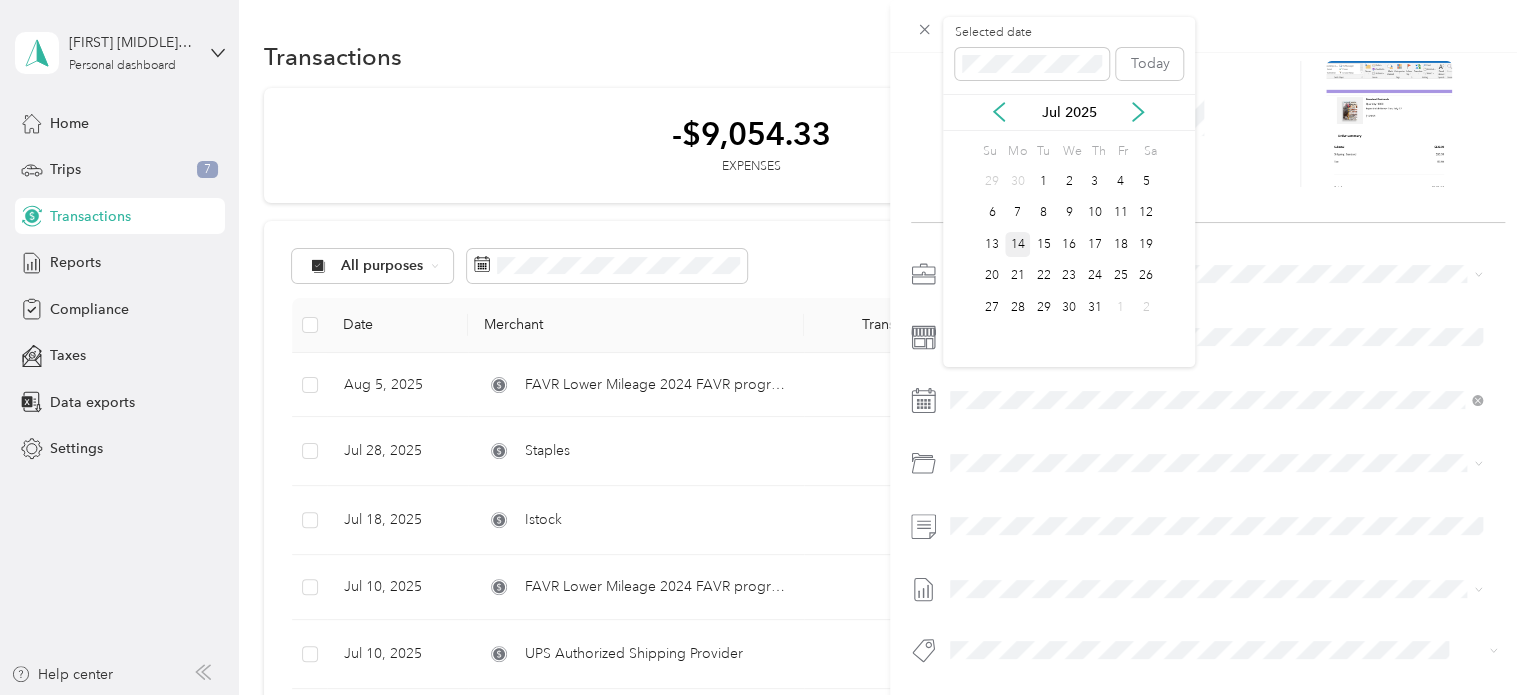 click on "14" at bounding box center (1018, 244) 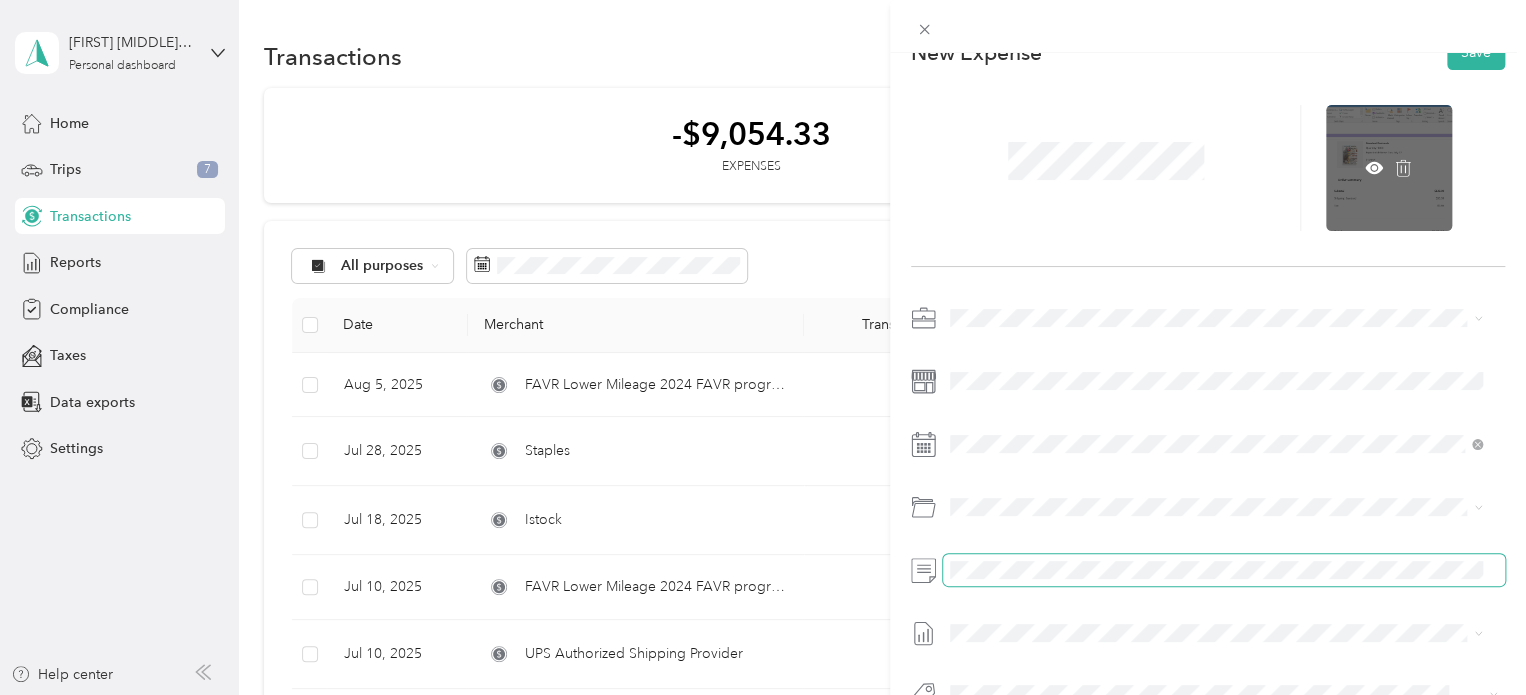 scroll, scrollTop: 0, scrollLeft: 0, axis: both 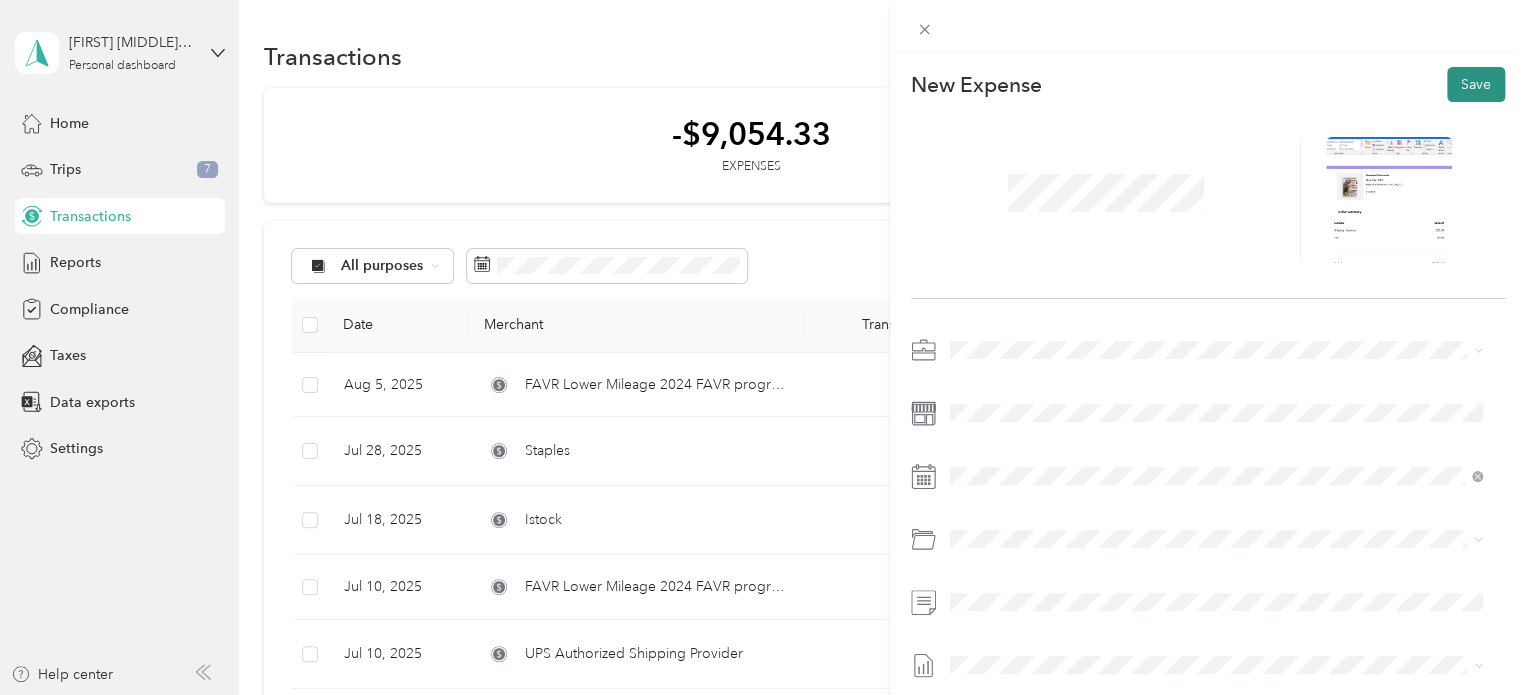 click on "Save" at bounding box center [1476, 84] 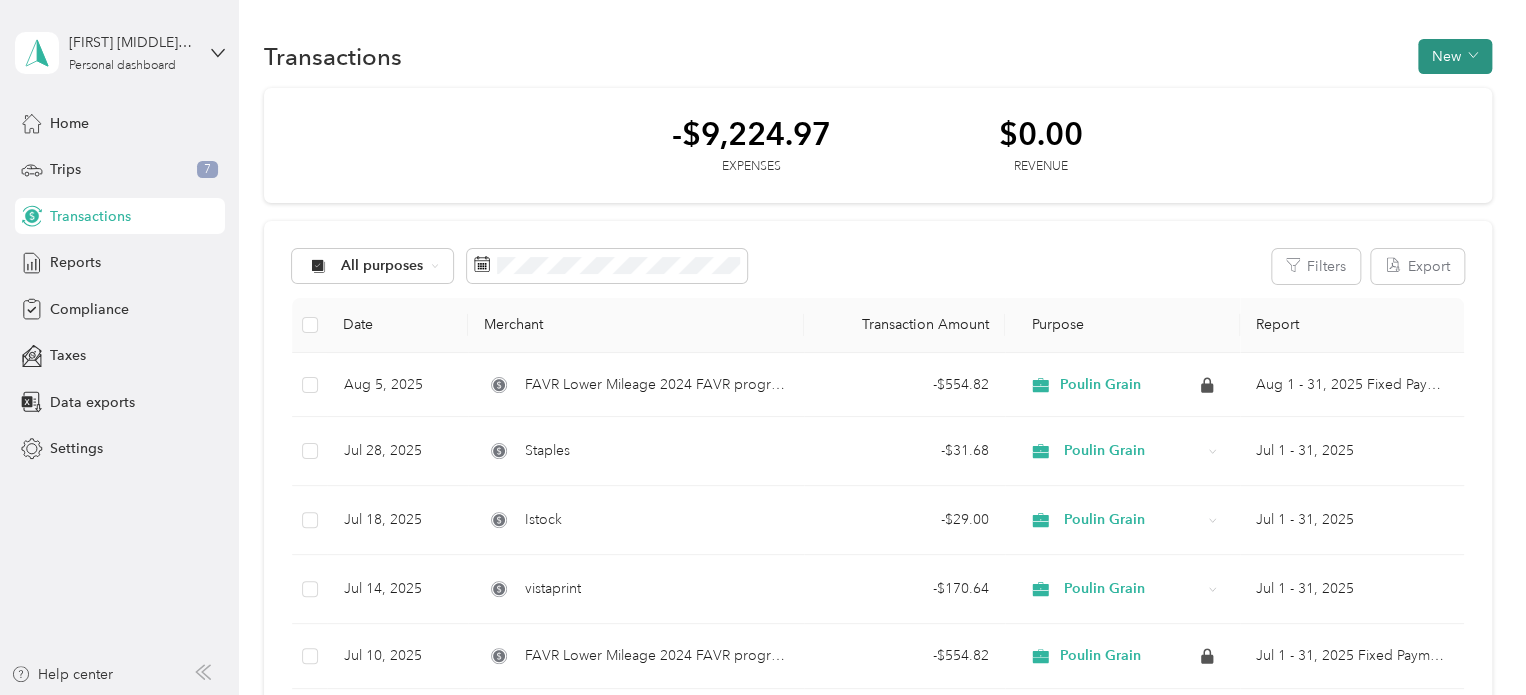 click on "New" at bounding box center (1455, 56) 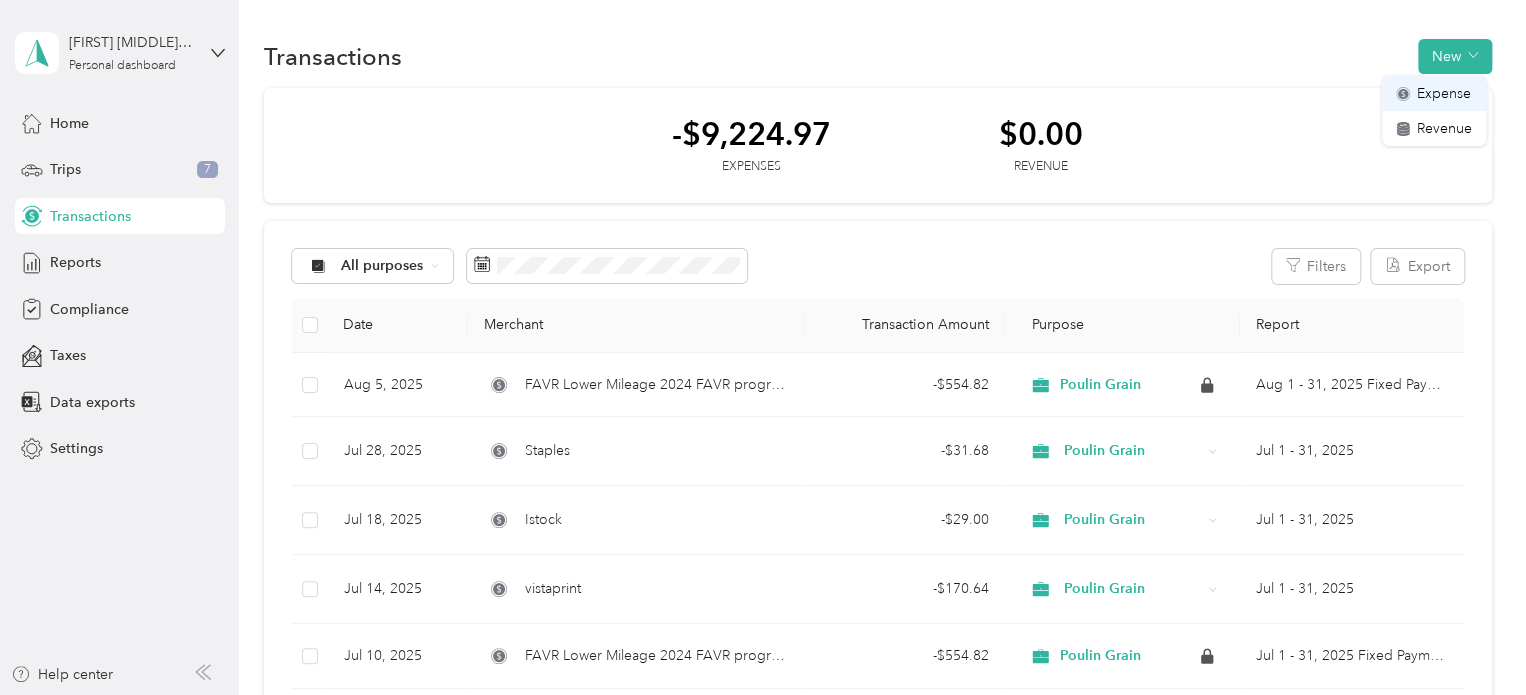click on "Expense" at bounding box center (1444, 93) 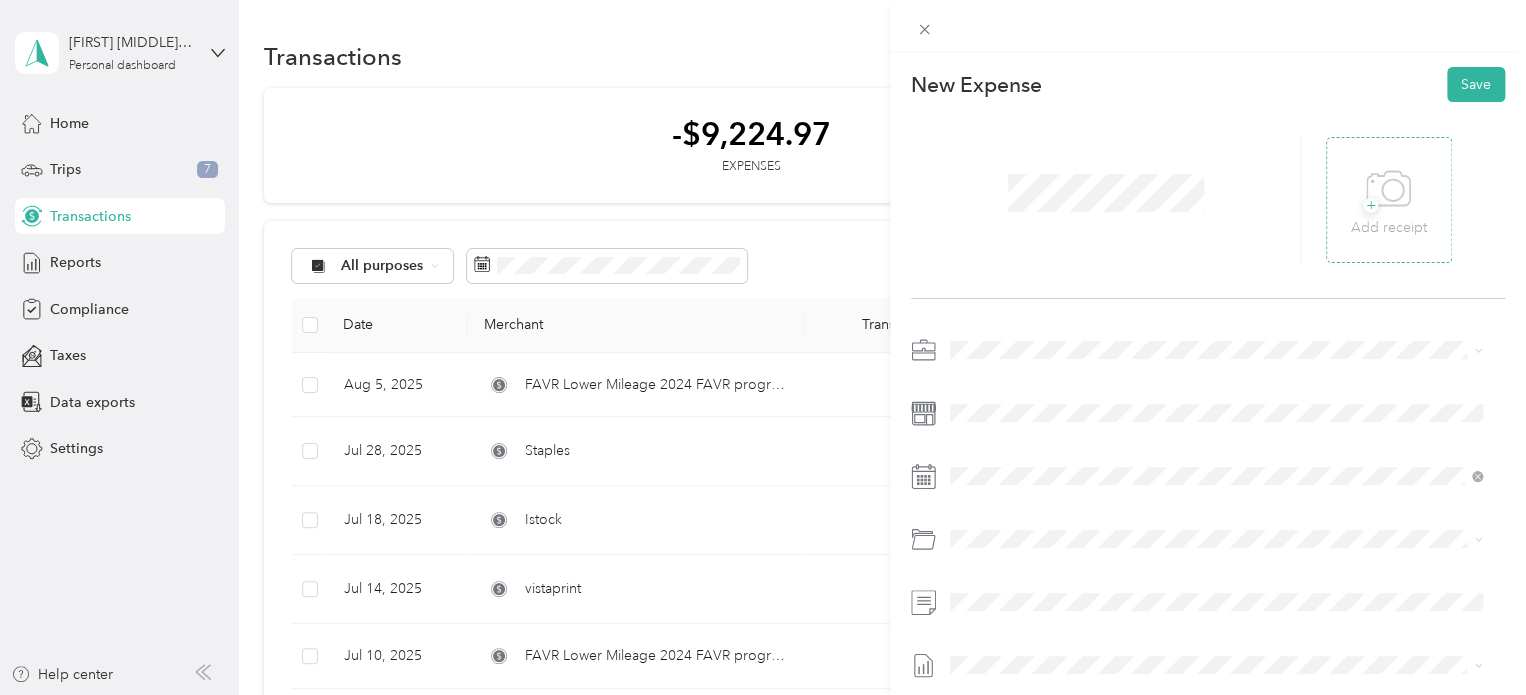 click on "Add receipt" at bounding box center (1389, 228) 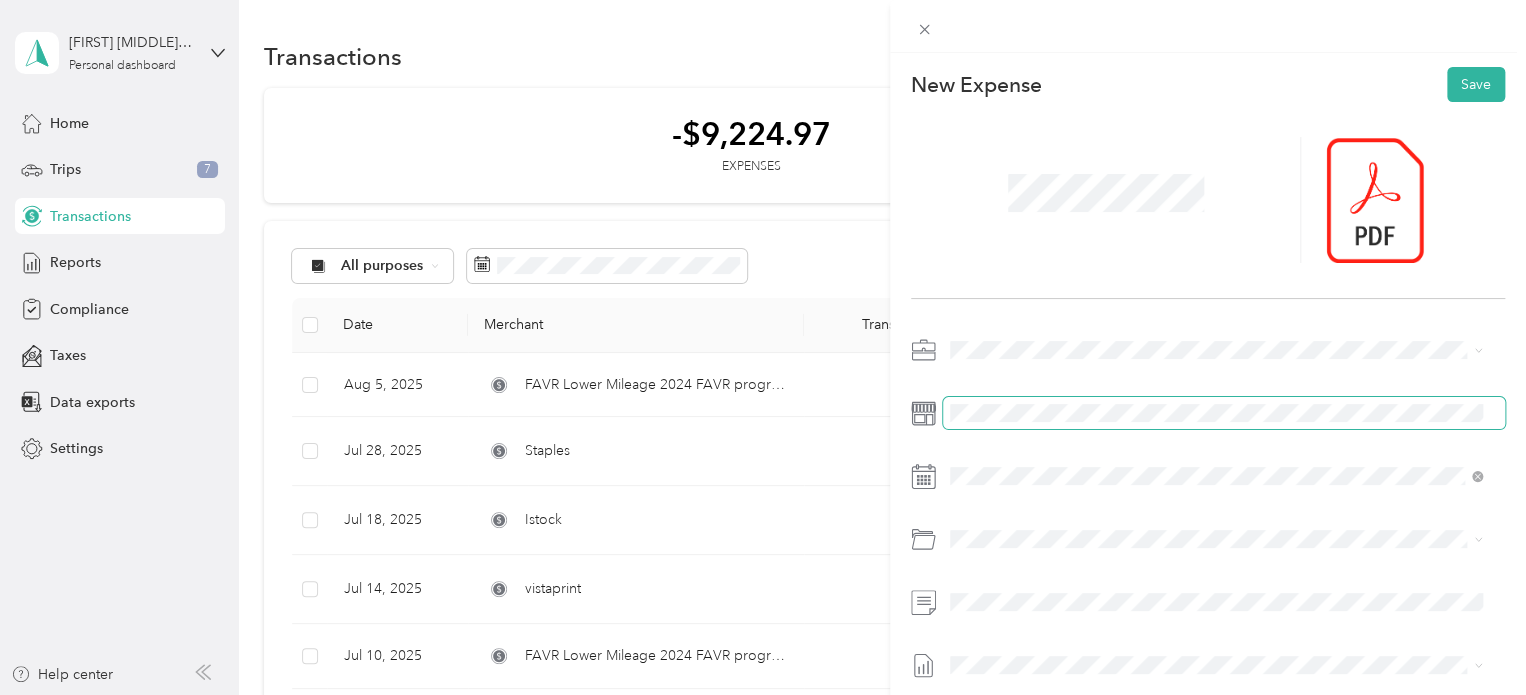 click at bounding box center [1224, 413] 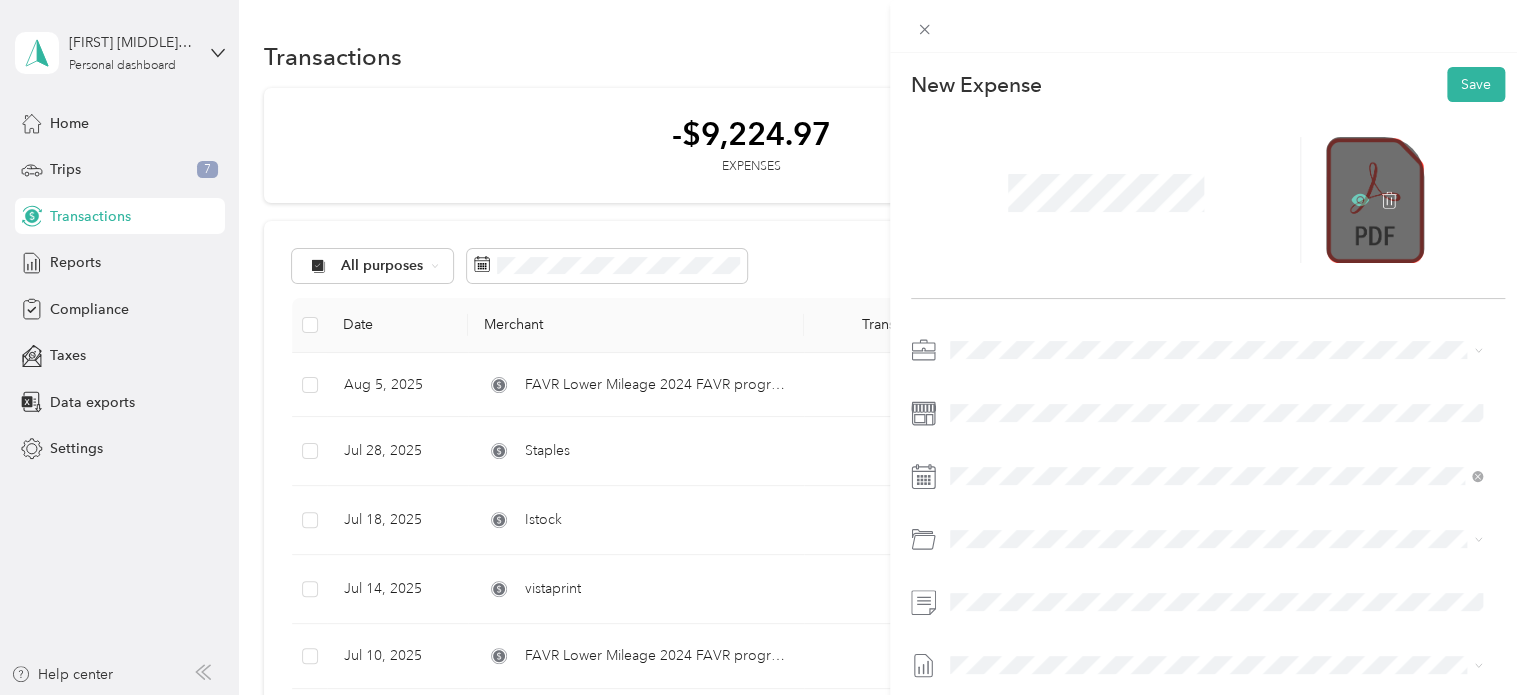 click 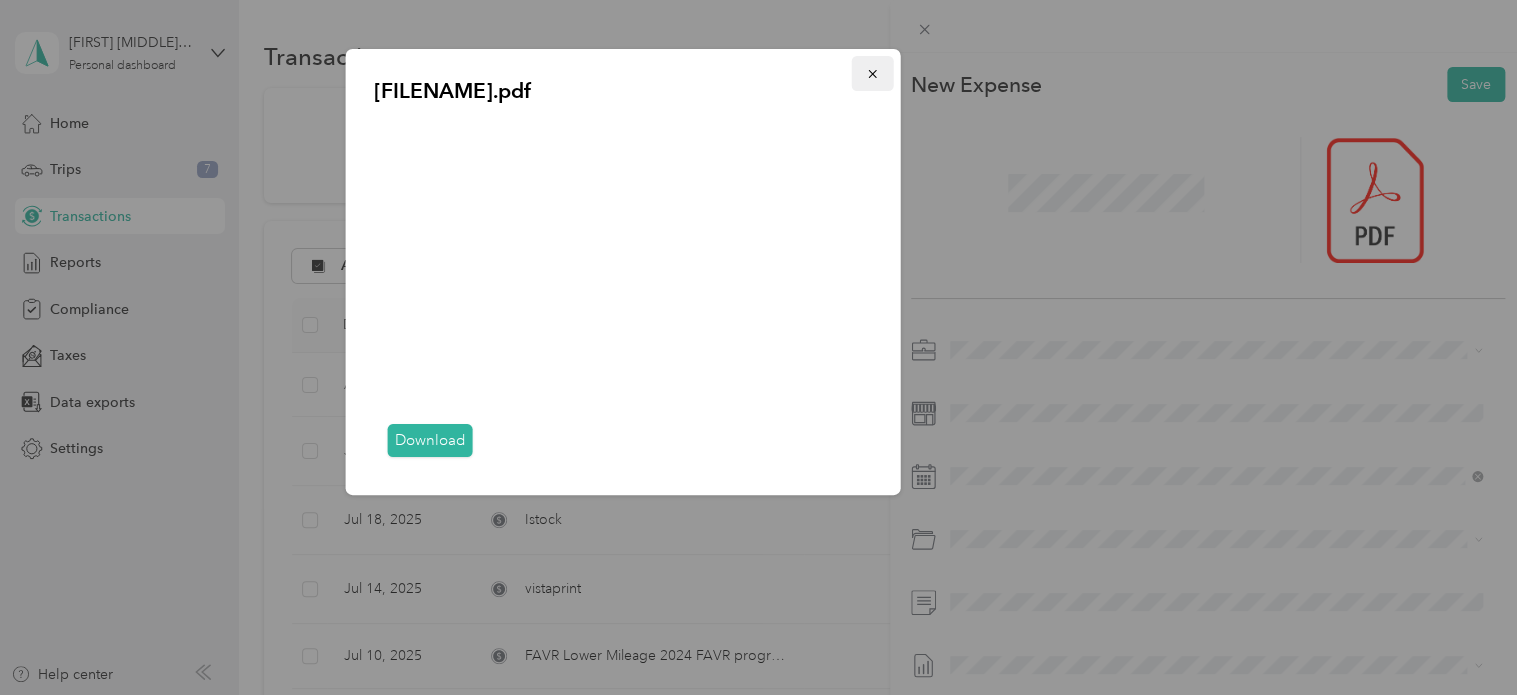 click 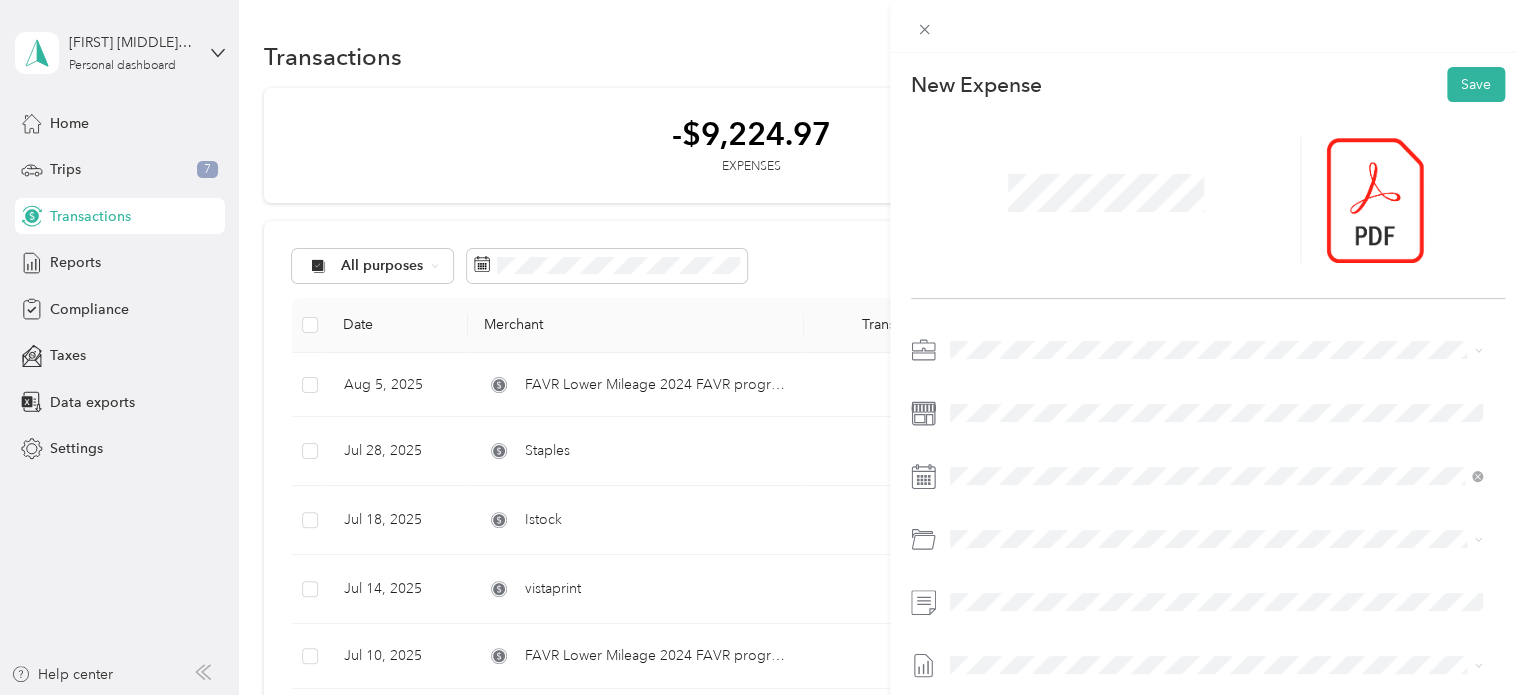 click at bounding box center (1208, 544) 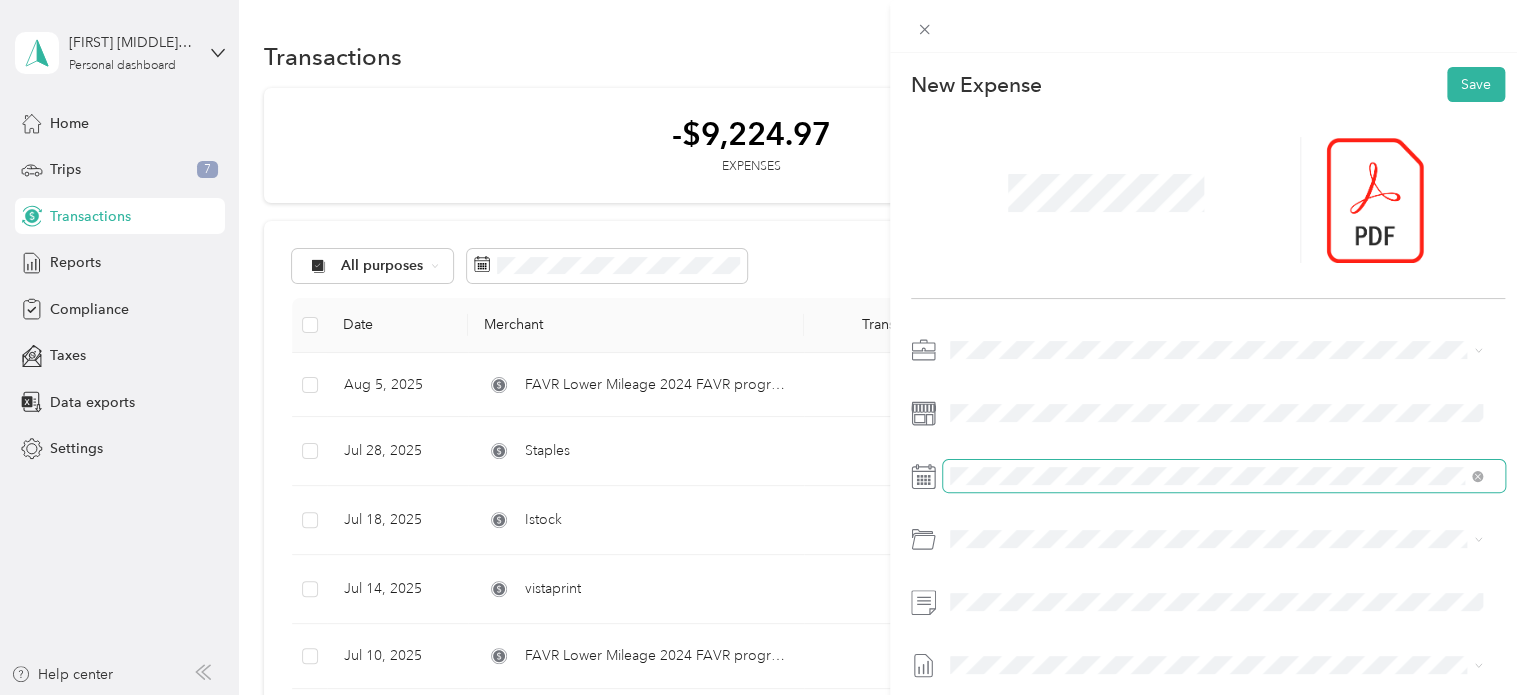click at bounding box center (1224, 476) 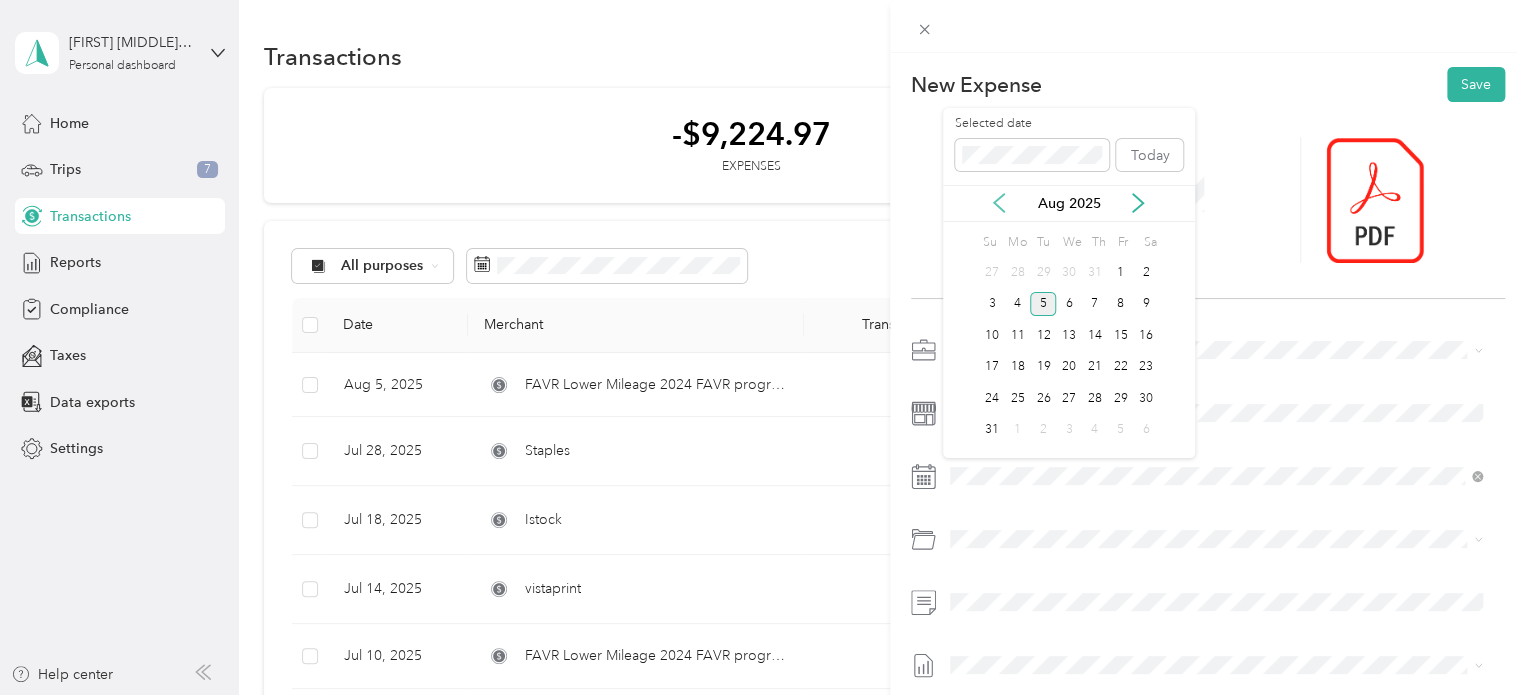 click 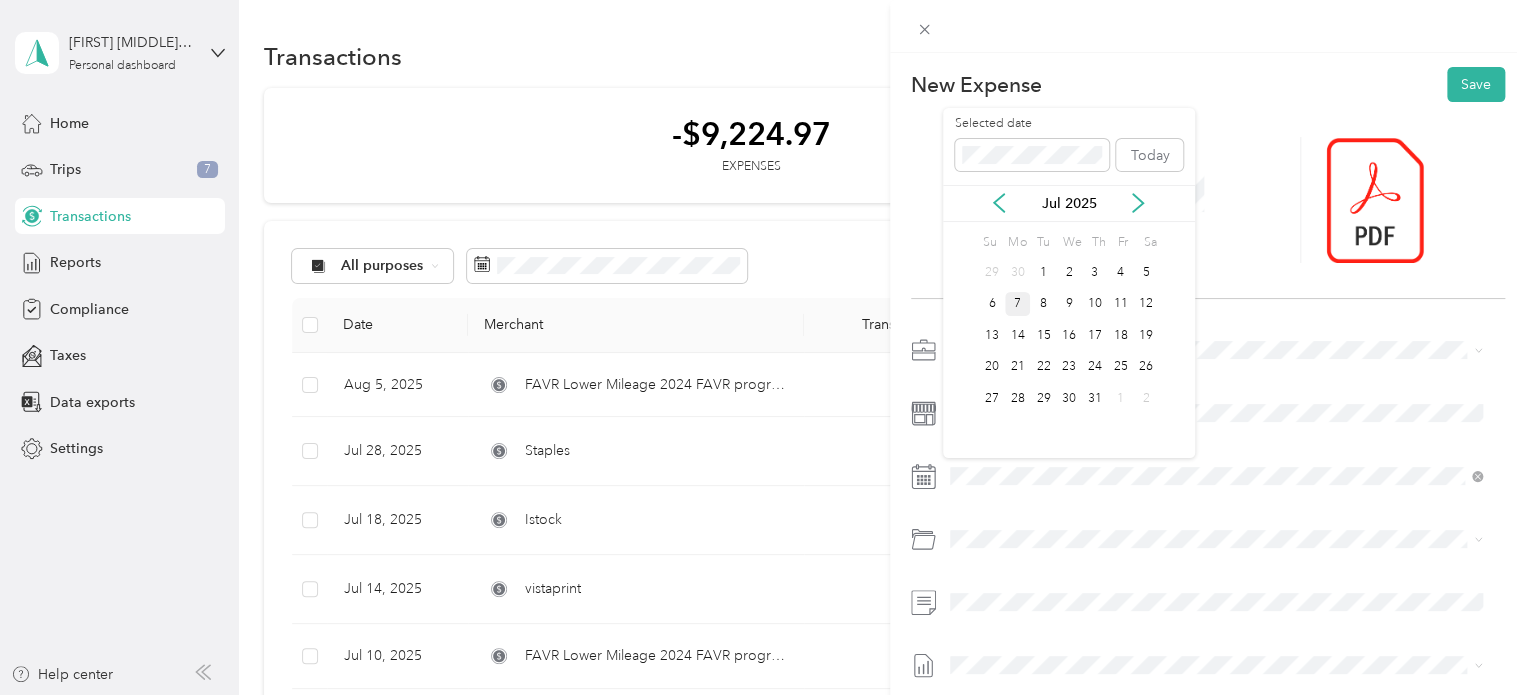 click on "7" at bounding box center [1018, 304] 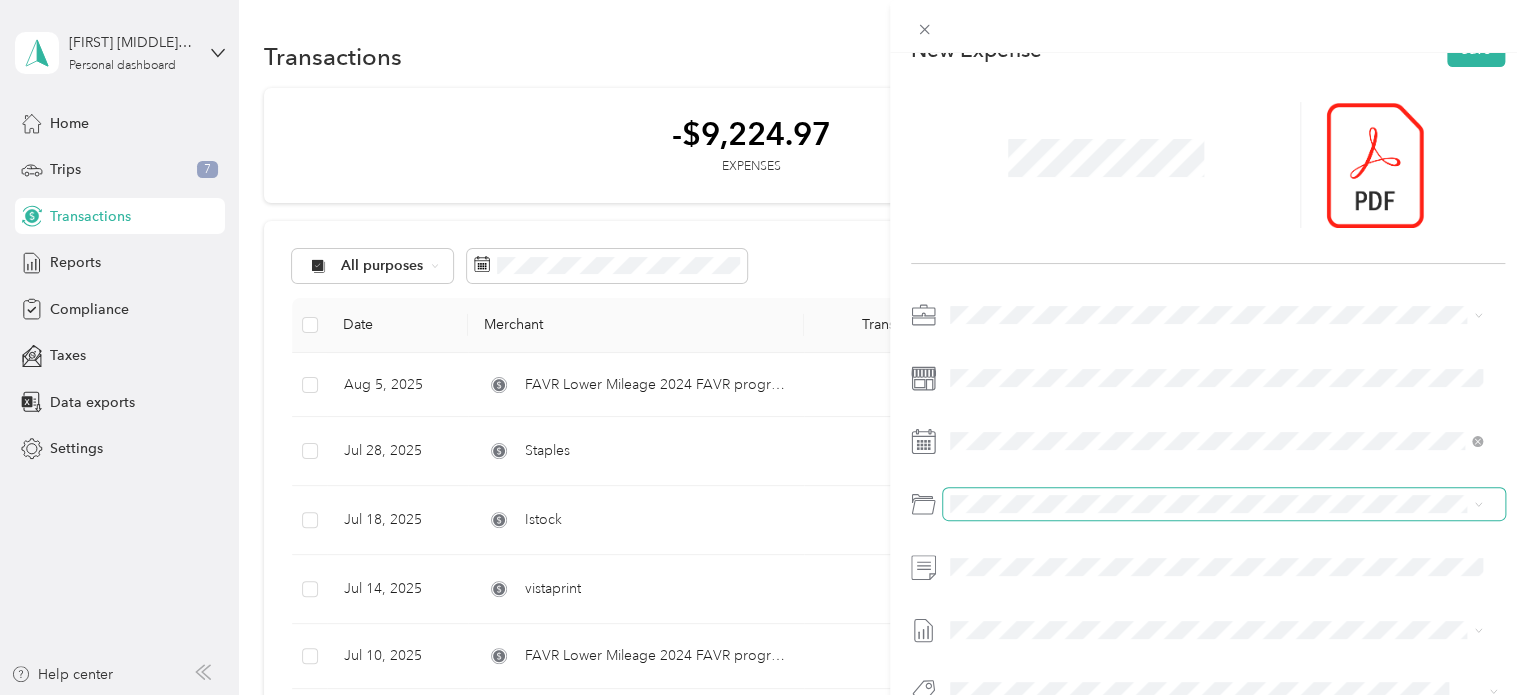 scroll, scrollTop: 91, scrollLeft: 0, axis: vertical 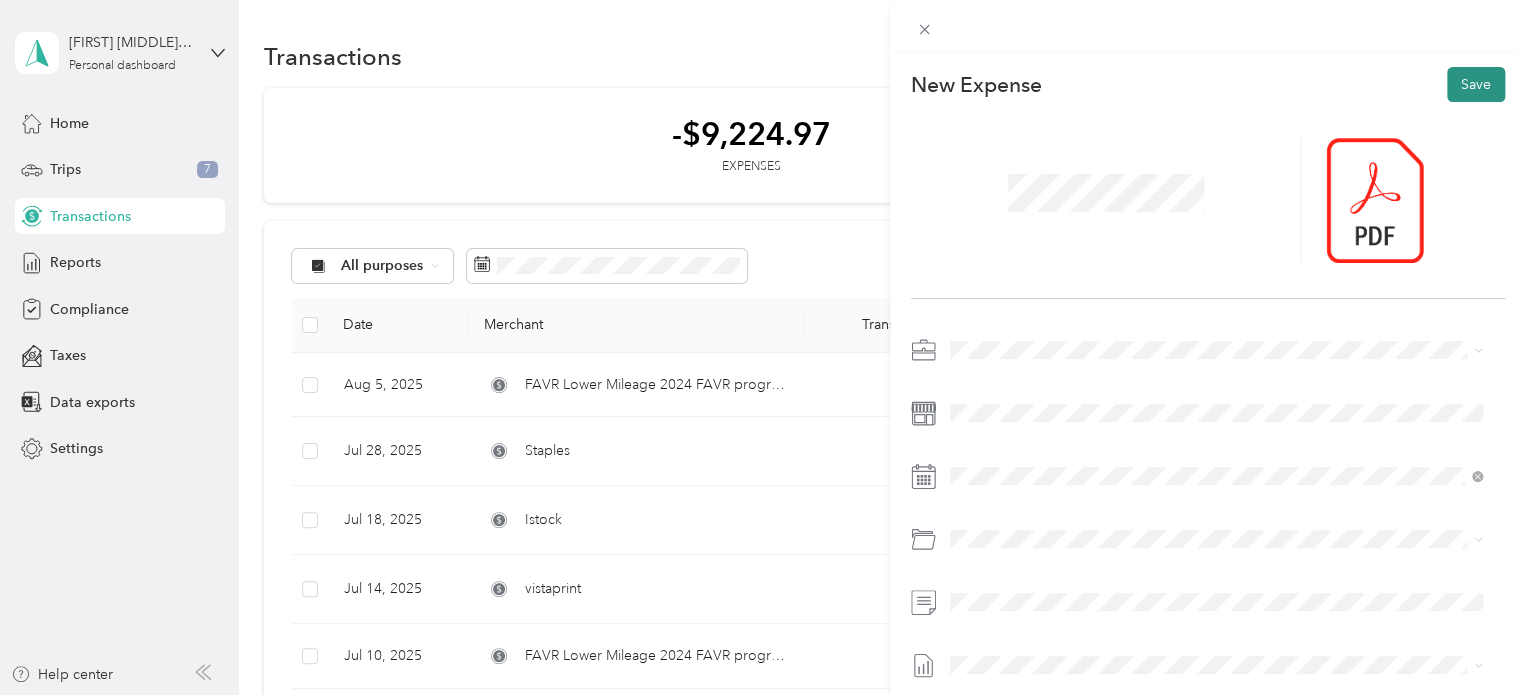 click on "Save" at bounding box center [1476, 84] 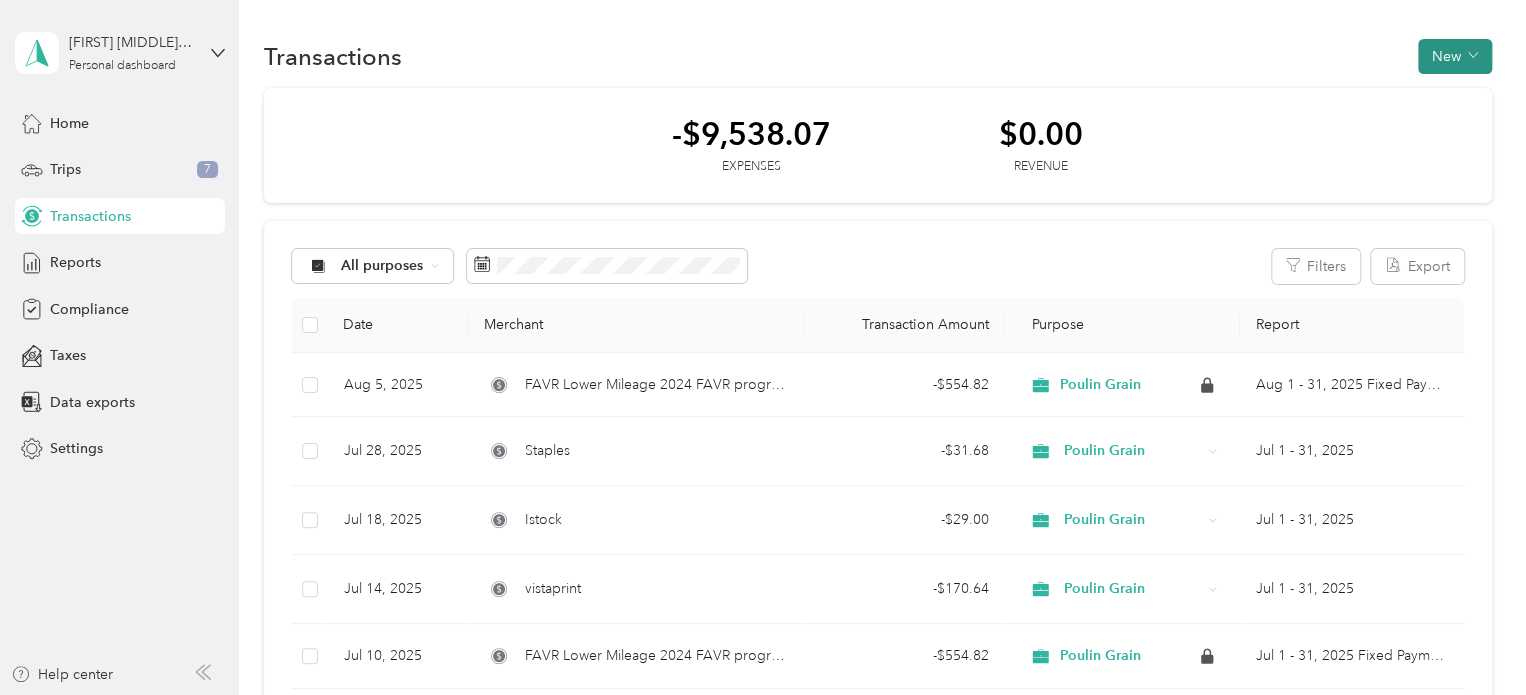 click on "New" at bounding box center (1455, 56) 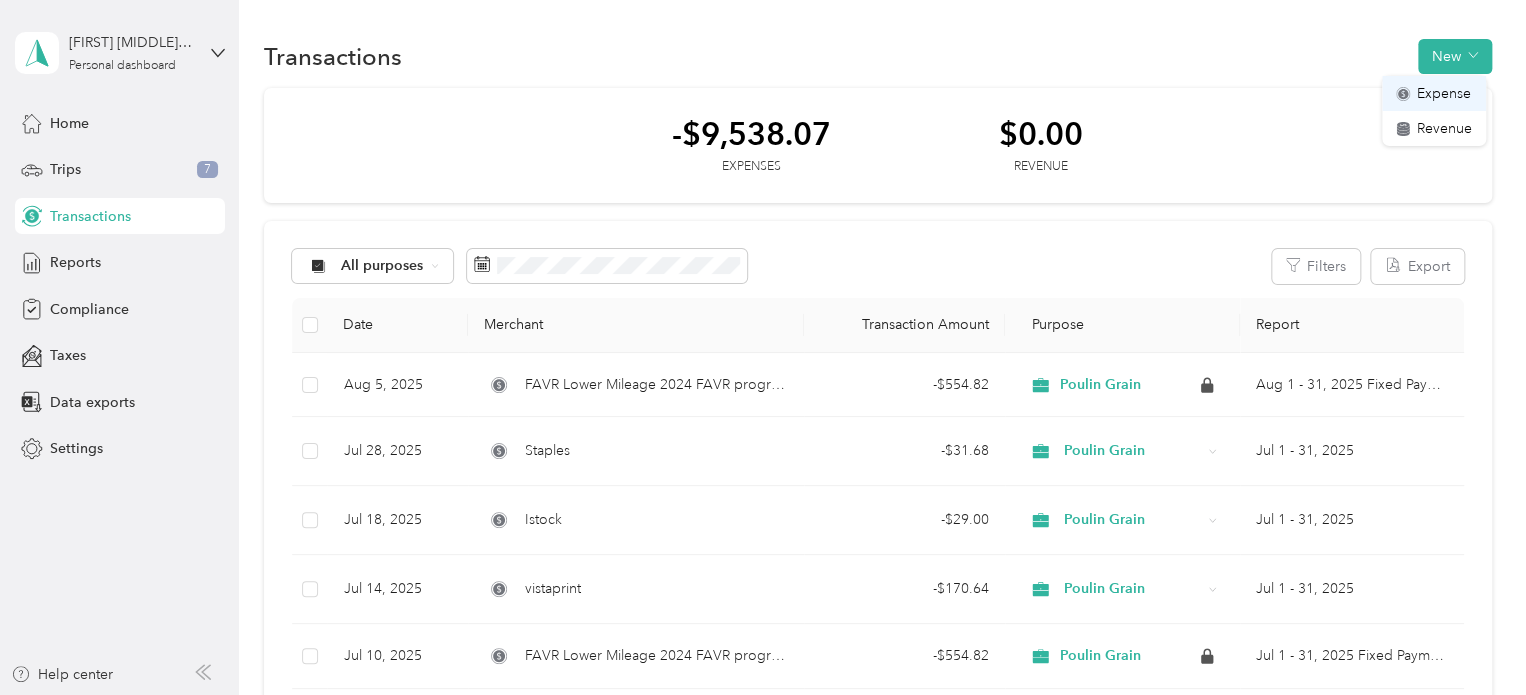 click on "Expense" at bounding box center [1444, 93] 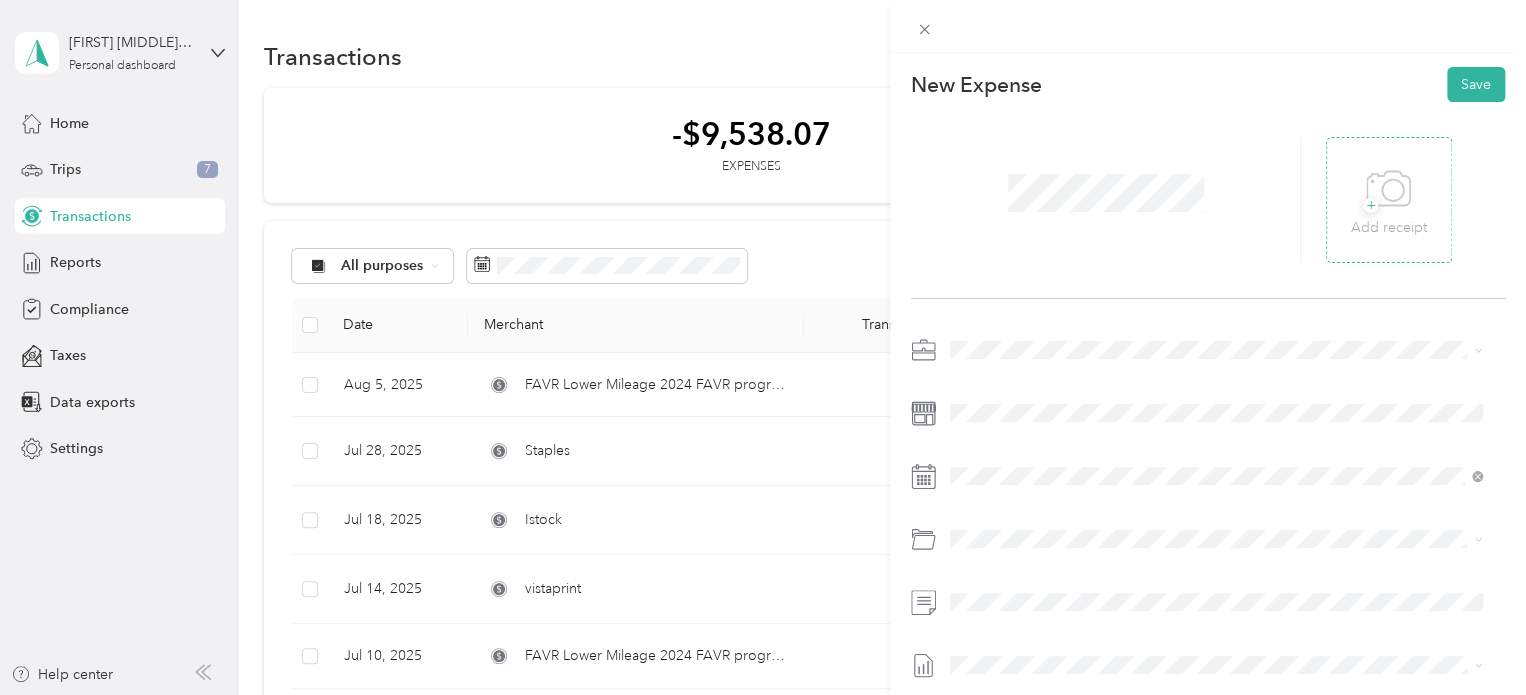 click 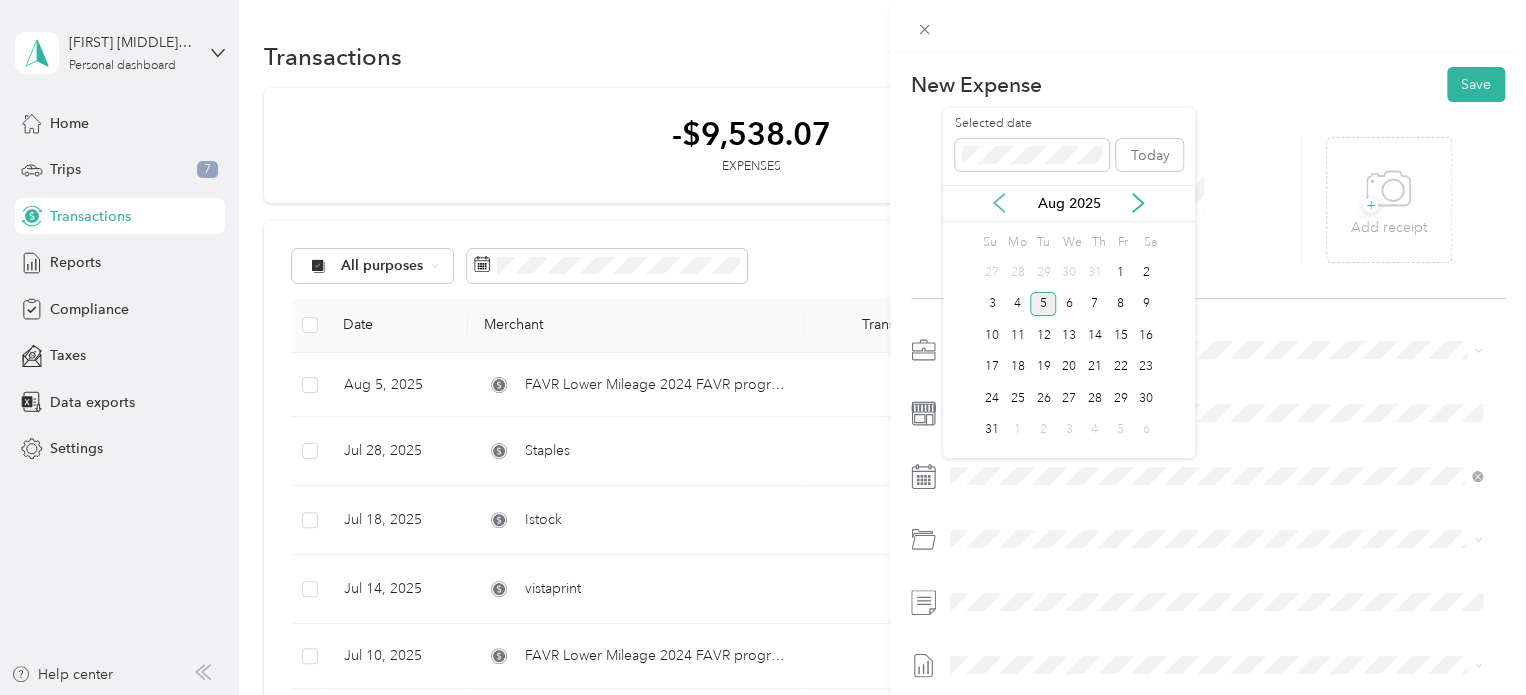 click 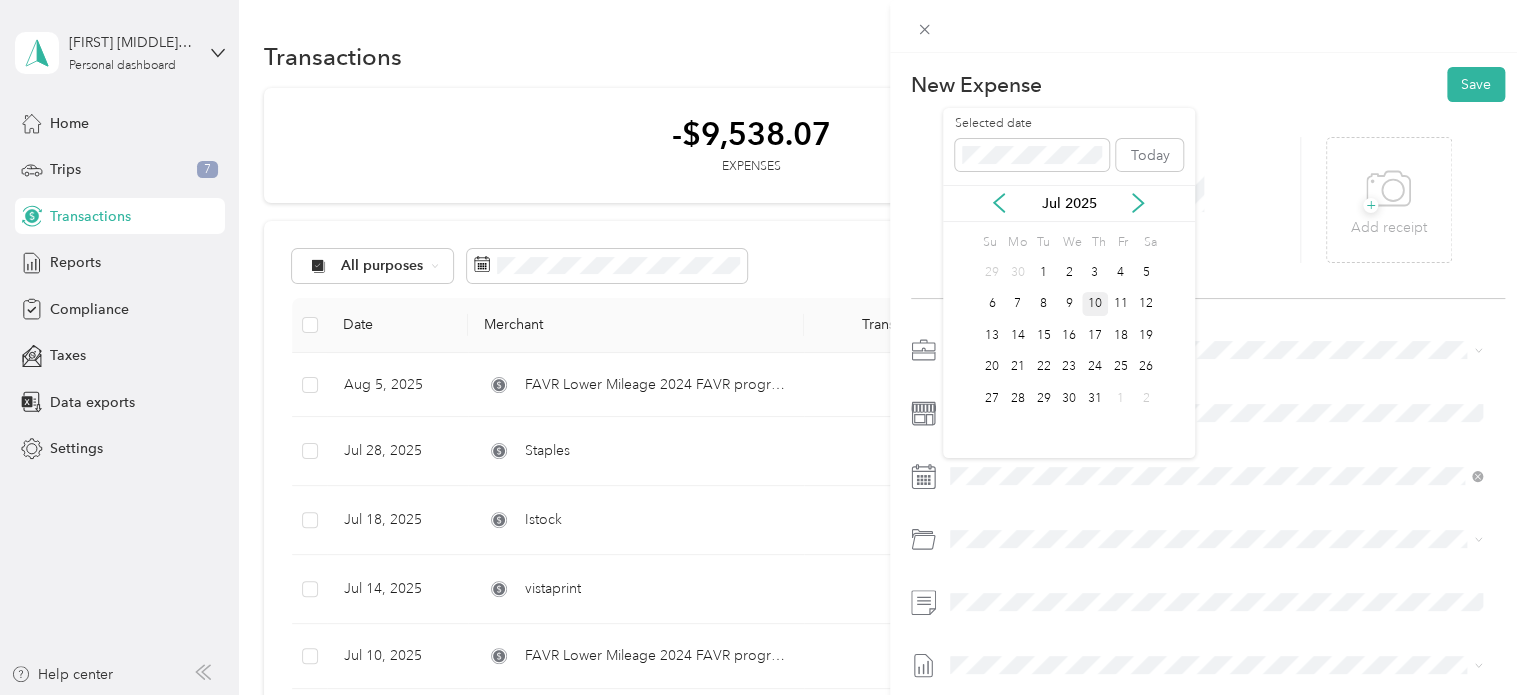 click on "10" at bounding box center [1095, 304] 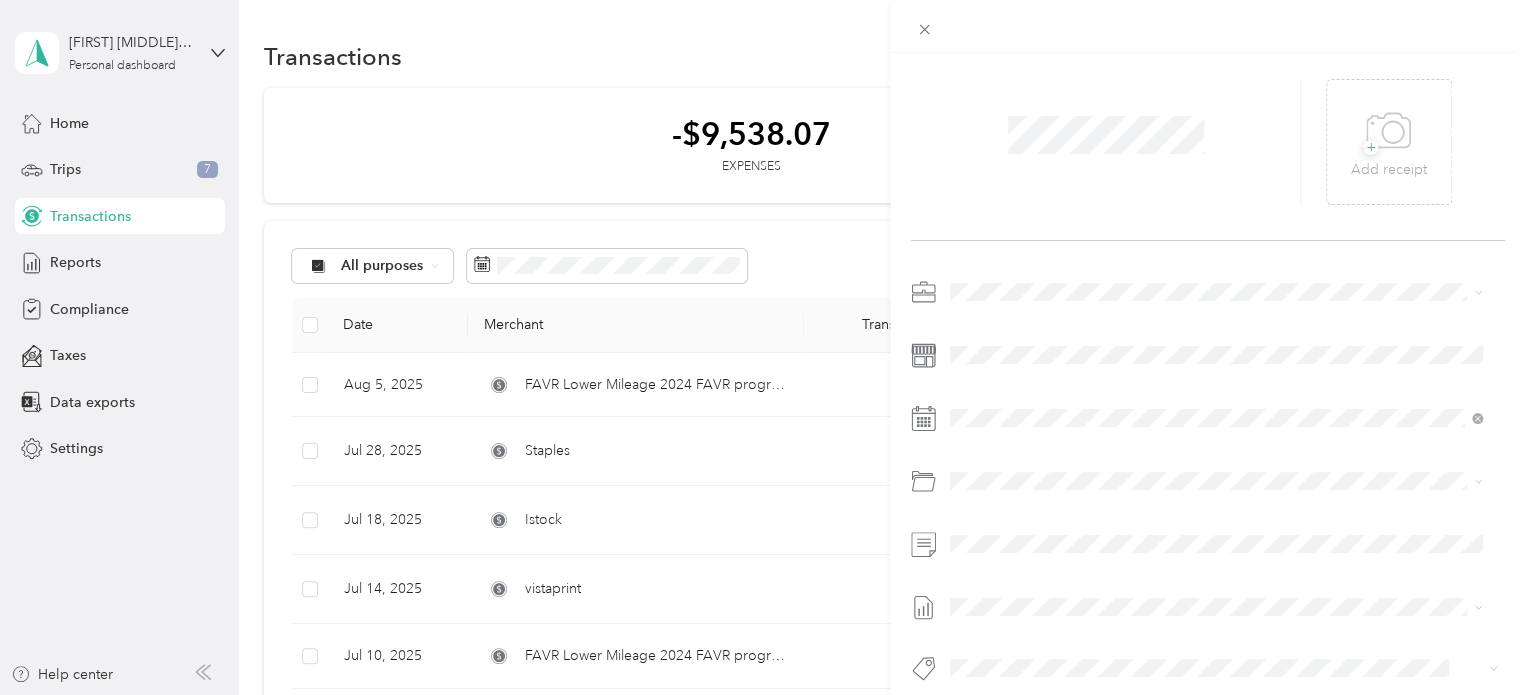 scroll, scrollTop: 91, scrollLeft: 0, axis: vertical 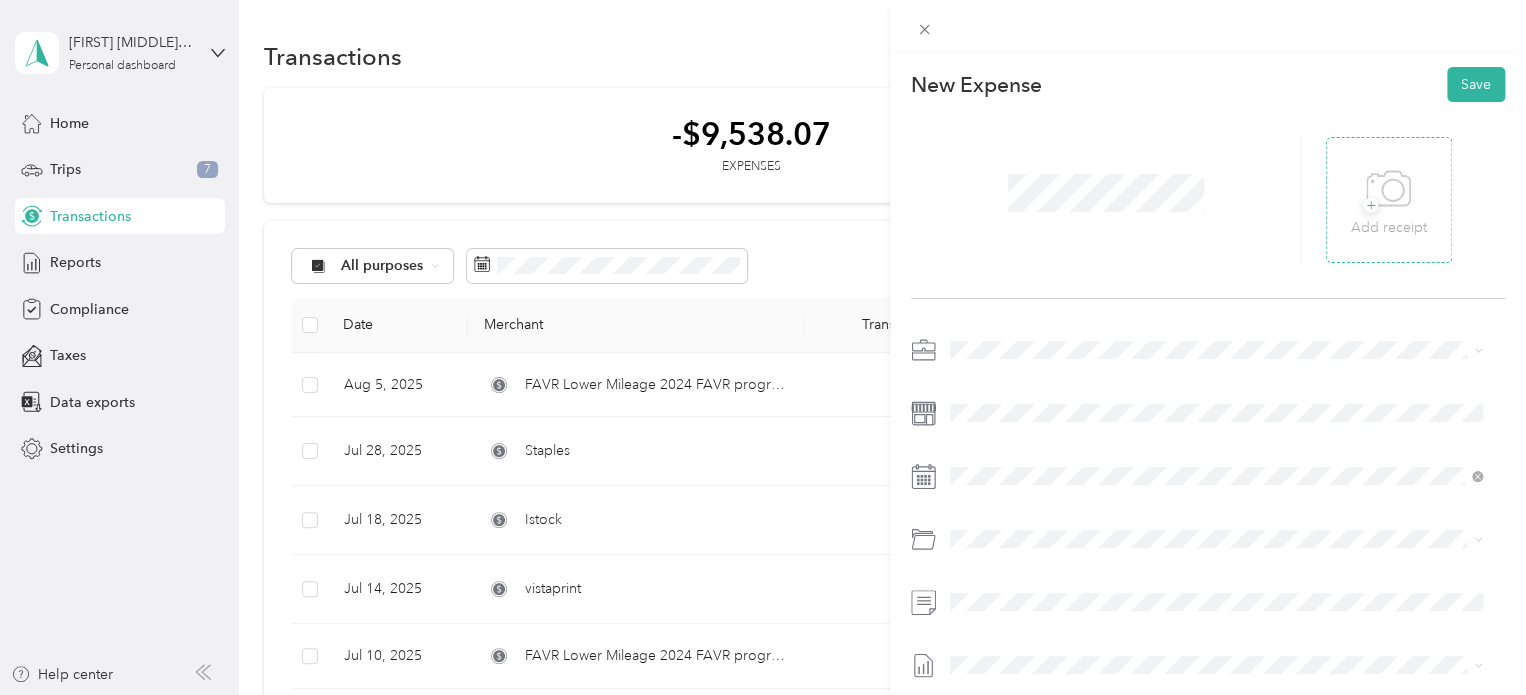 click 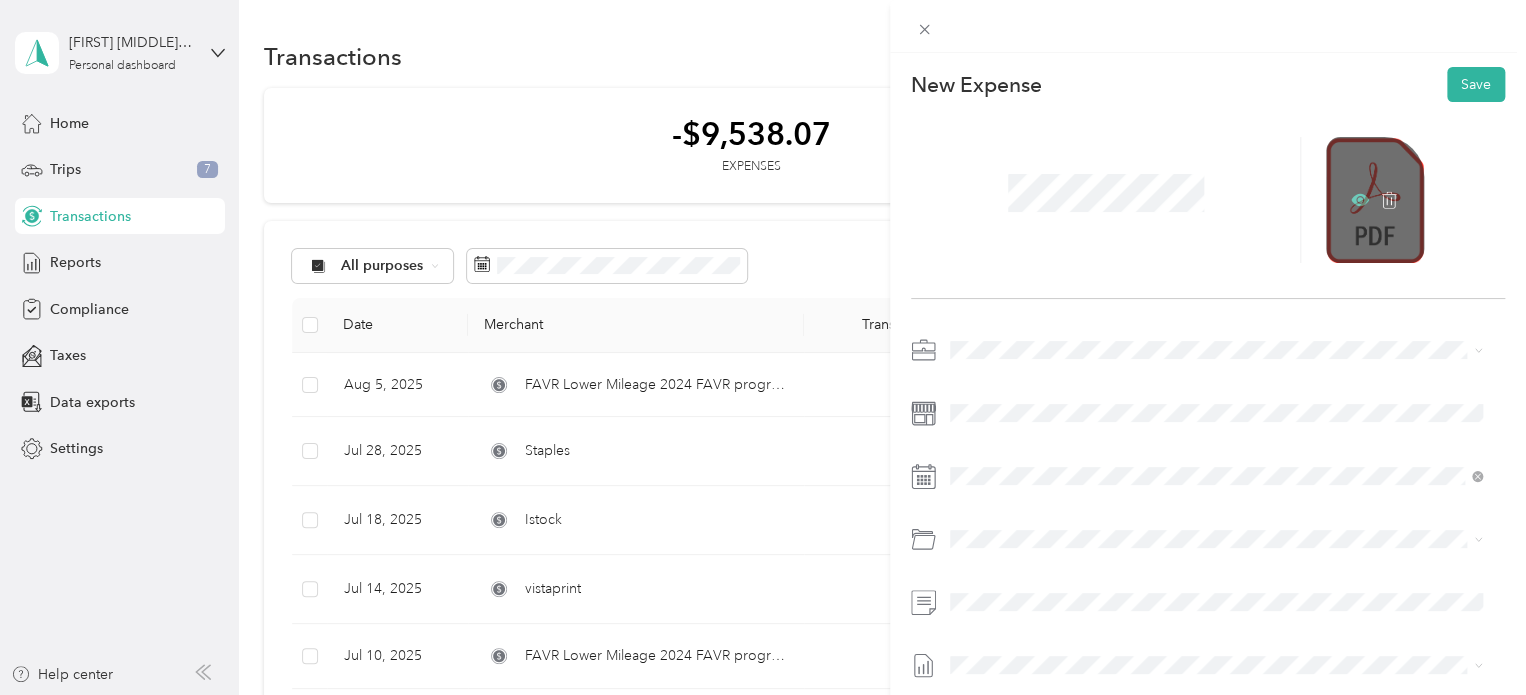 click 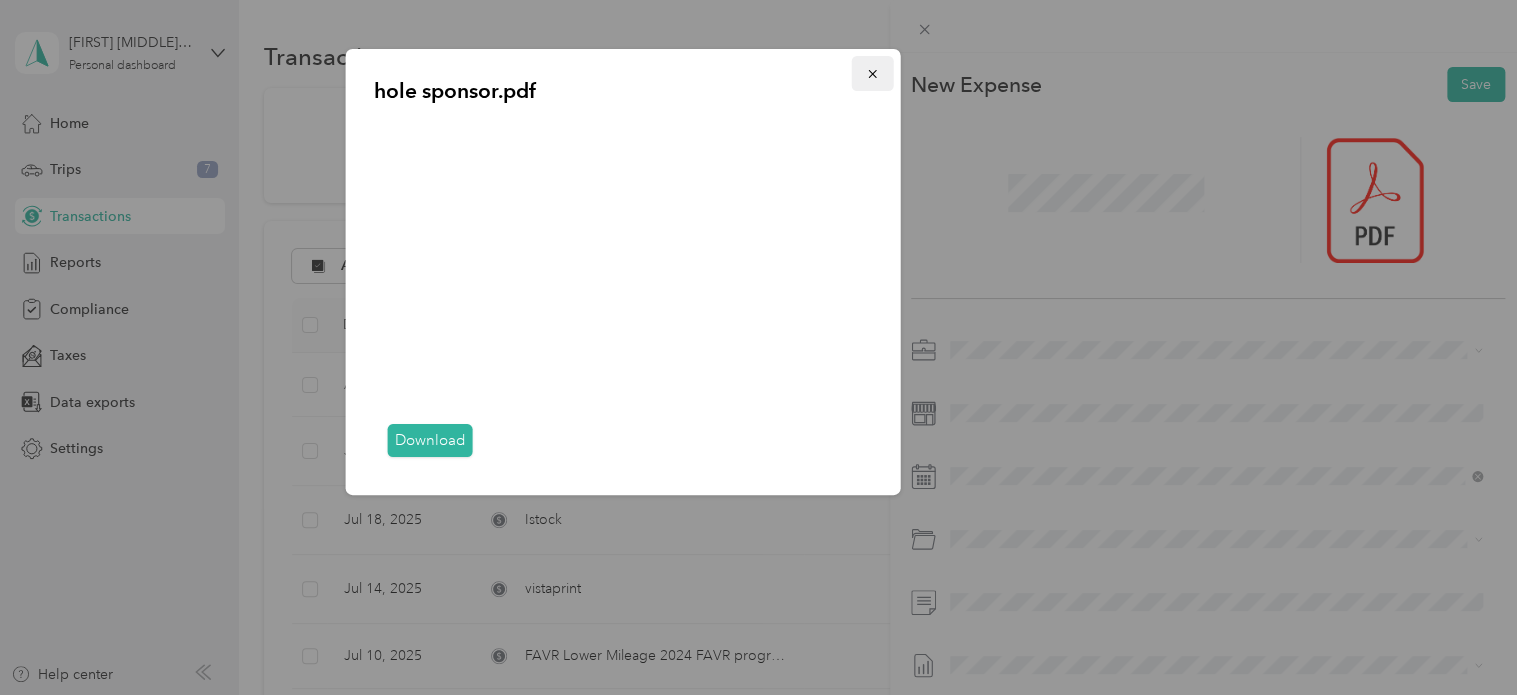click 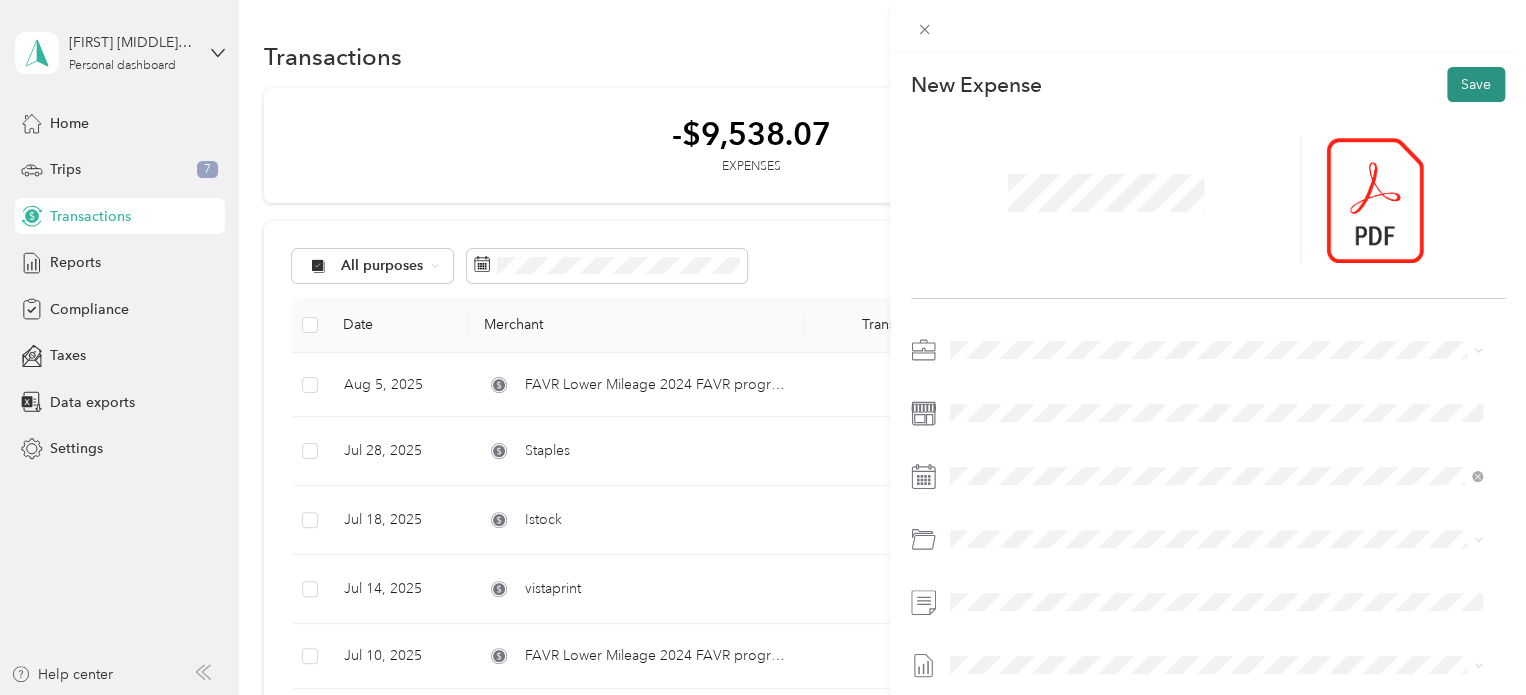 click on "Save" at bounding box center [1476, 84] 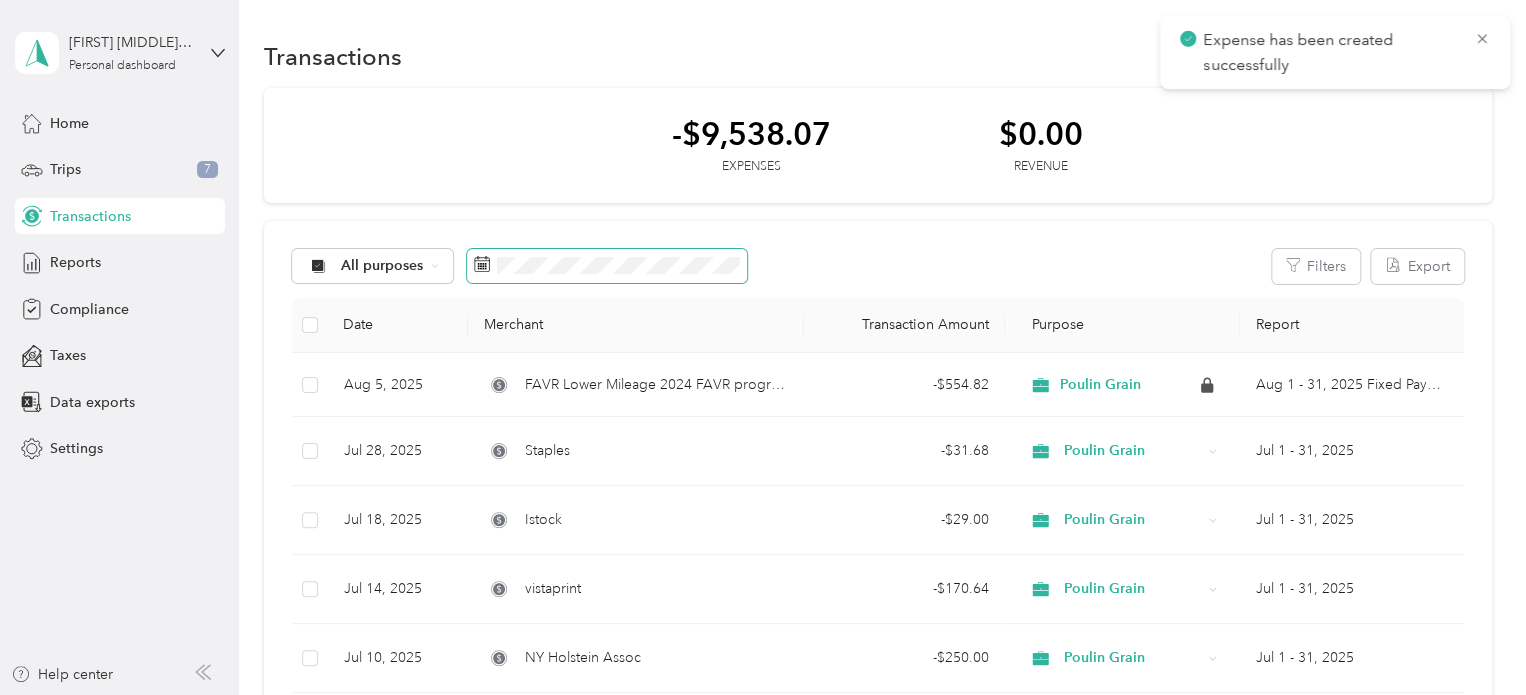 click at bounding box center [482, 266] 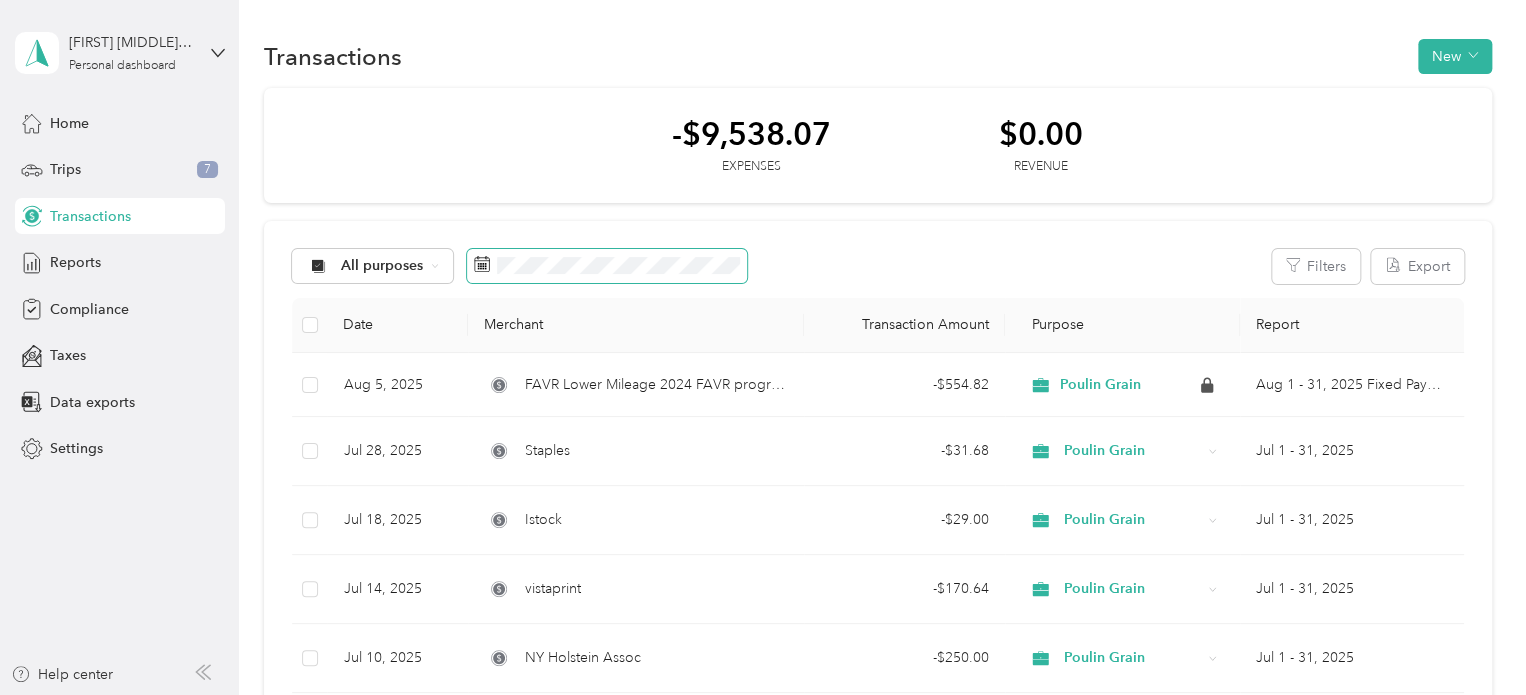 click 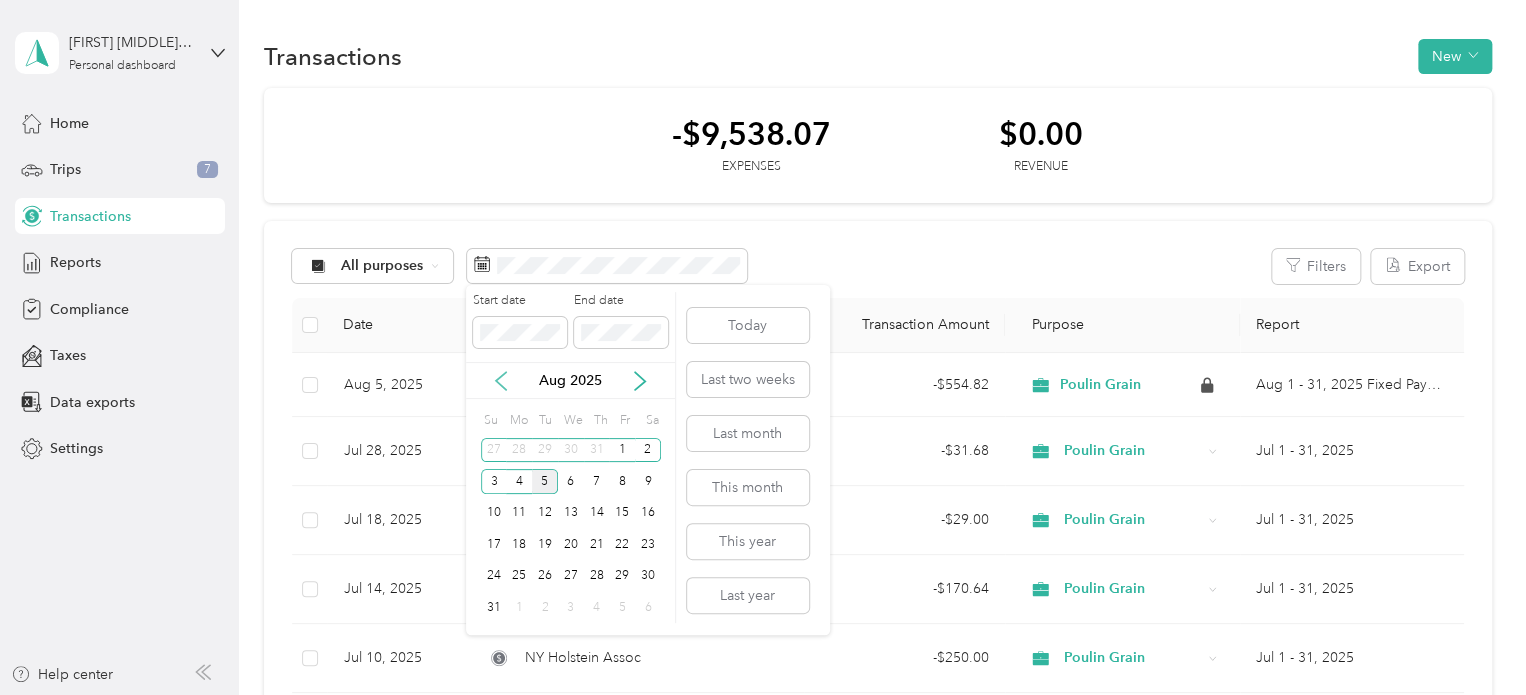 click 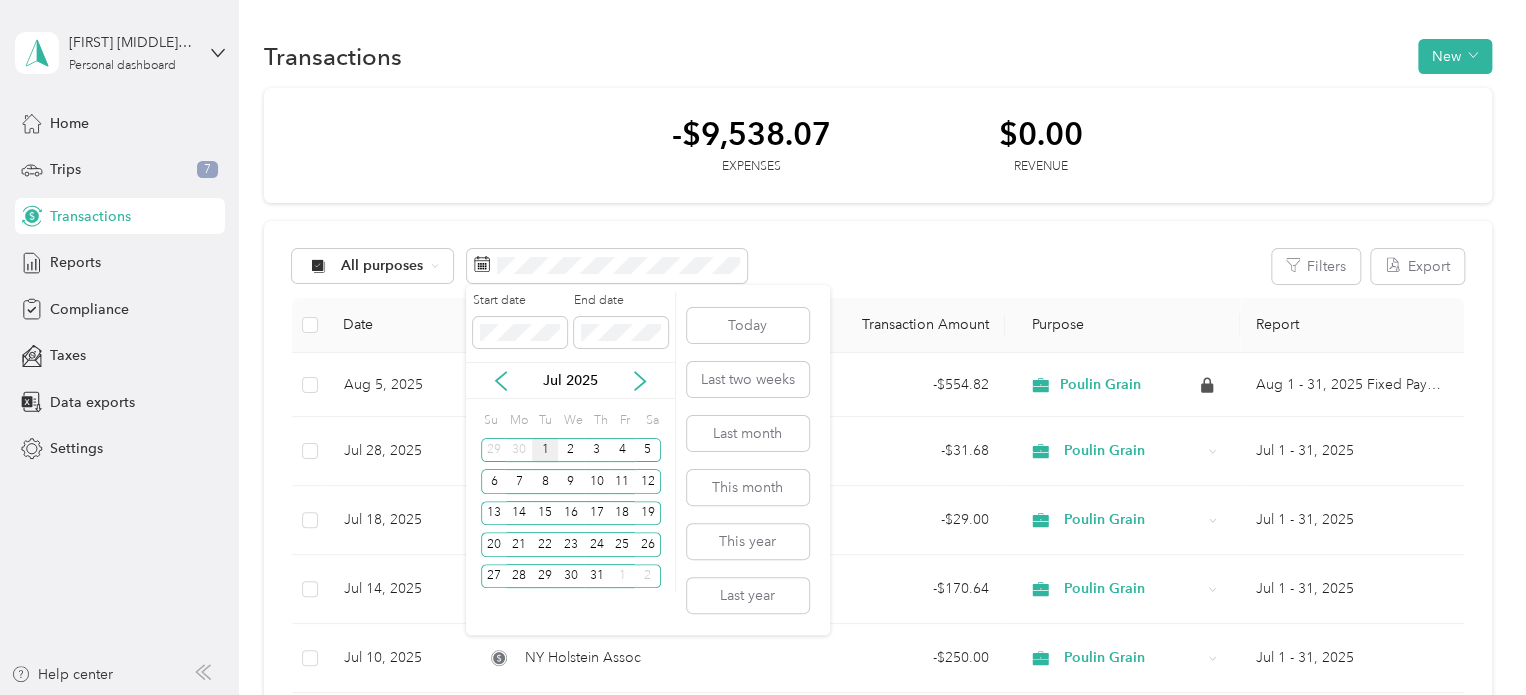 click on "1" at bounding box center (545, 450) 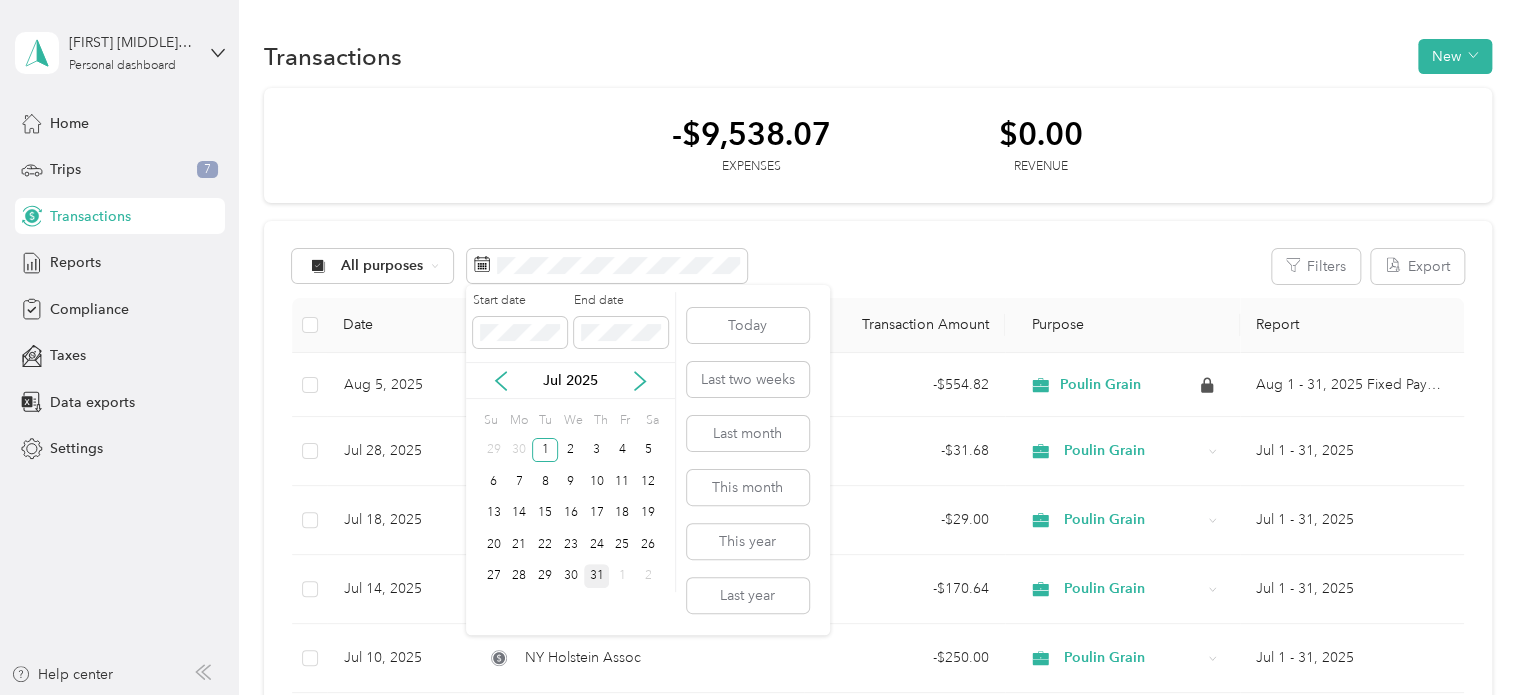 click on "31" at bounding box center (597, 576) 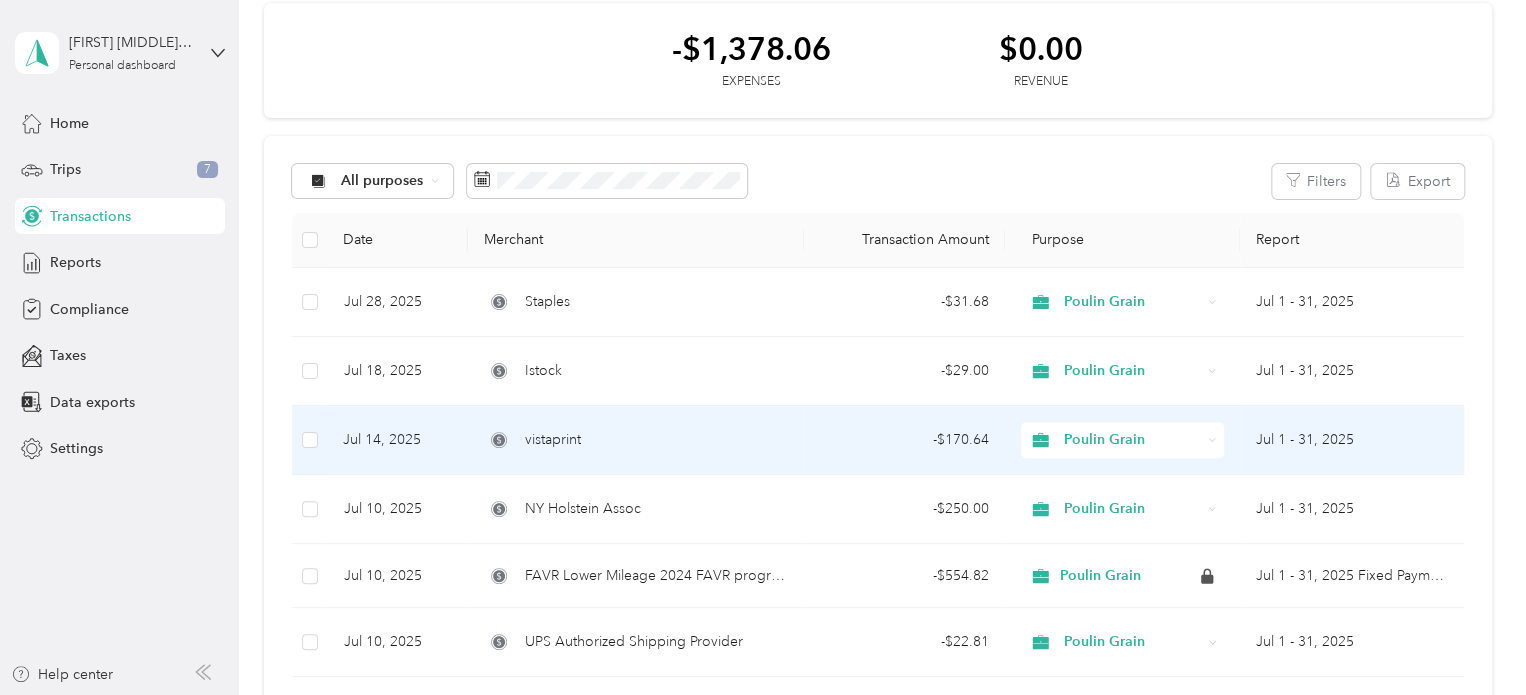 scroll, scrollTop: 0, scrollLeft: 0, axis: both 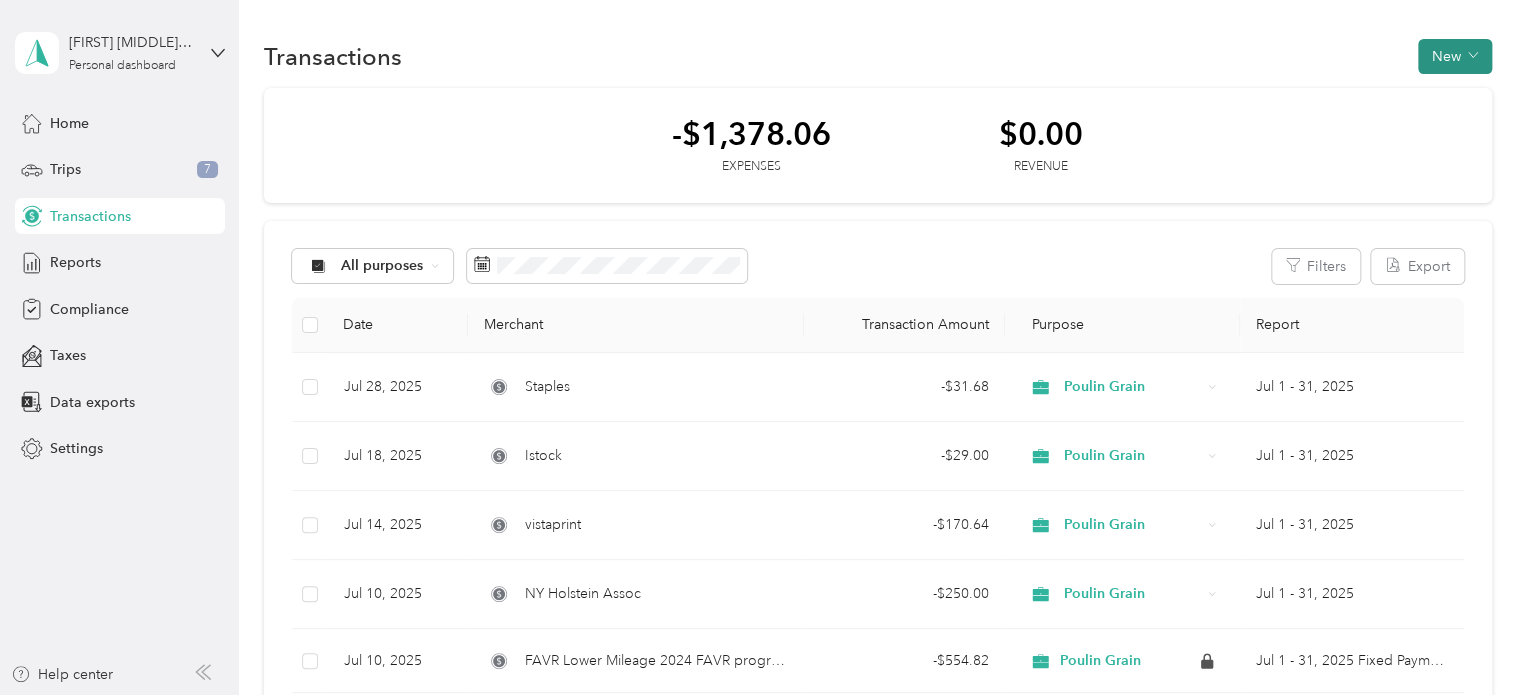 click on "New" at bounding box center [1455, 56] 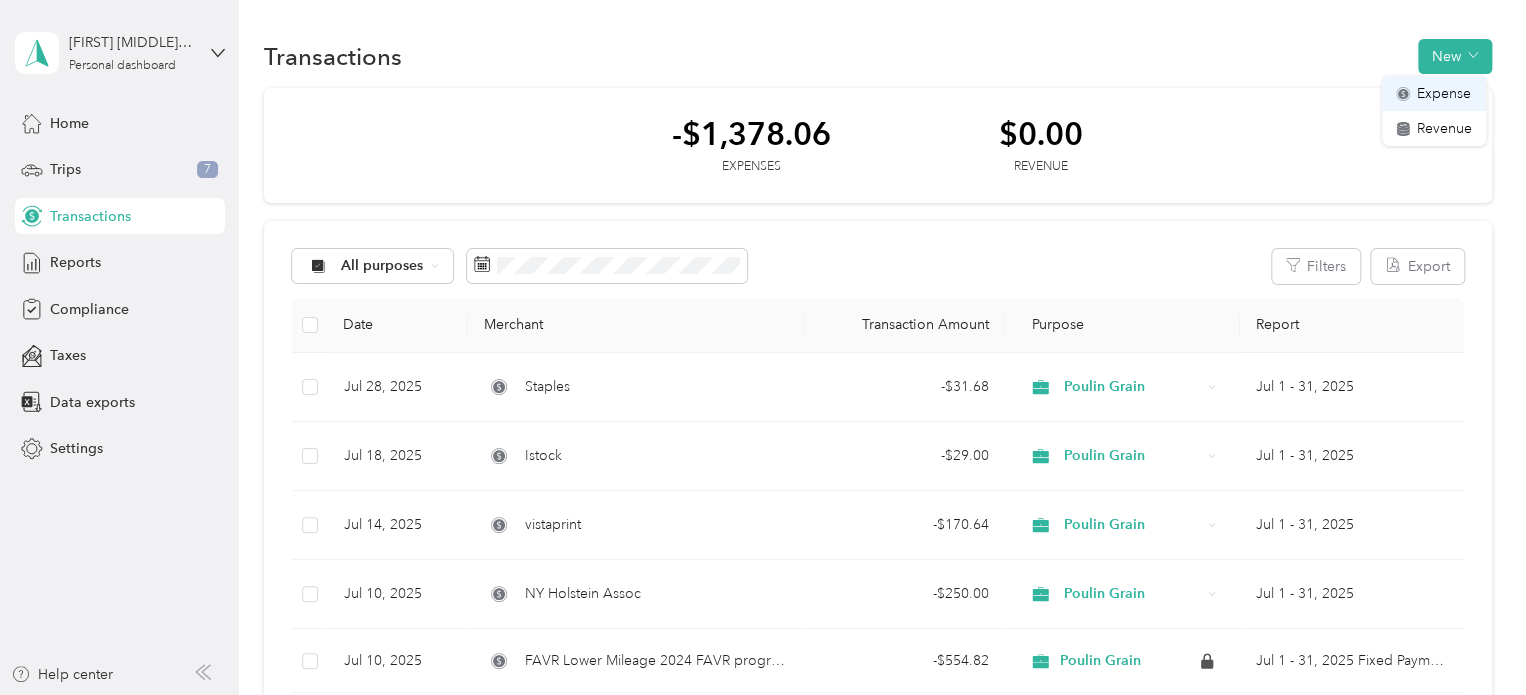 click on "Expense" at bounding box center [1444, 93] 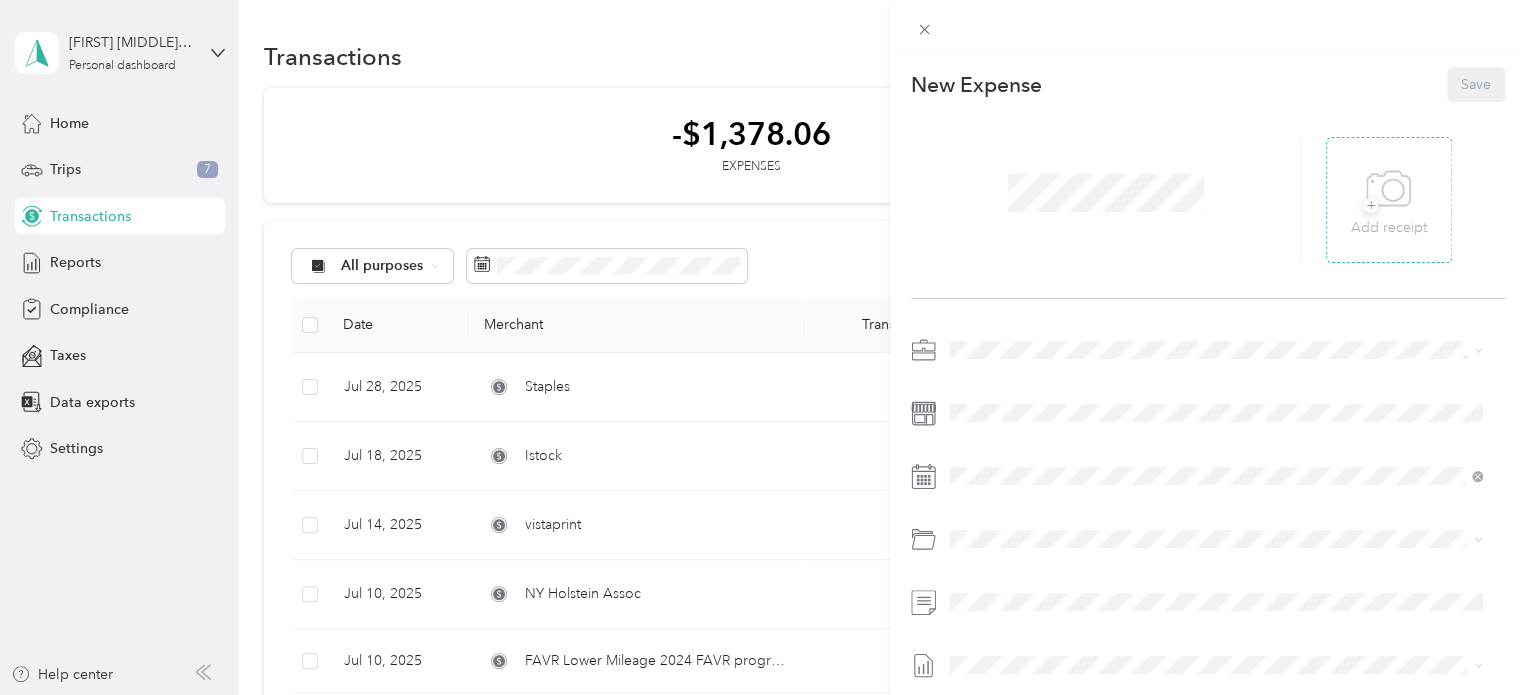 click 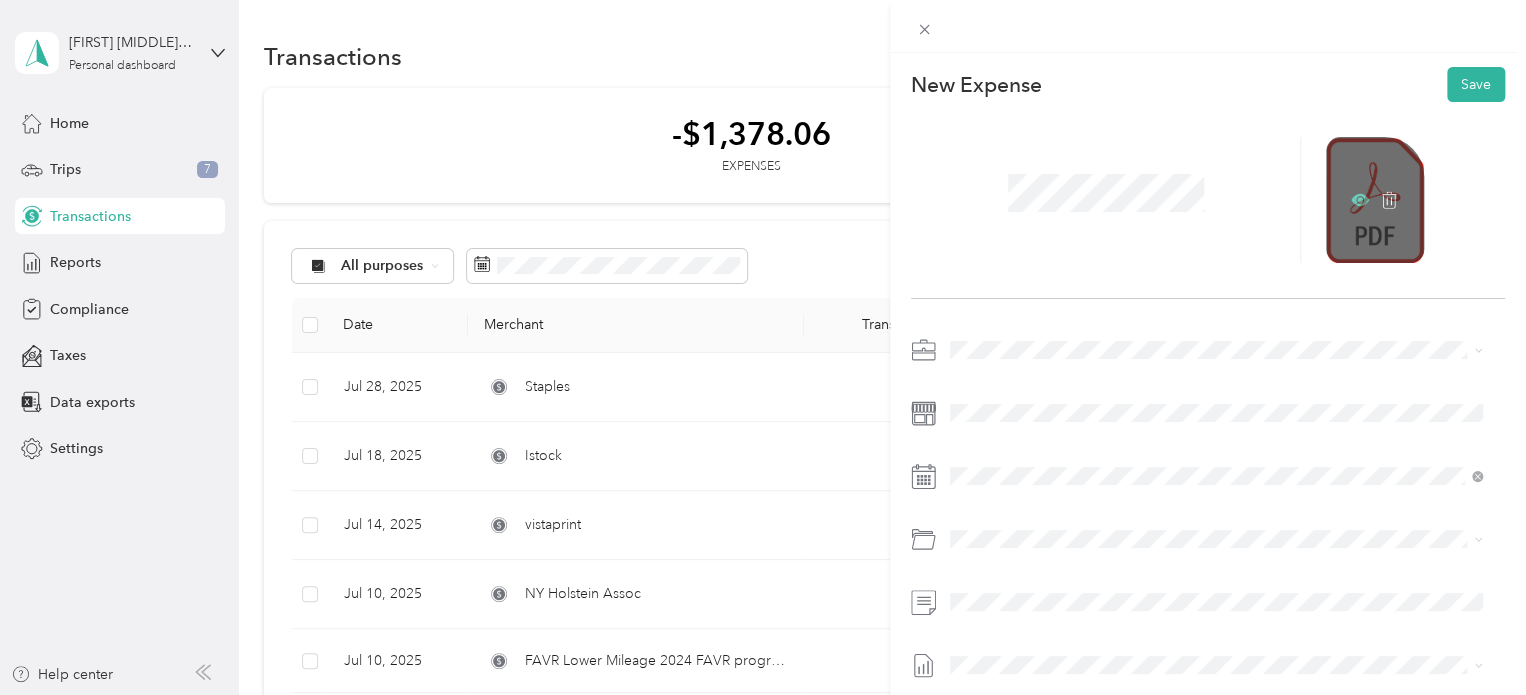 click 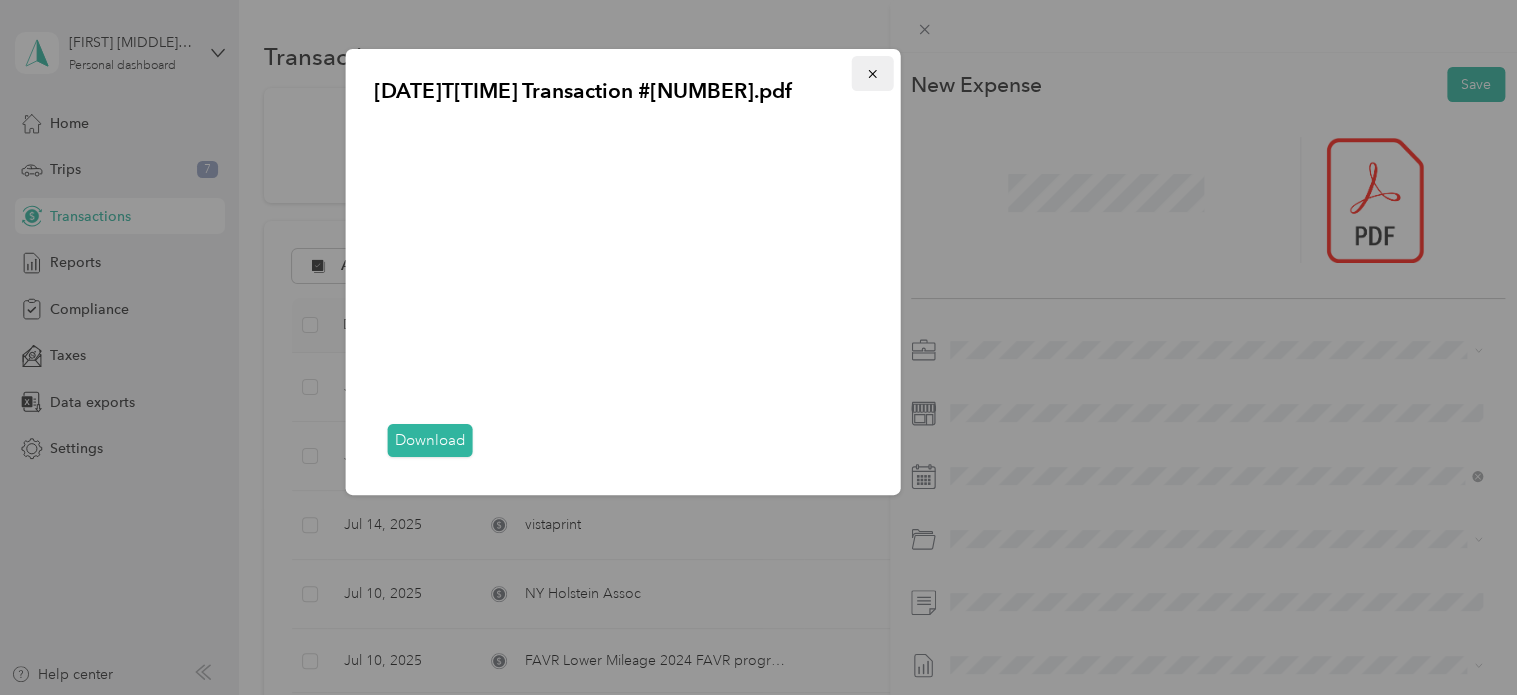 click 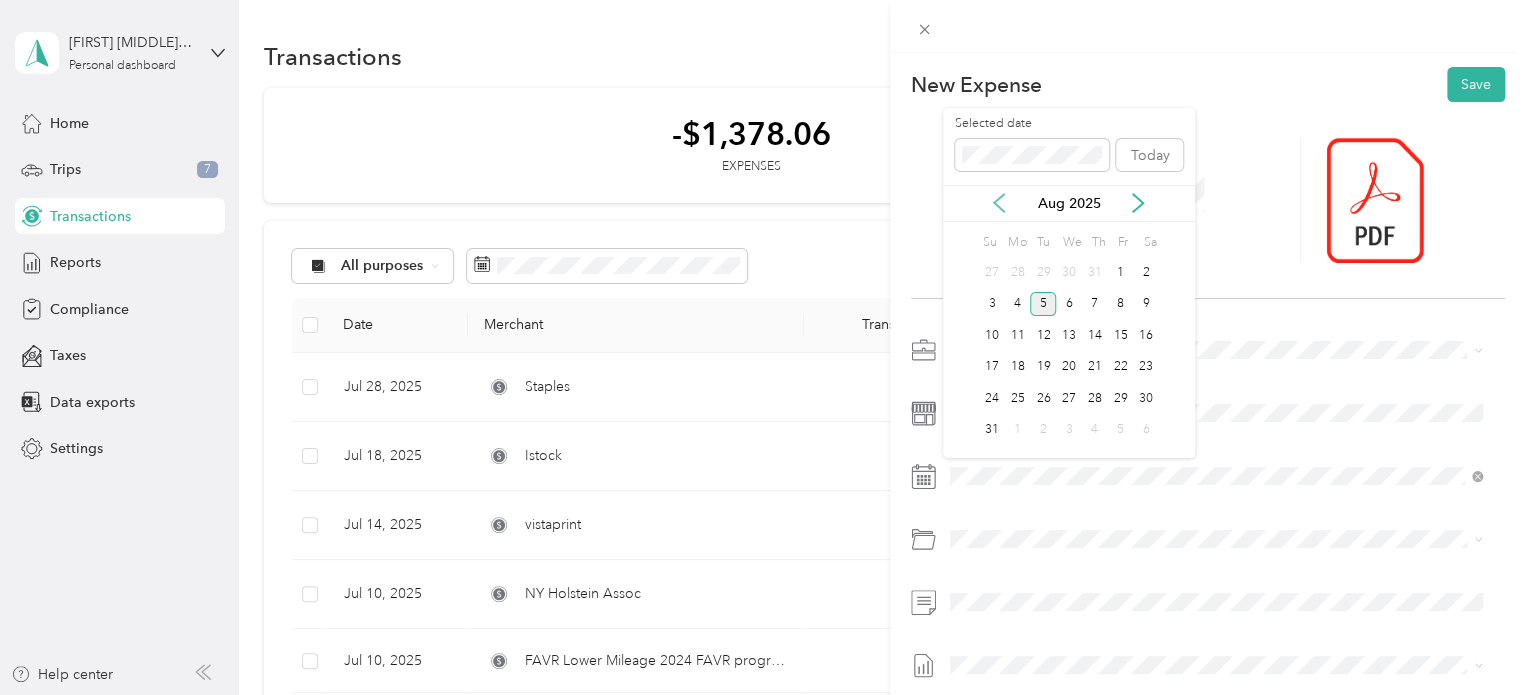 click 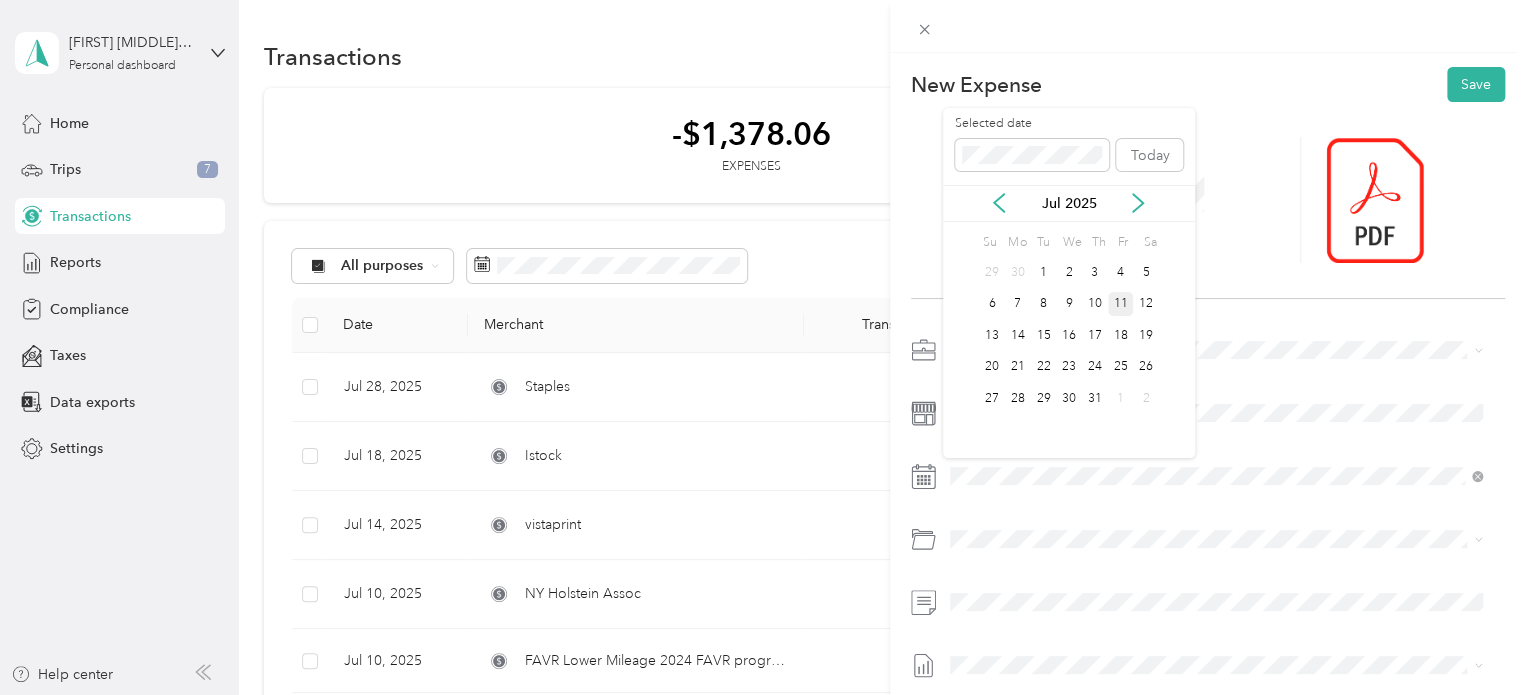click on "11" at bounding box center (1121, 304) 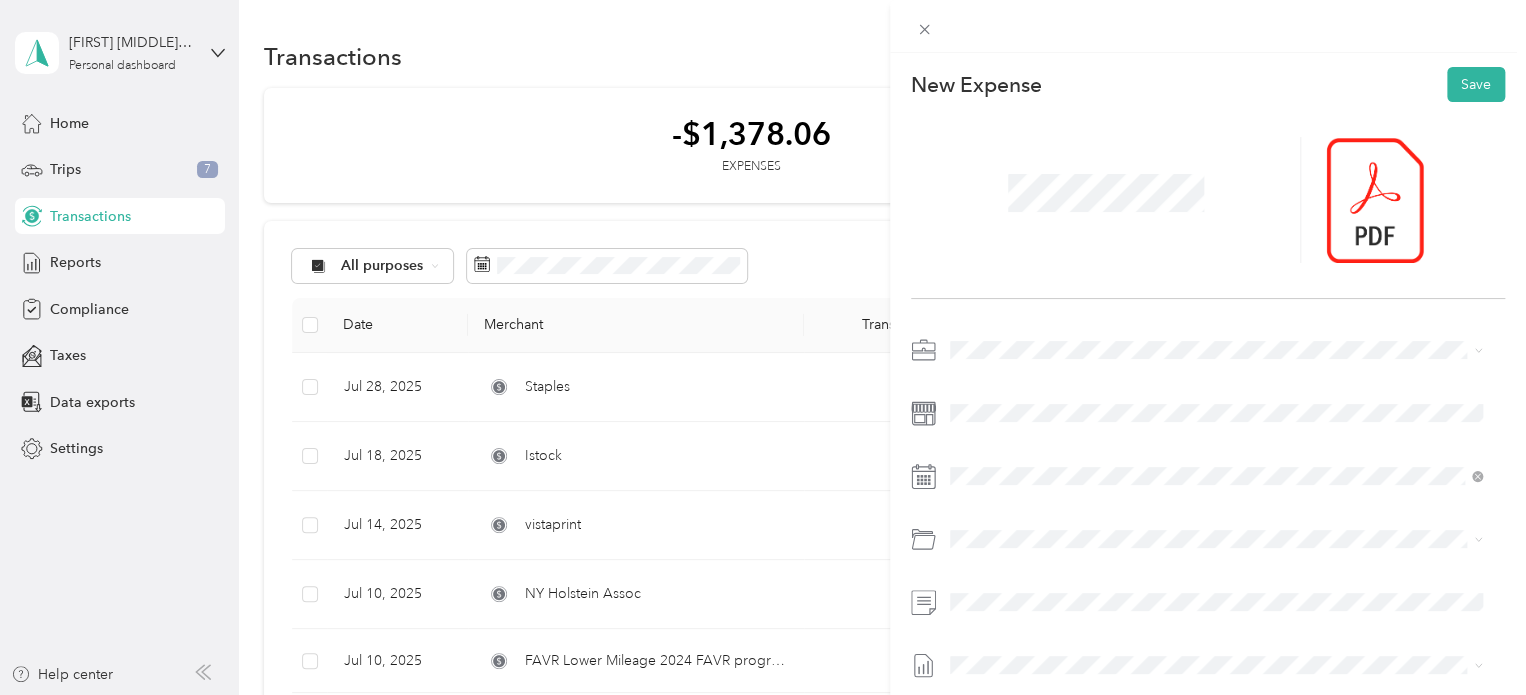 scroll, scrollTop: 91, scrollLeft: 0, axis: vertical 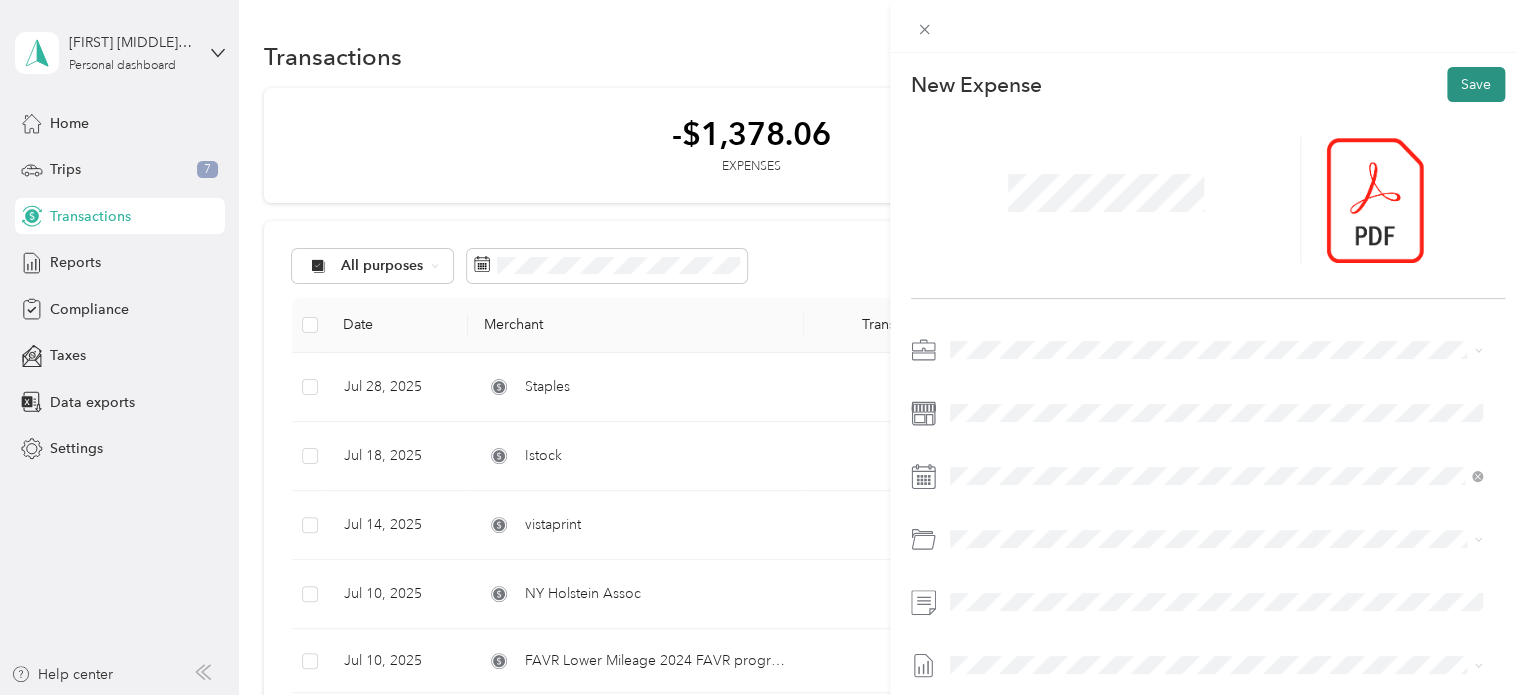 click on "Save" at bounding box center [1476, 84] 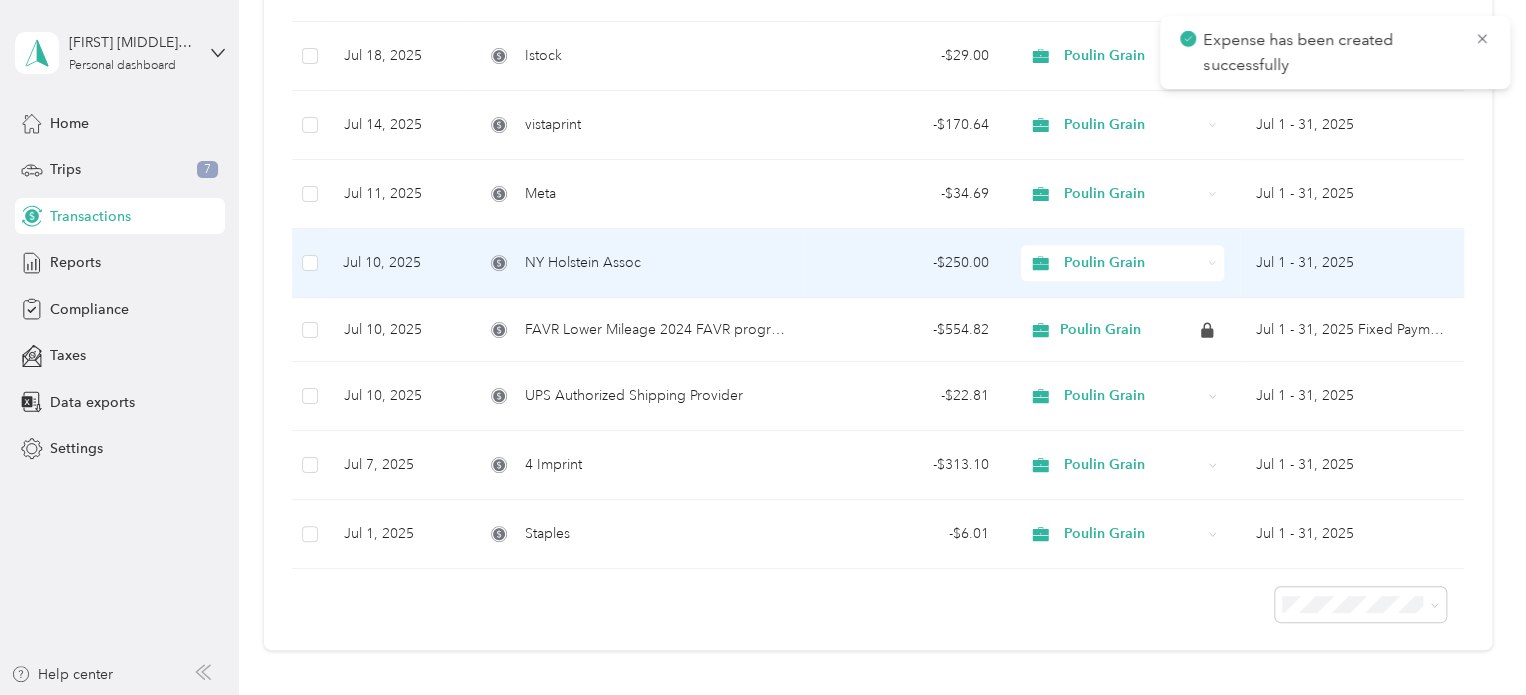 scroll, scrollTop: 300, scrollLeft: 0, axis: vertical 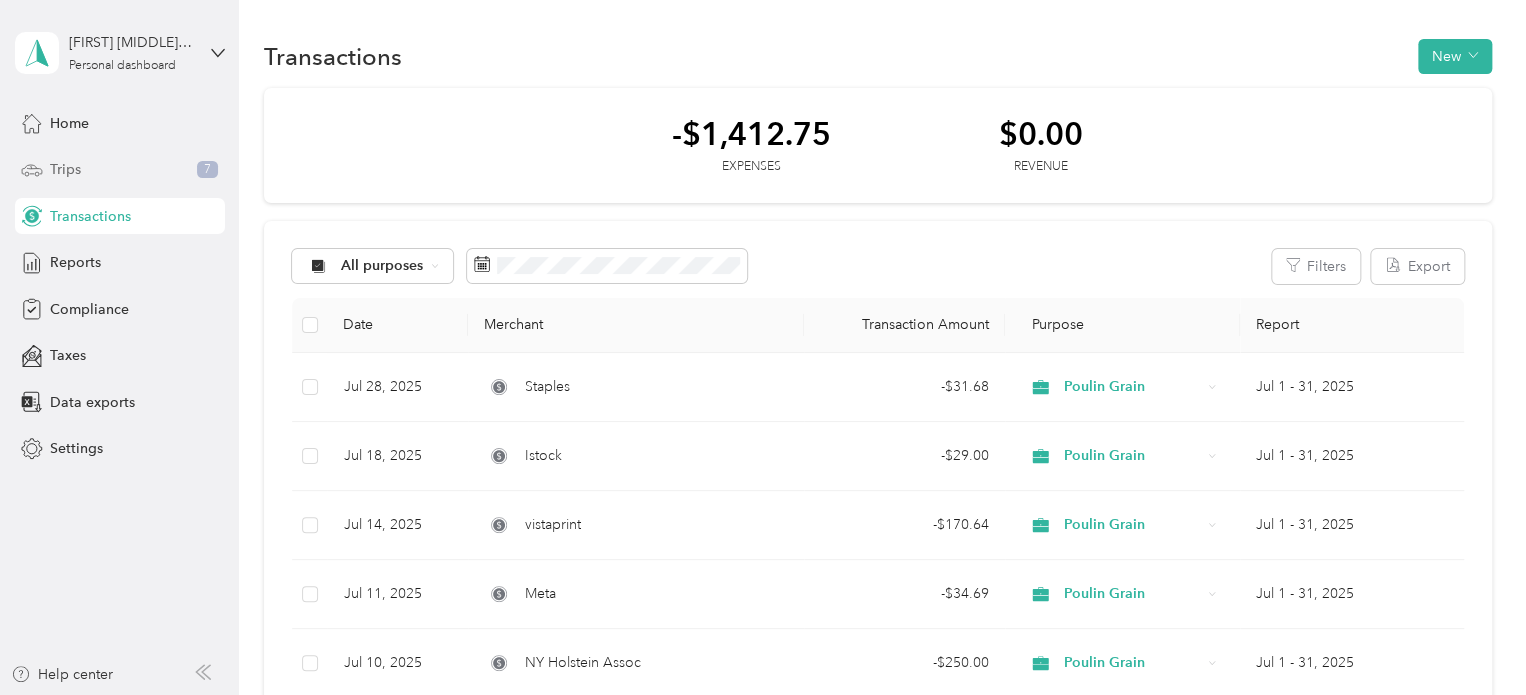 click on "Trips 7" at bounding box center (120, 170) 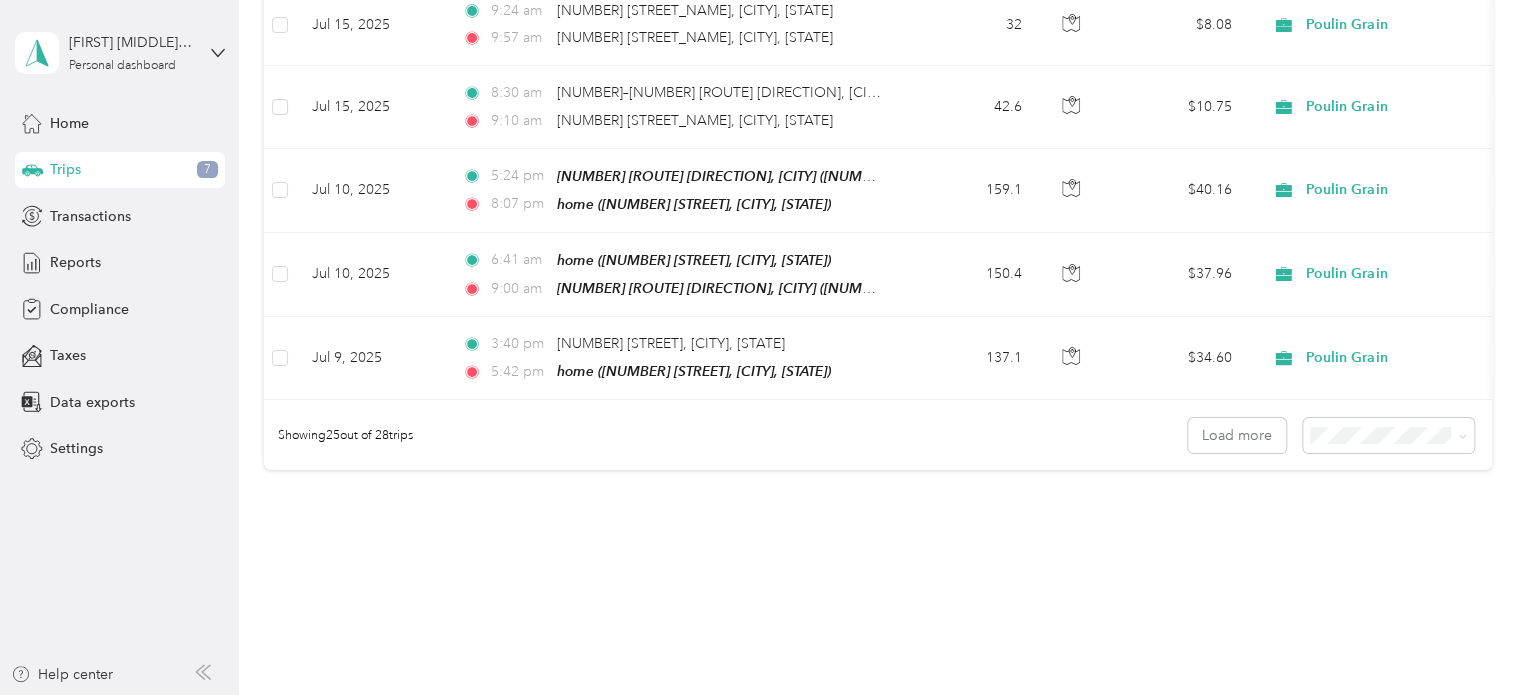 scroll, scrollTop: 1981, scrollLeft: 0, axis: vertical 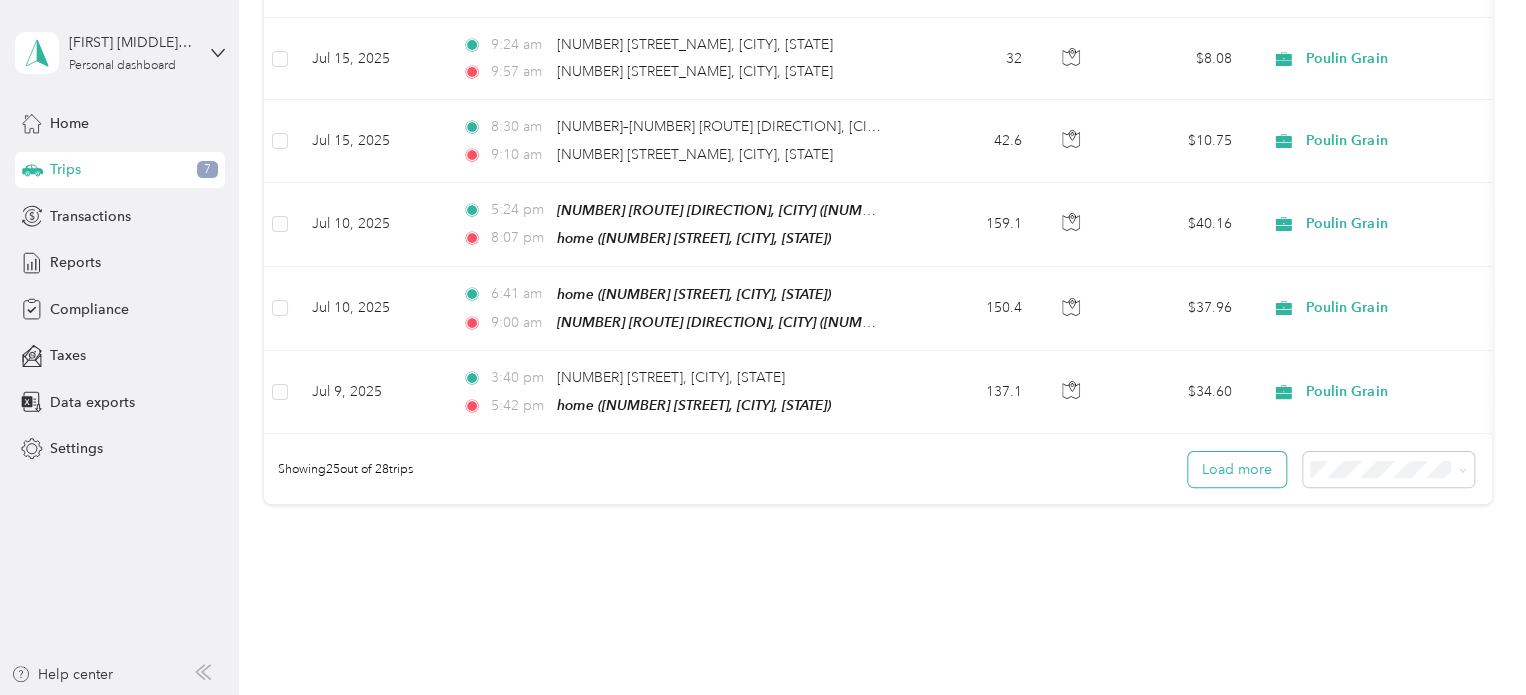 click on "Load more" at bounding box center (1237, 469) 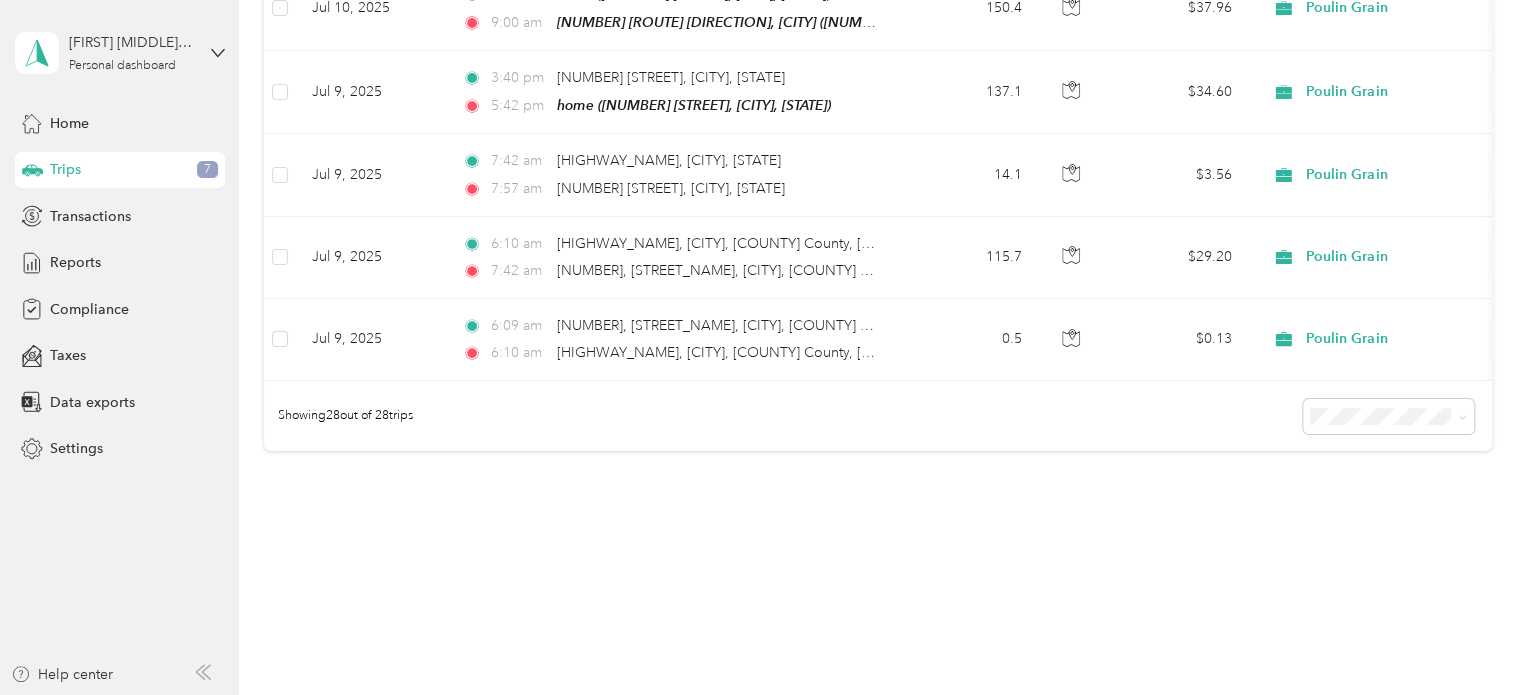 scroll, scrollTop: 2181, scrollLeft: 0, axis: vertical 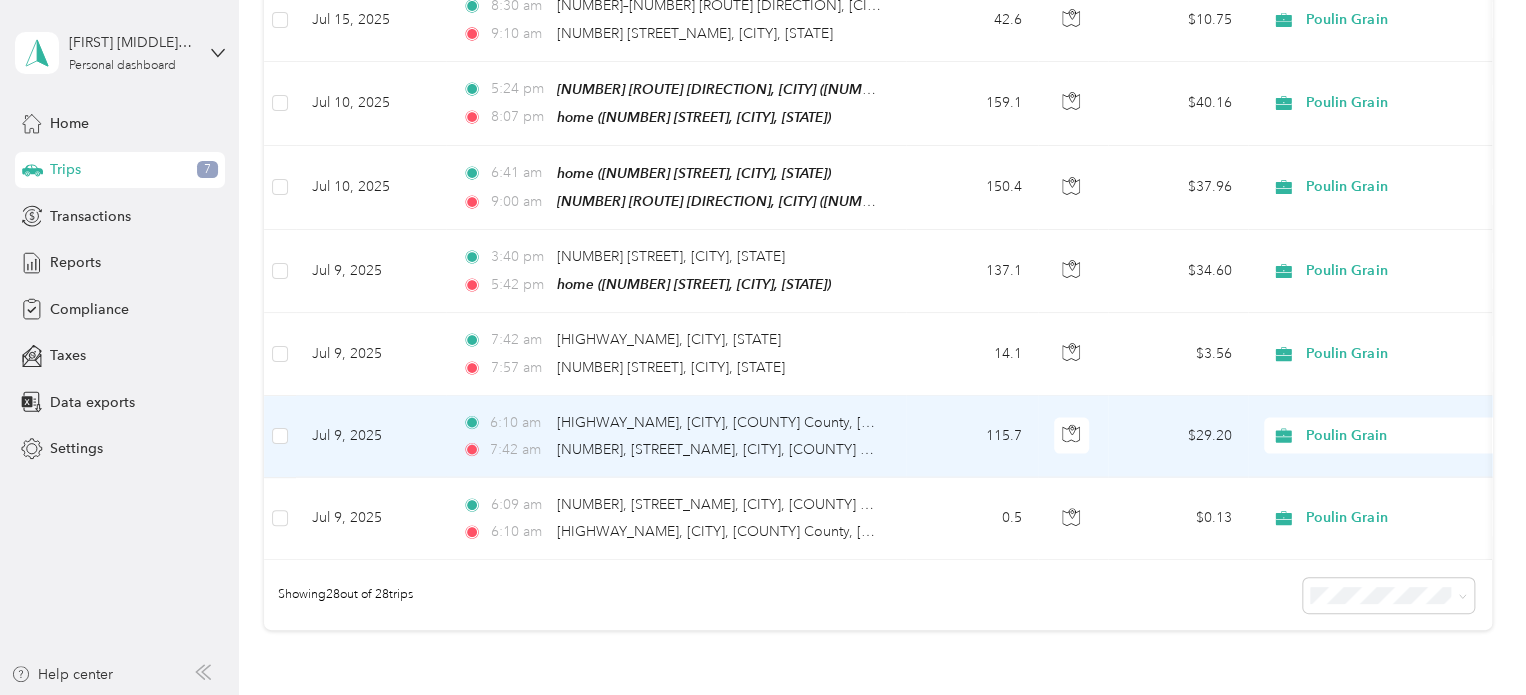 click on "[TIME] I [HIGHWAY], [CITY], [COUNTY], [STATE], [POSTAL_CODE], [COUNTRY] [TIME] [NUMBER], [STREET], [CITY], [COUNTY], [STATE], [POSTAL_CODE], [COUNTRY]" at bounding box center [676, 437] 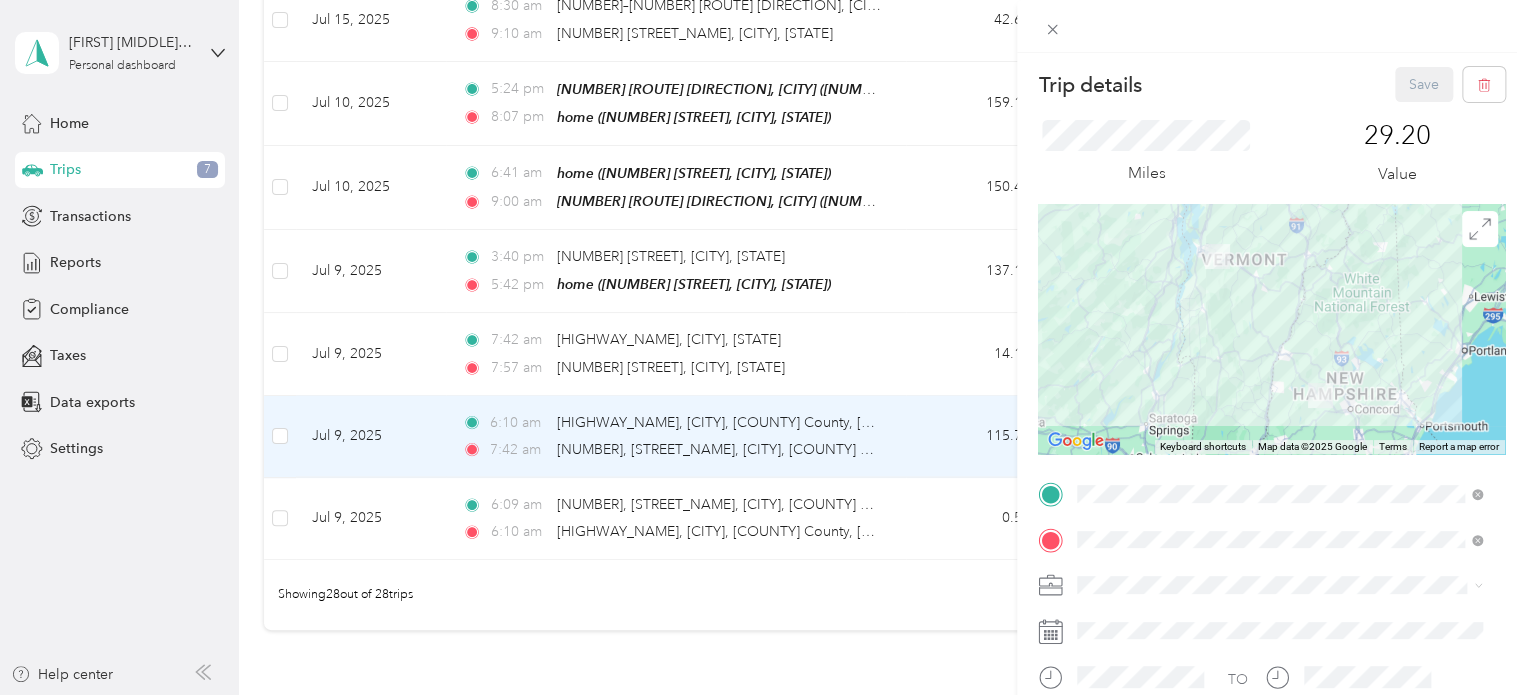 click on "Trip details Save This trip cannot be edited because it is either under review, approved, or paid. Contact your Team Manager to edit it. Miles [NUMBER] Value  ← Move left → Move right ↑ Move up ↓ Move down + Zoom in - Zoom out Home Jump left by [PERCENTAGE]% End Jump right by [PERCENTAGE]% Page Up Jump up by [PERCENTAGE]% Page Down Jump down by [PERCENTAGE]% Keyboard shortcuts Map Data Map data ©[YEAR] Google Map data ©[YEAR] Google [NUMBER] km  Click to toggle between metric and imperial units Terms Report a map error TO Add photo" at bounding box center (763, 347) 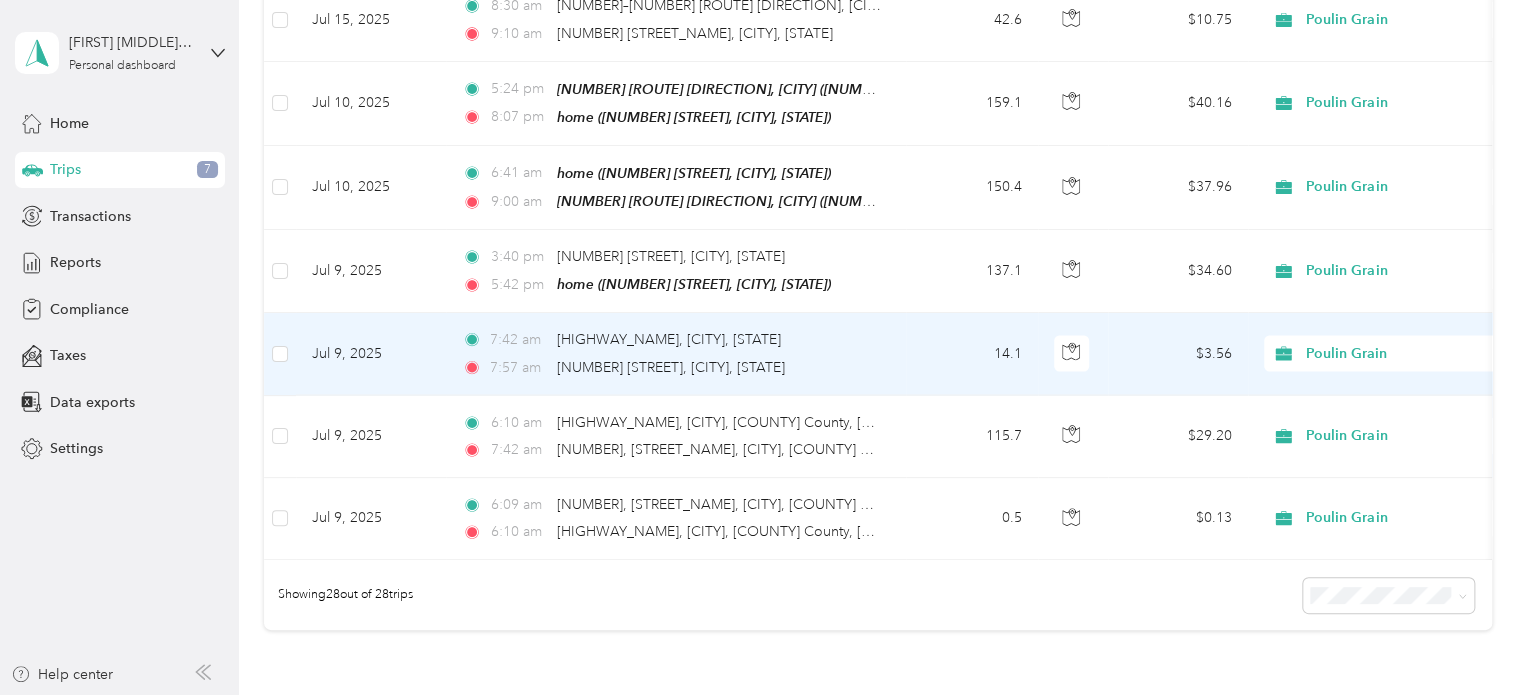 click on "[TIME] [NUMBER] [STREET_NAME], [CITY], [STATE]" at bounding box center [672, 368] 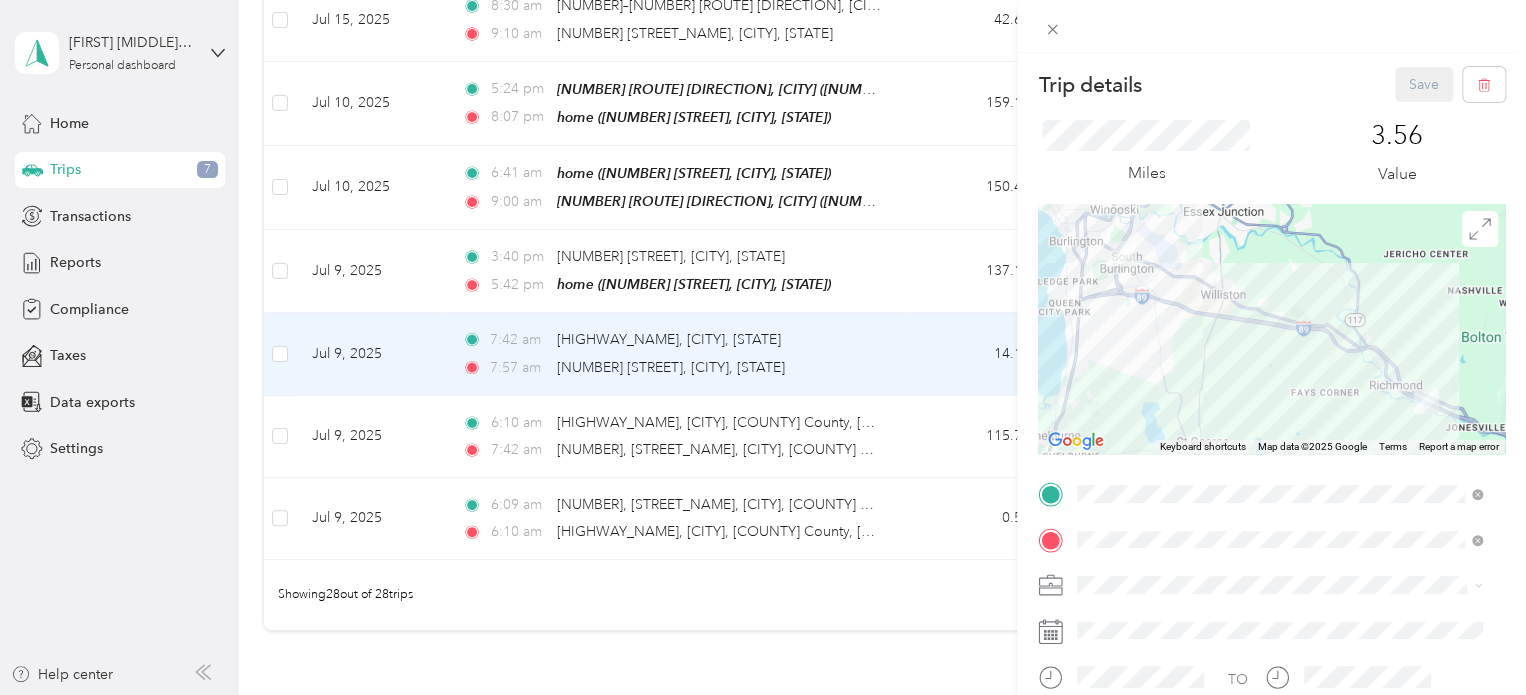 click on "Trip details Save This trip cannot be edited because it is either under review, approved, or paid. Contact your Team Manager to edit it. Miles [NUMBER] Value  ← Move left → Move right ↑ Move up ↓ Move down + Zoom in - Zoom out Home Jump left by [PERCENTAGE]% End Jump right by [PERCENTAGE]% Page Up Jump up by [PERCENTAGE]% Page Down Jump down by [PERCENTAGE]% Keyboard shortcuts Map Data Map data ©[YEAR] Google Map data ©[YEAR] Google [NUMBER] km  Click to toggle between metric and imperial units Terms Report a map error TO Add photo" at bounding box center (763, 347) 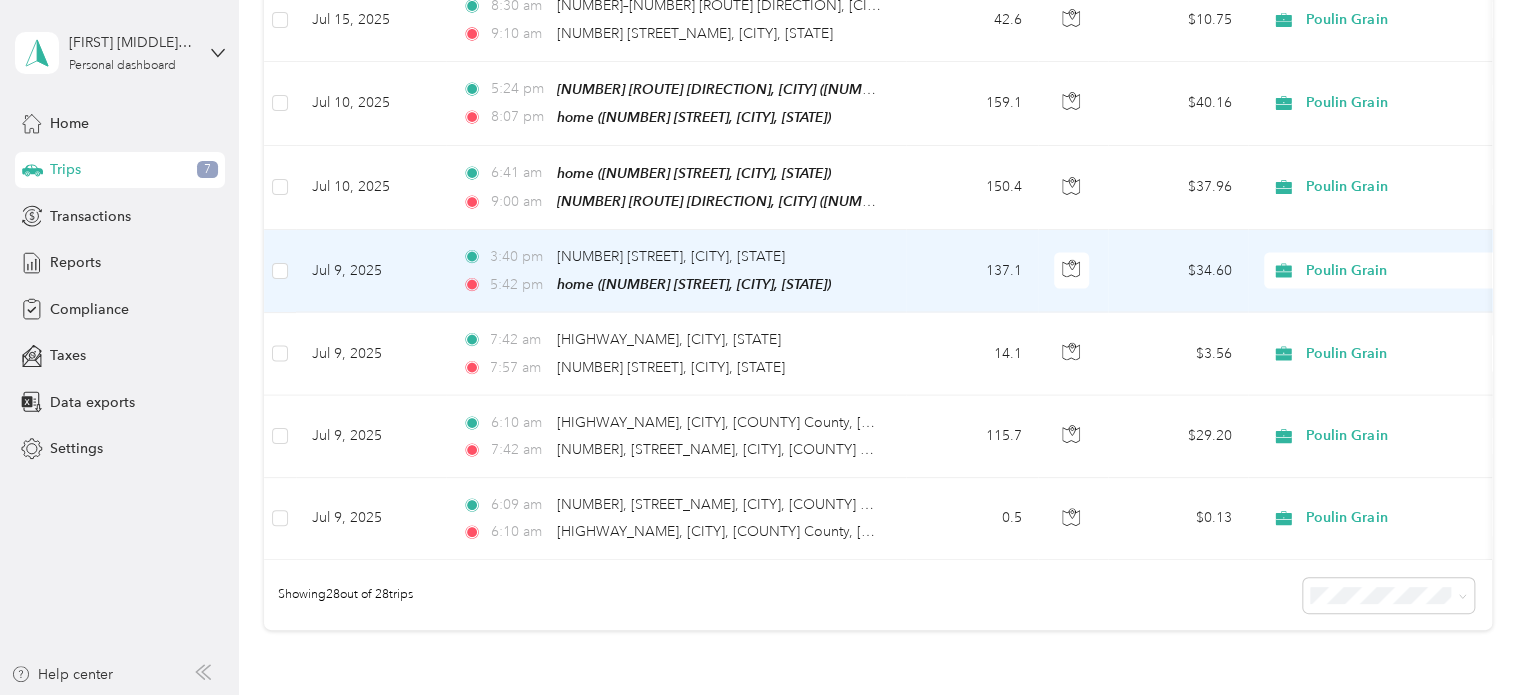 click on "[TIME] [NUMBER] [STREET_NAME], [CITY] [TIME] home ([NUMBER] [STREET_NAME], [CITY], [STATE])" at bounding box center [676, 271] 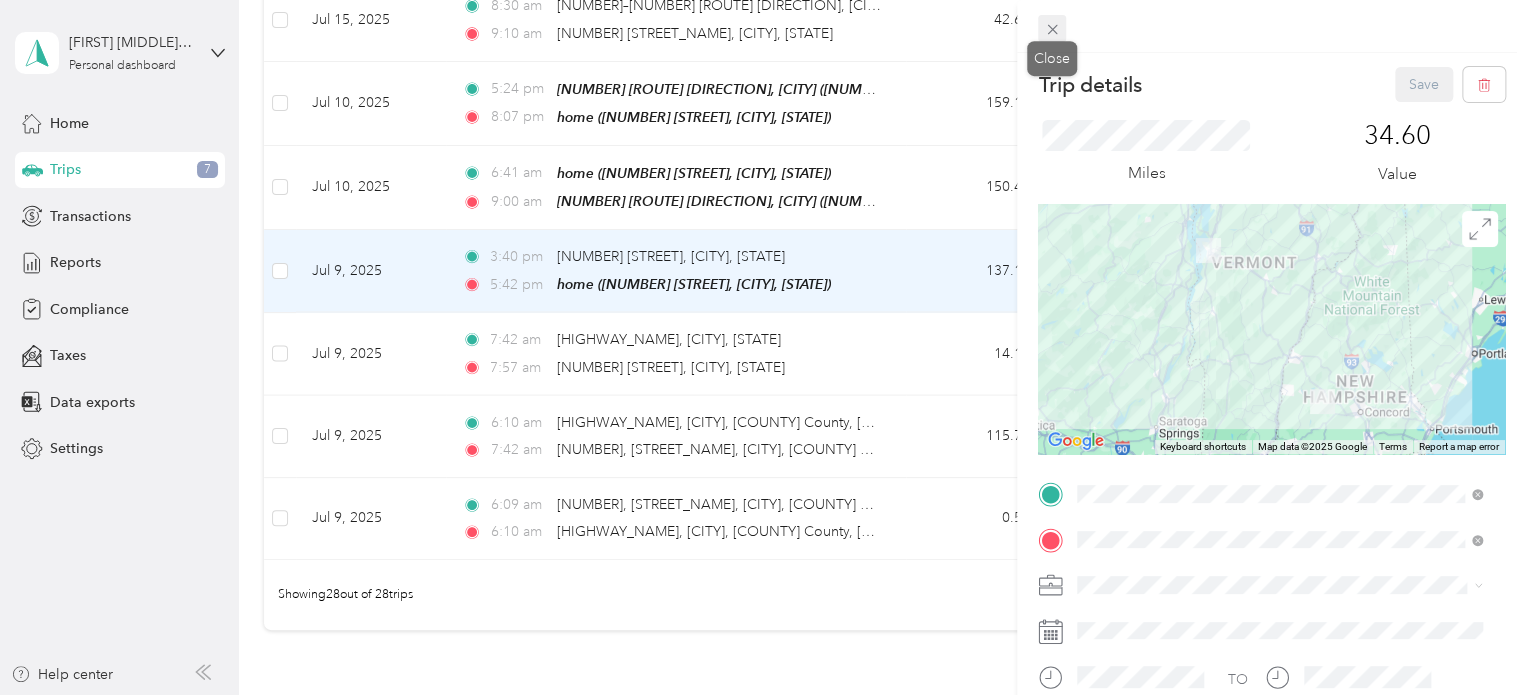 click 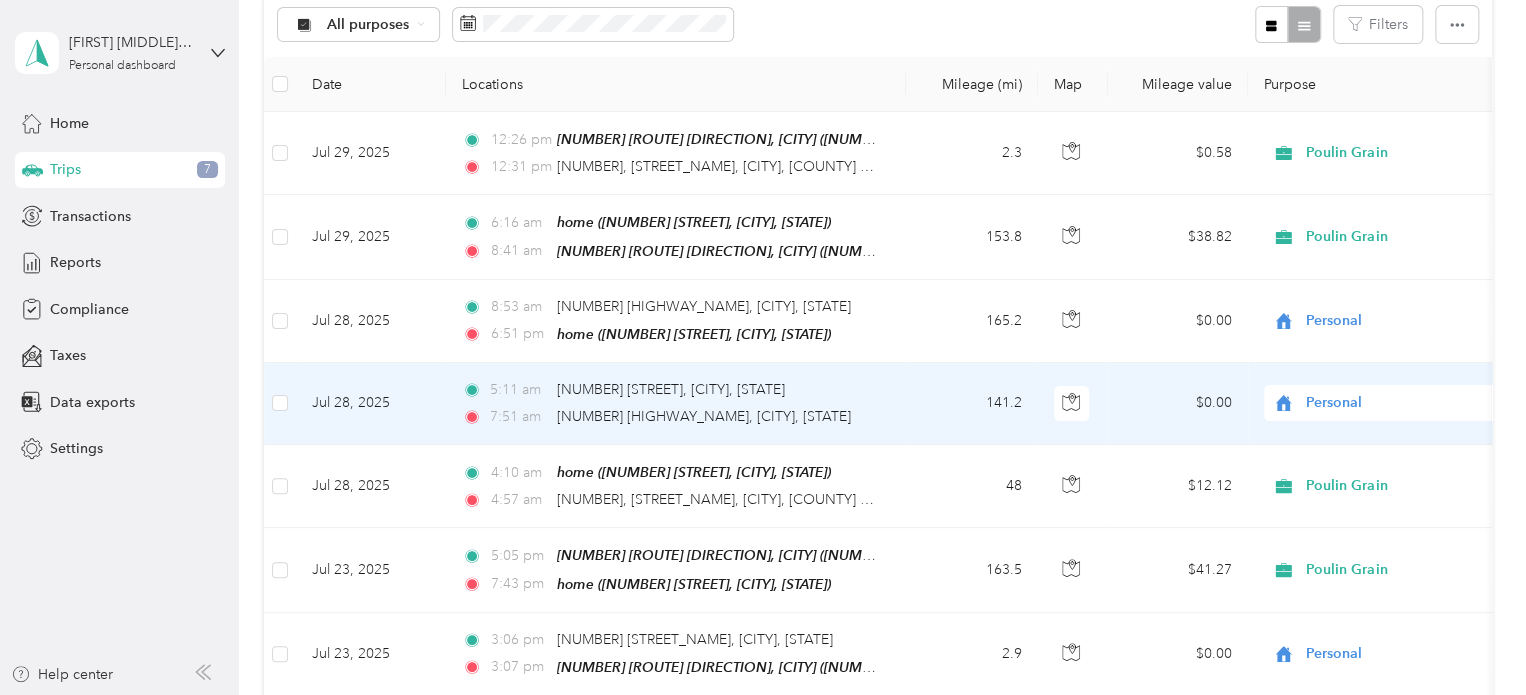 scroll, scrollTop: 202, scrollLeft: 0, axis: vertical 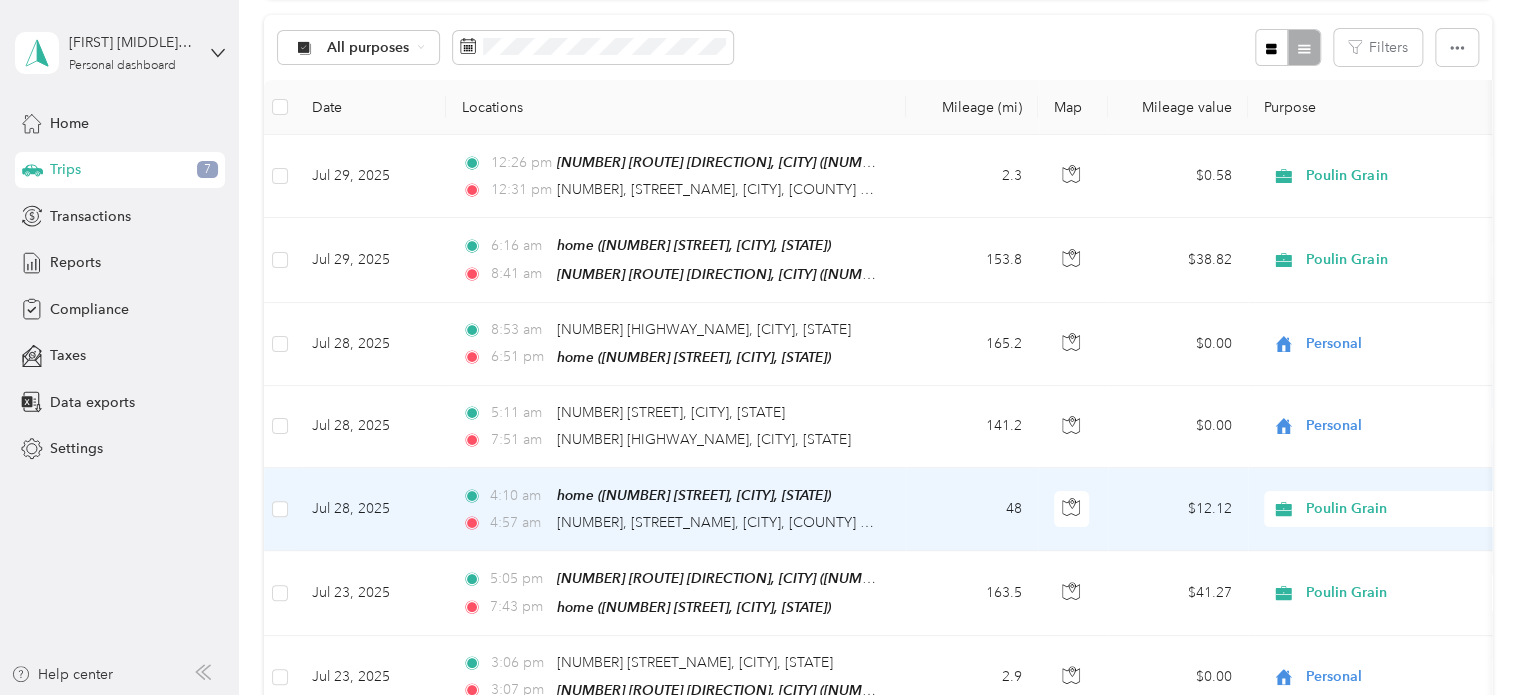 click on "48" at bounding box center (972, 509) 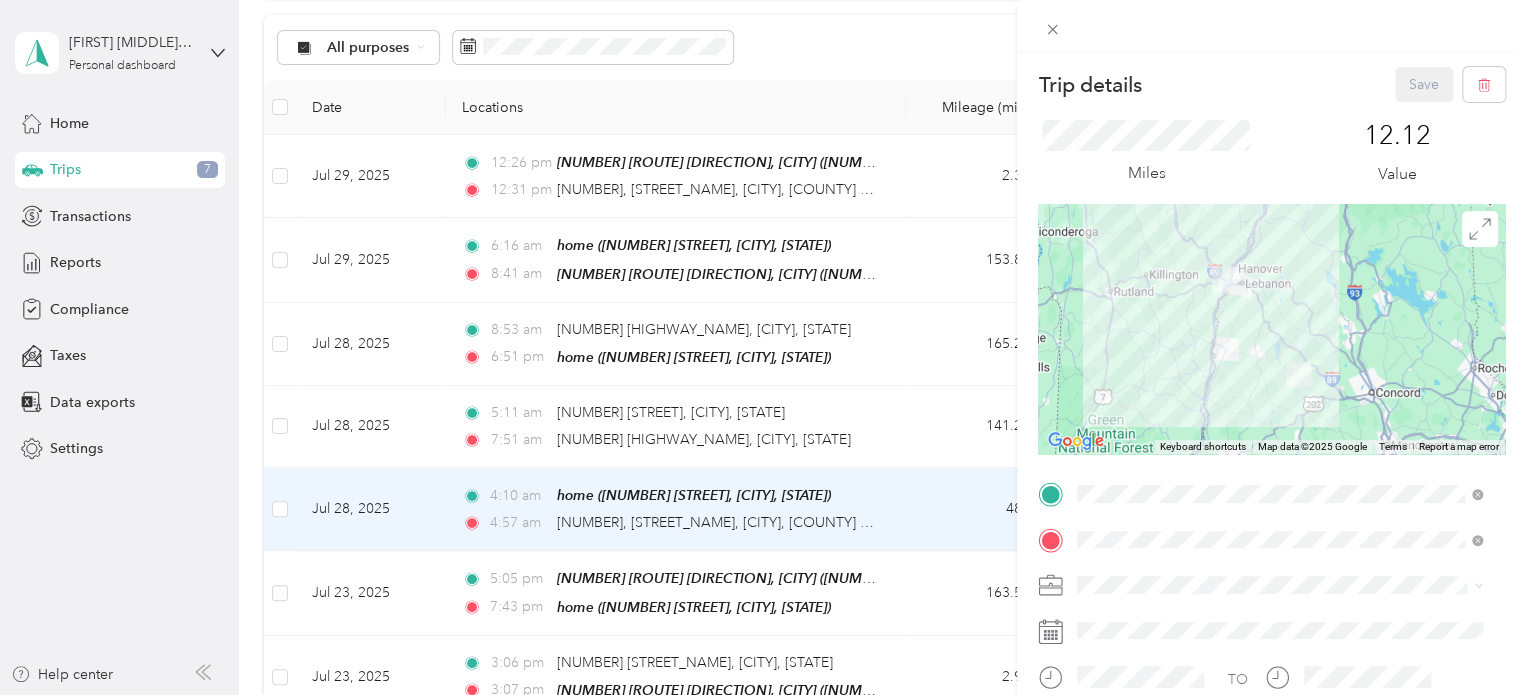 click on "Trip details Save This trip cannot be edited because it is either under review, approved, or paid. Contact your Team Manager to edit it. Miles [NUMBER] Value  ← Move left → Move right ↑ Move up ↓ Move down + Zoom in - Zoom out Home Jump left by [PERCENTAGE]% End Jump right by [PERCENTAGE]% Page Up Jump up by [PERCENTAGE]% Page Down Jump down by [PERCENTAGE]% Keyboard shortcuts Map Data Map data ©[YEAR] Google Map data ©[YEAR] Google [NUMBER] km  Click to toggle between metric and imperial units Terms Report a map error TO Add photo" at bounding box center [763, 347] 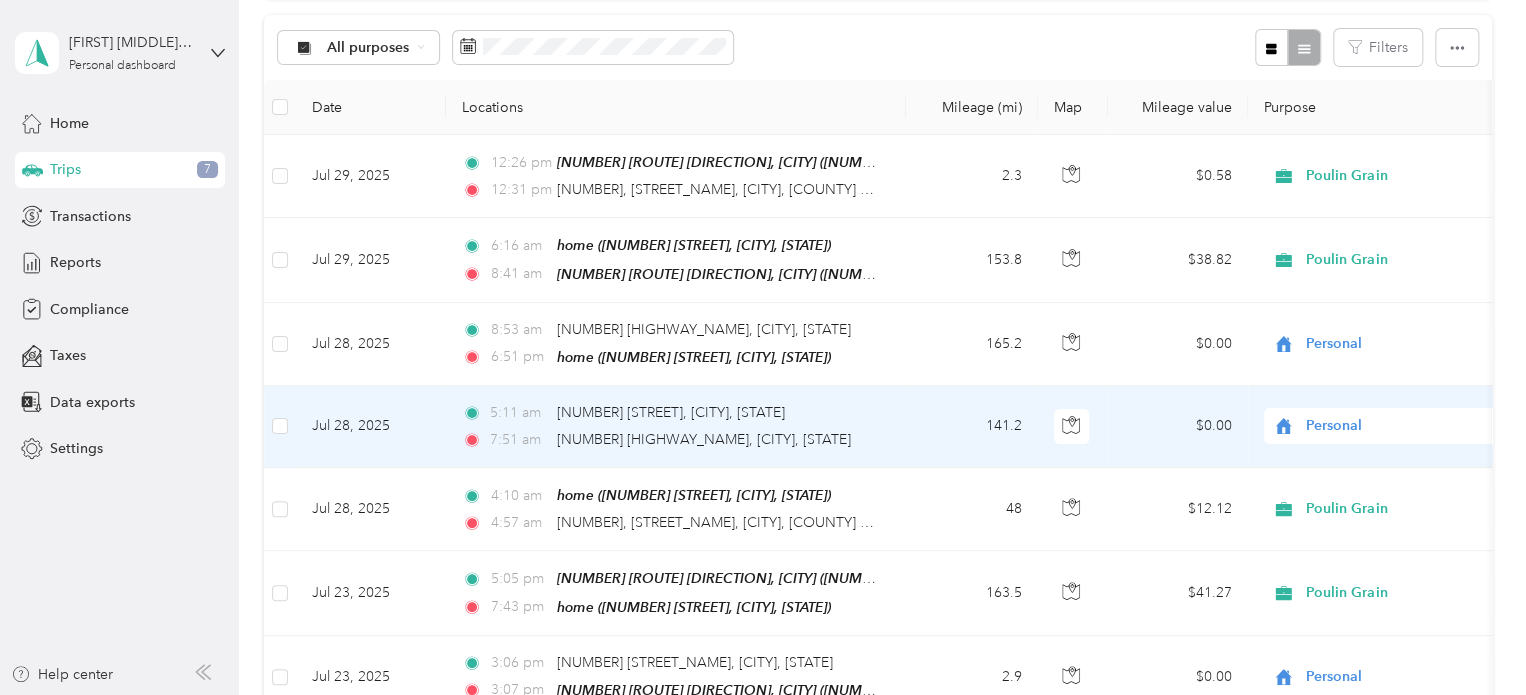 click on "[TIME] [NUMBER] [HIGHWAY_NAME], [CITY], [STATE]" at bounding box center [672, 440] 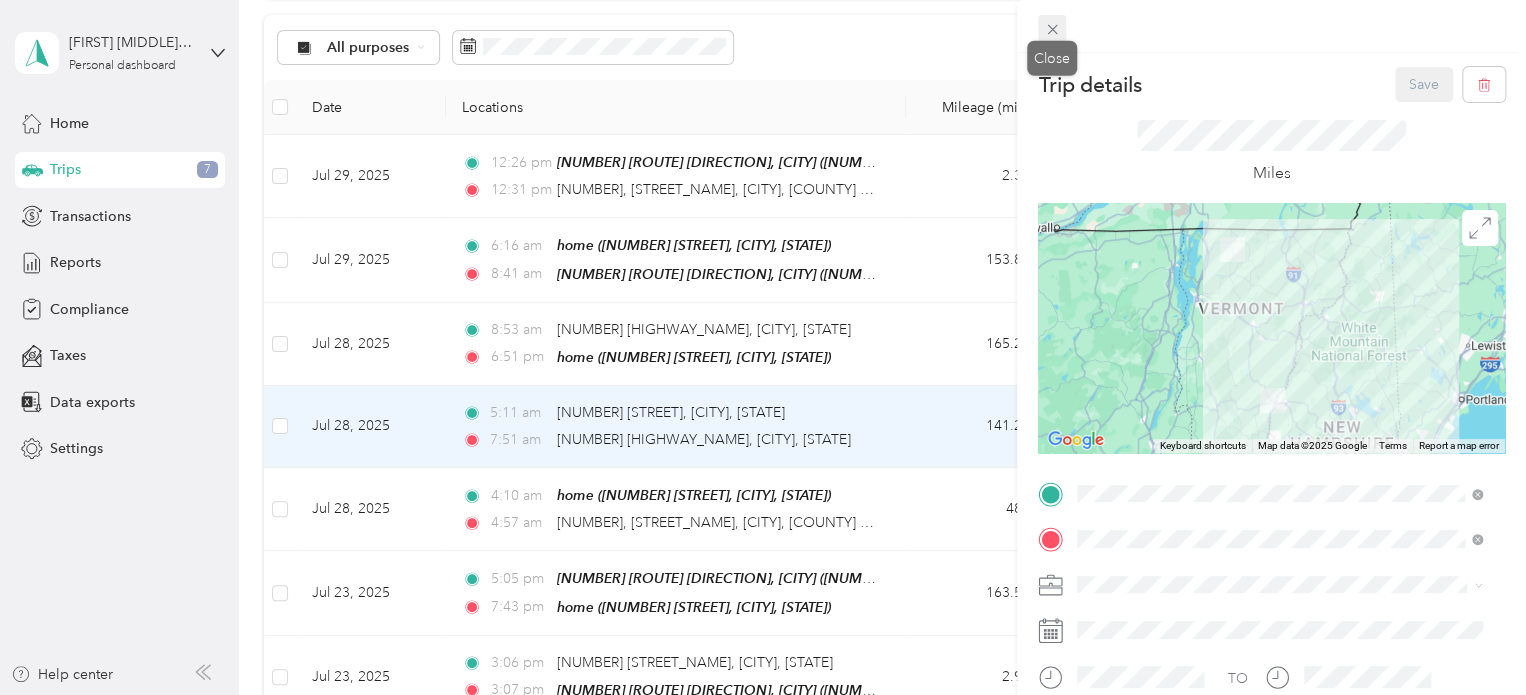 click 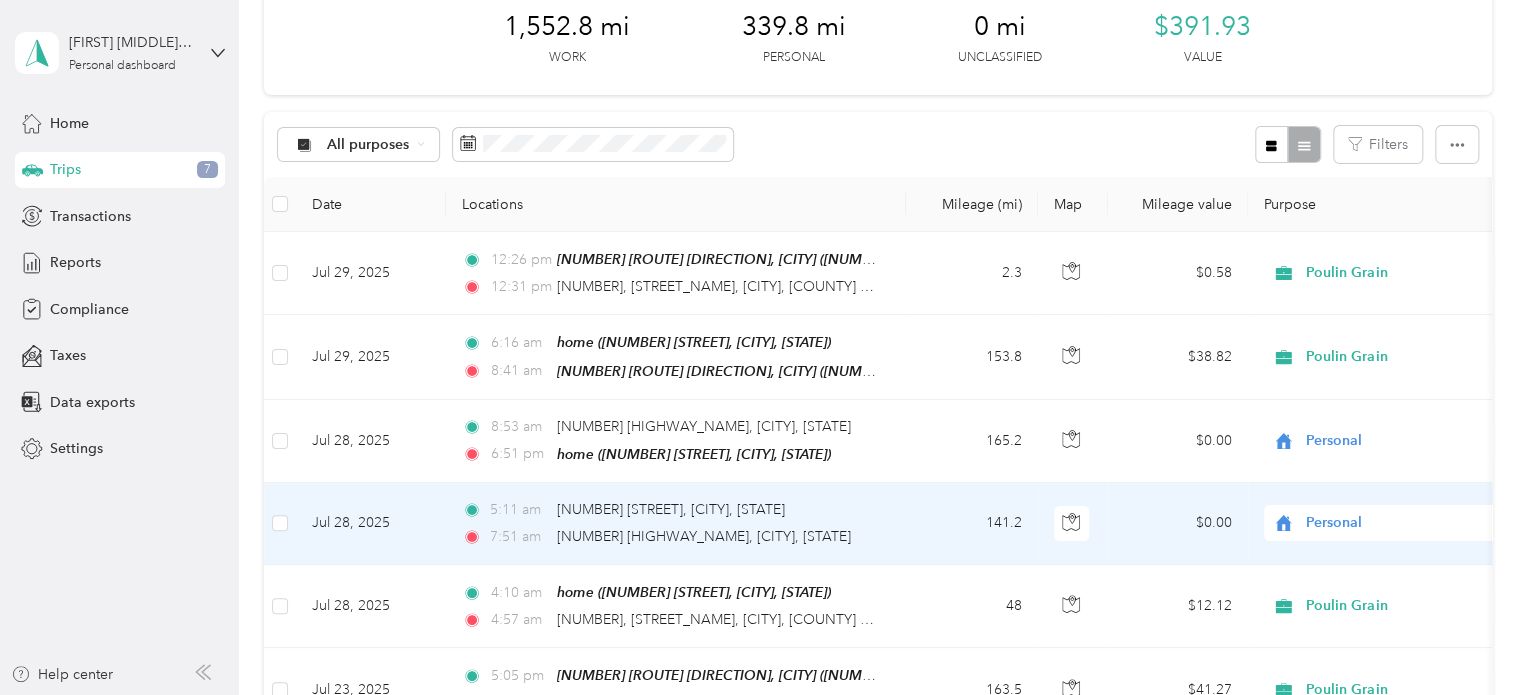scroll, scrollTop: 0, scrollLeft: 0, axis: both 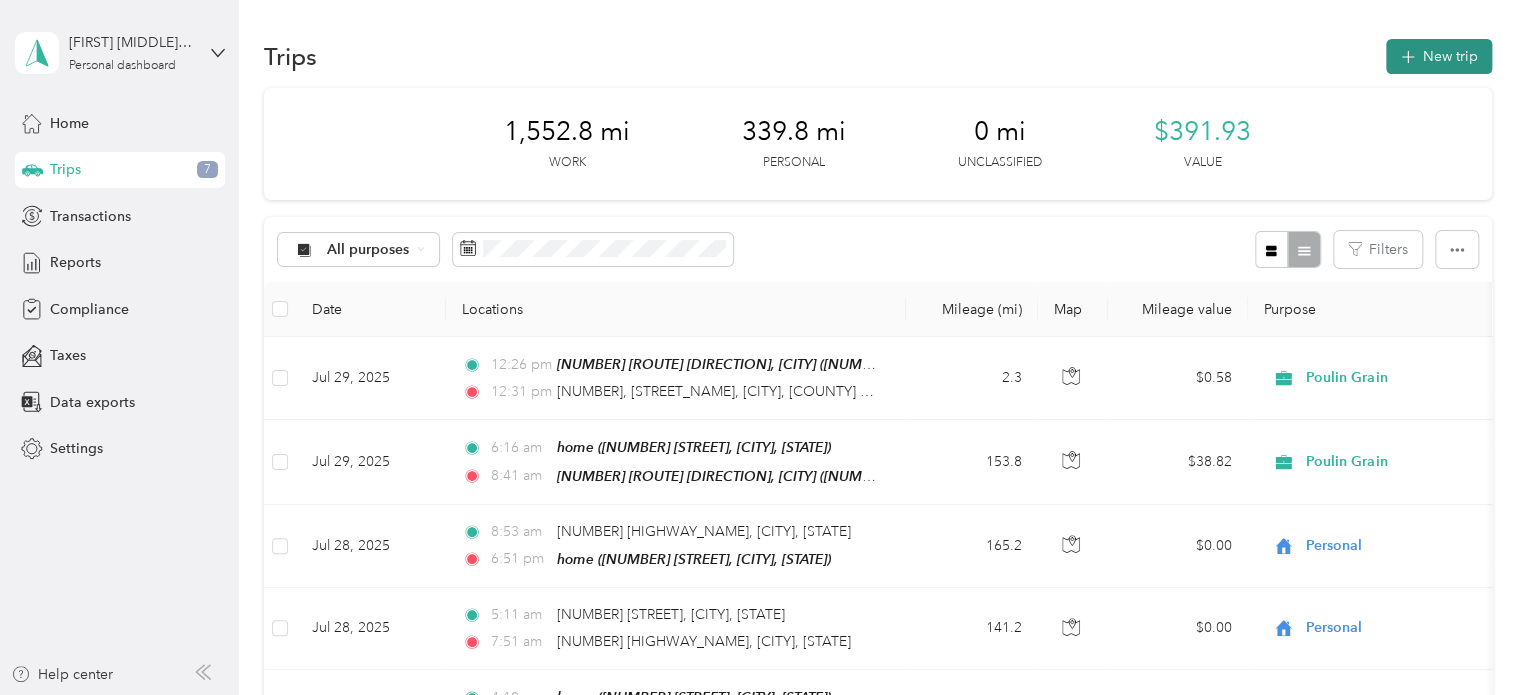 click on "New trip" at bounding box center [1439, 56] 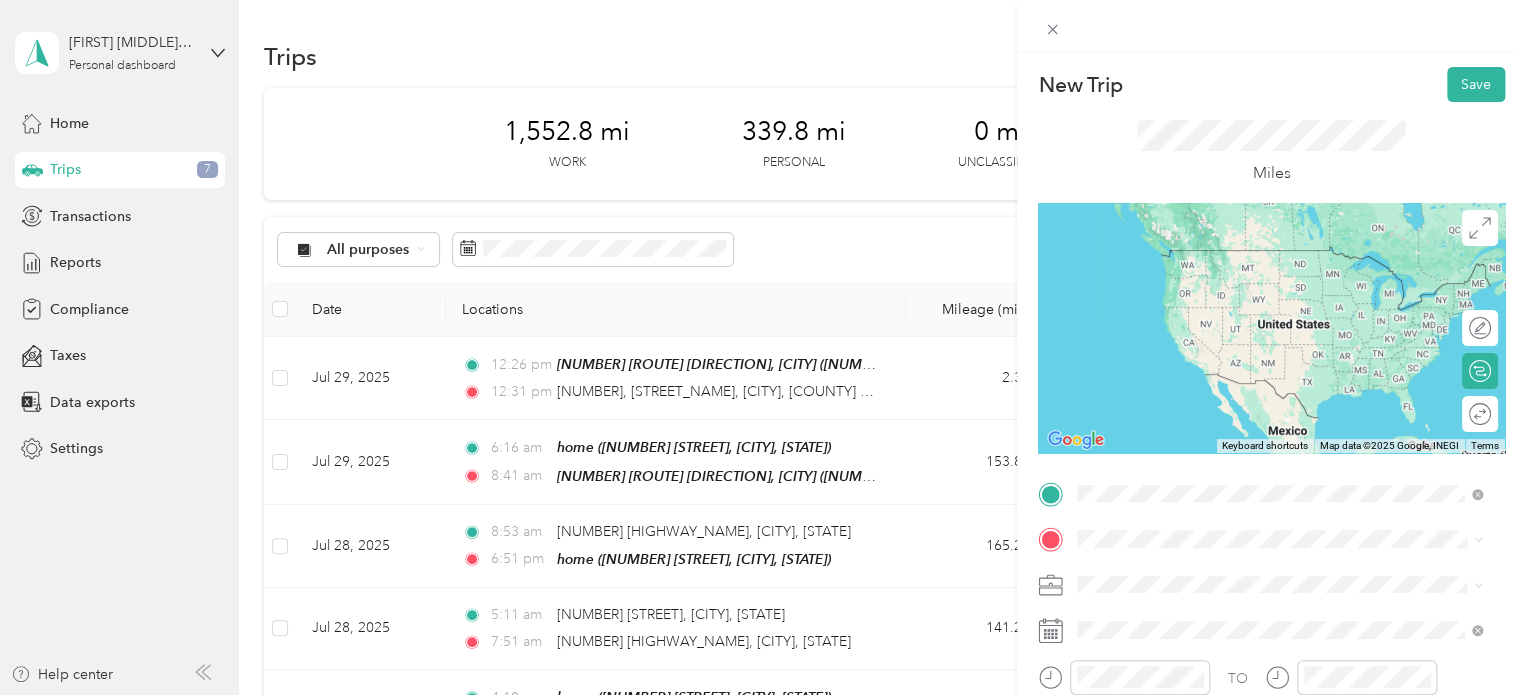 click on "[CITY] [STATE], United States" at bounding box center (1205, 250) 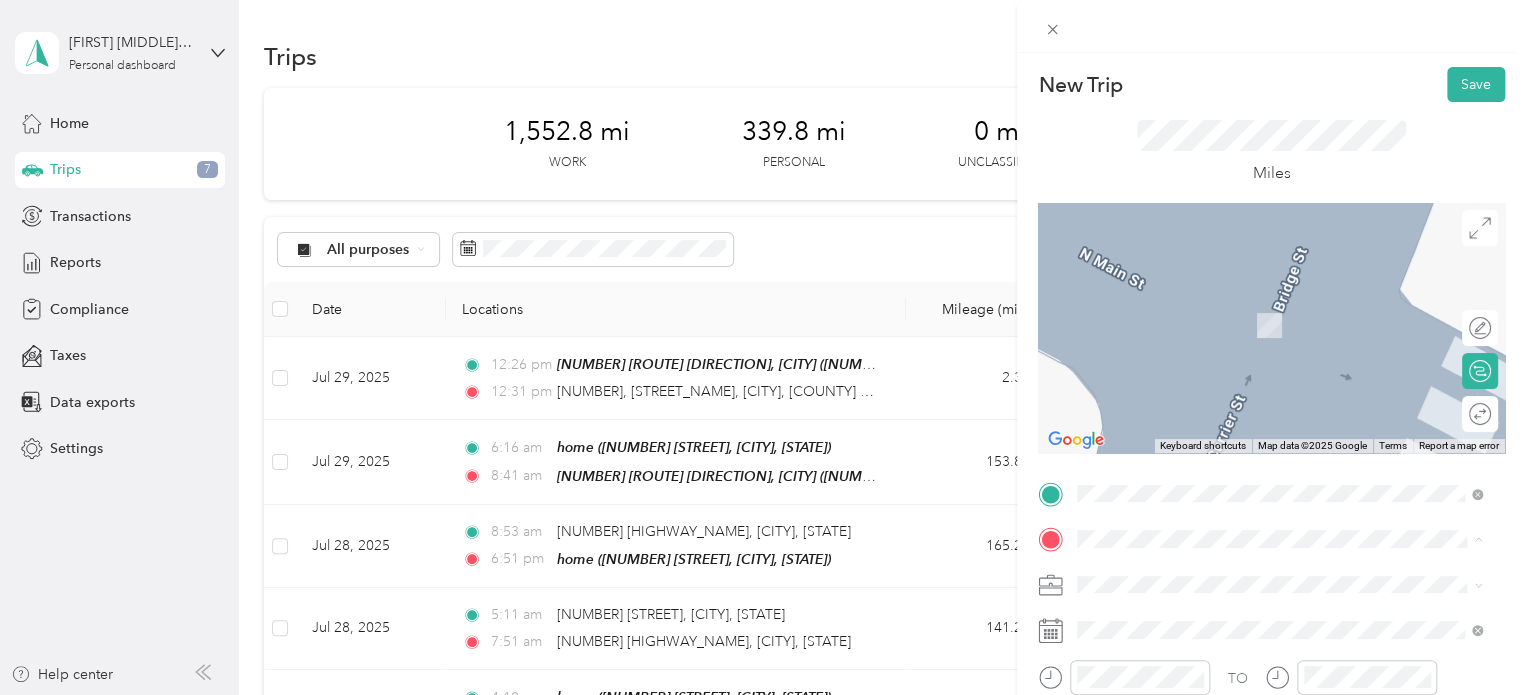 click on "New Trip Save This trip cannot be edited because it is either under review, approved, or paid. Contact your Team Manager to edit it. Miles ← Move left → Move right ↑ Move up ↓ Move down + Zoom in - Zoom out Home Jump left by 75% End Jump right by 75% Page Up Jump up by 75% Page Down Jump down by 75% Keyboard shortcuts Map Data Map data ©2025 Google Map data ©2025 Google 2 m  Click to toggle between metric and imperial units Terms Report a map error Edit route Calculate route Round trip TO Add photo" at bounding box center [763, 347] 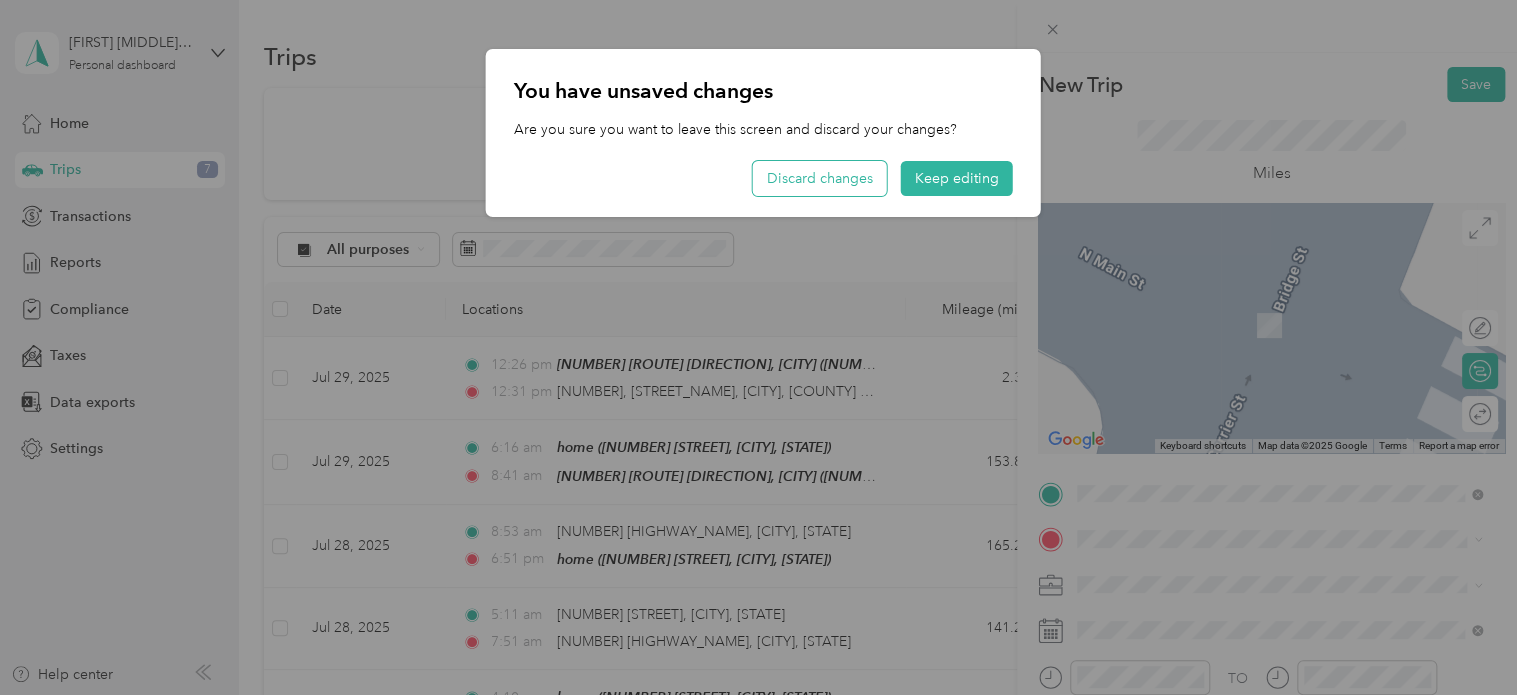 click on "Discard changes" at bounding box center [820, 178] 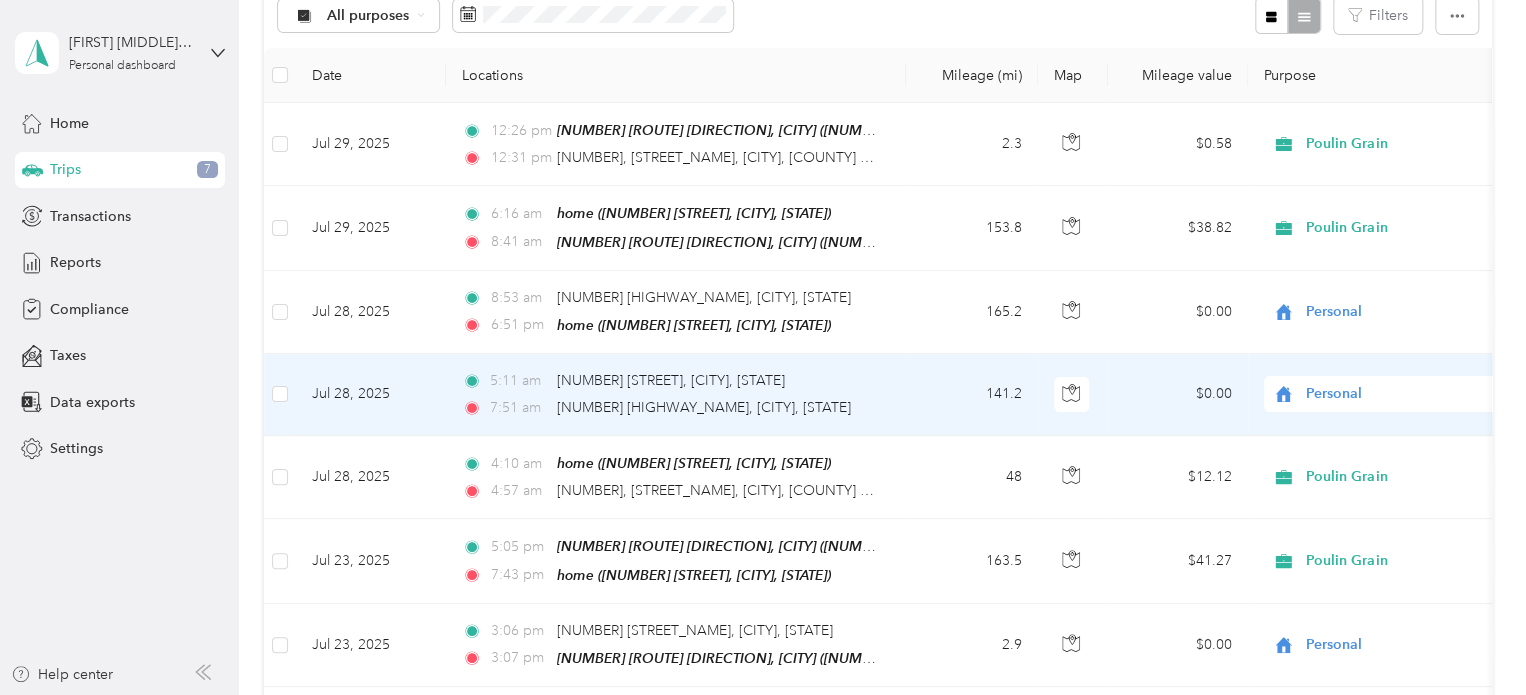 scroll, scrollTop: 200, scrollLeft: 0, axis: vertical 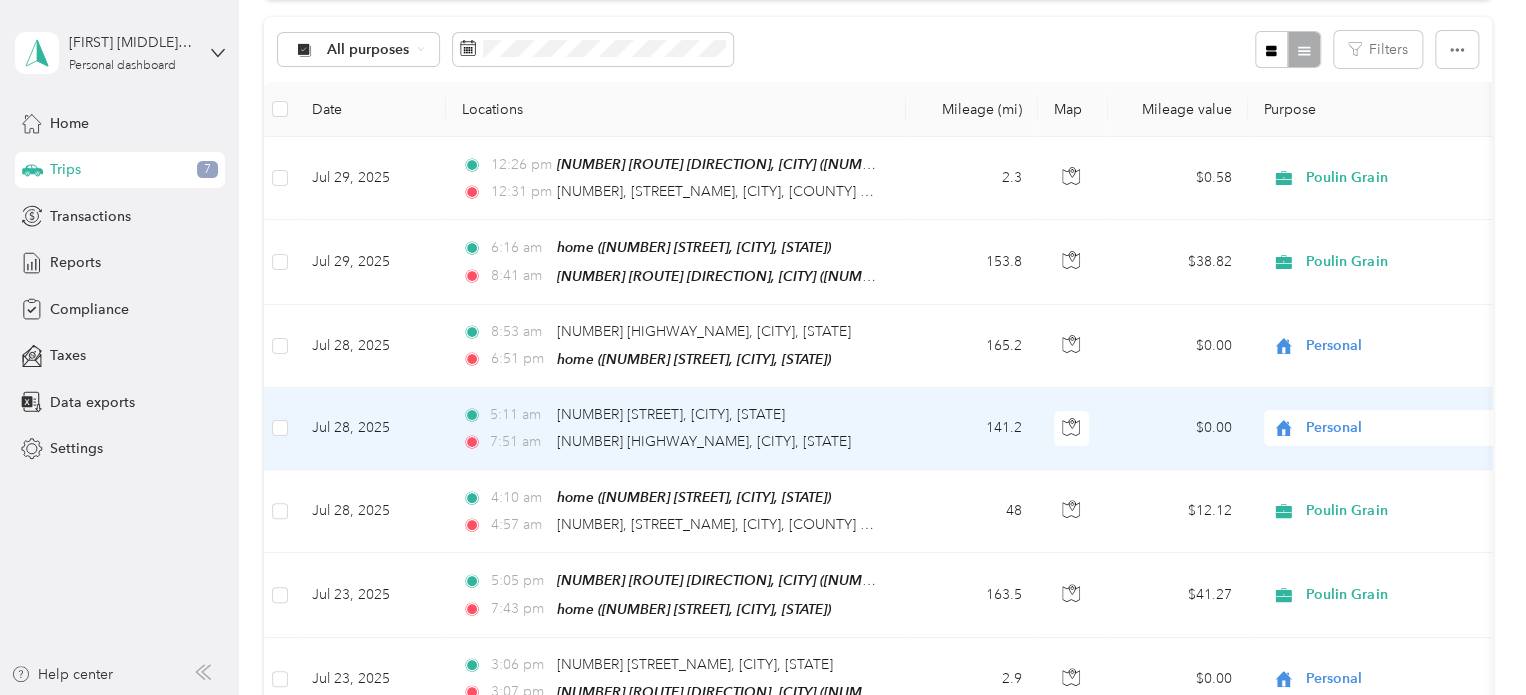 click on "141.2" at bounding box center (972, 429) 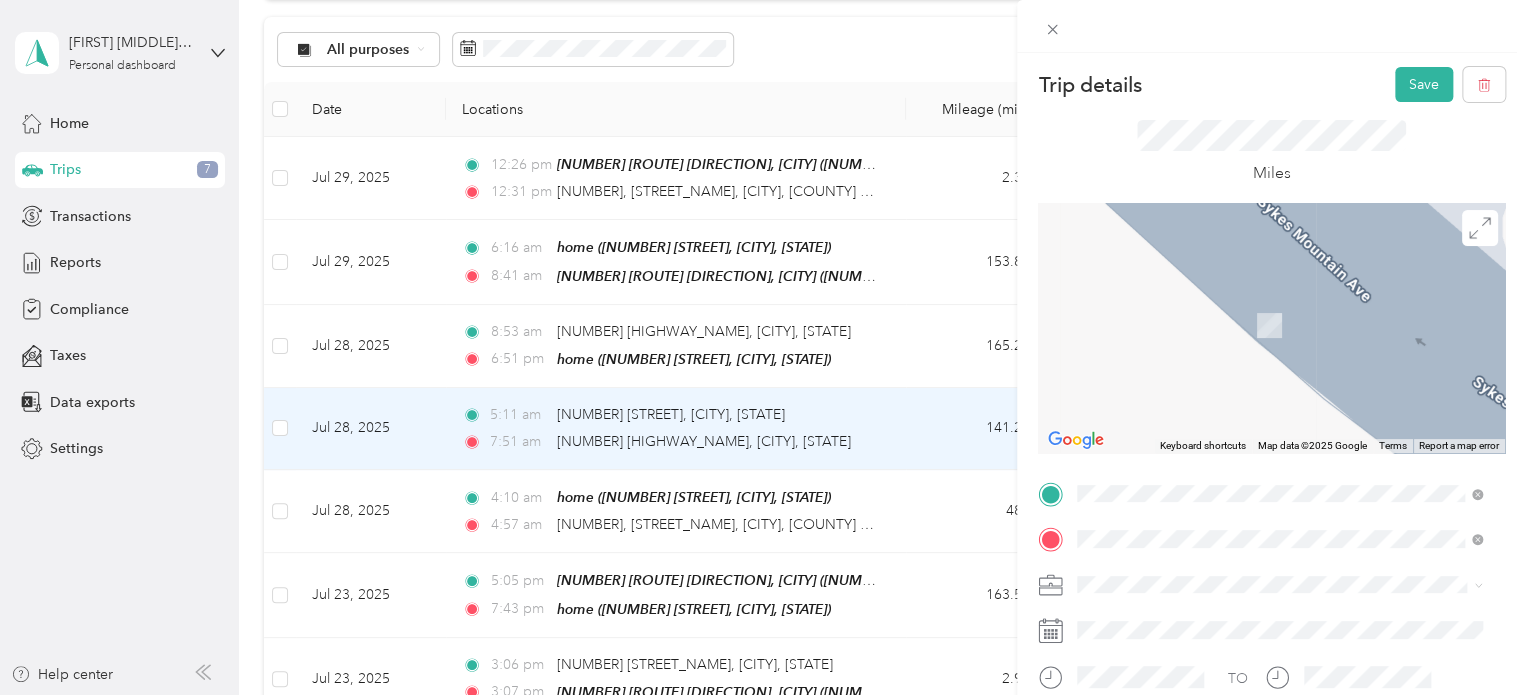 click on "[NUMBER] [STREET_NAME]
[CITY], [STATE] [POSTAL_CODE], [COUNTRY]" at bounding box center [1259, 304] 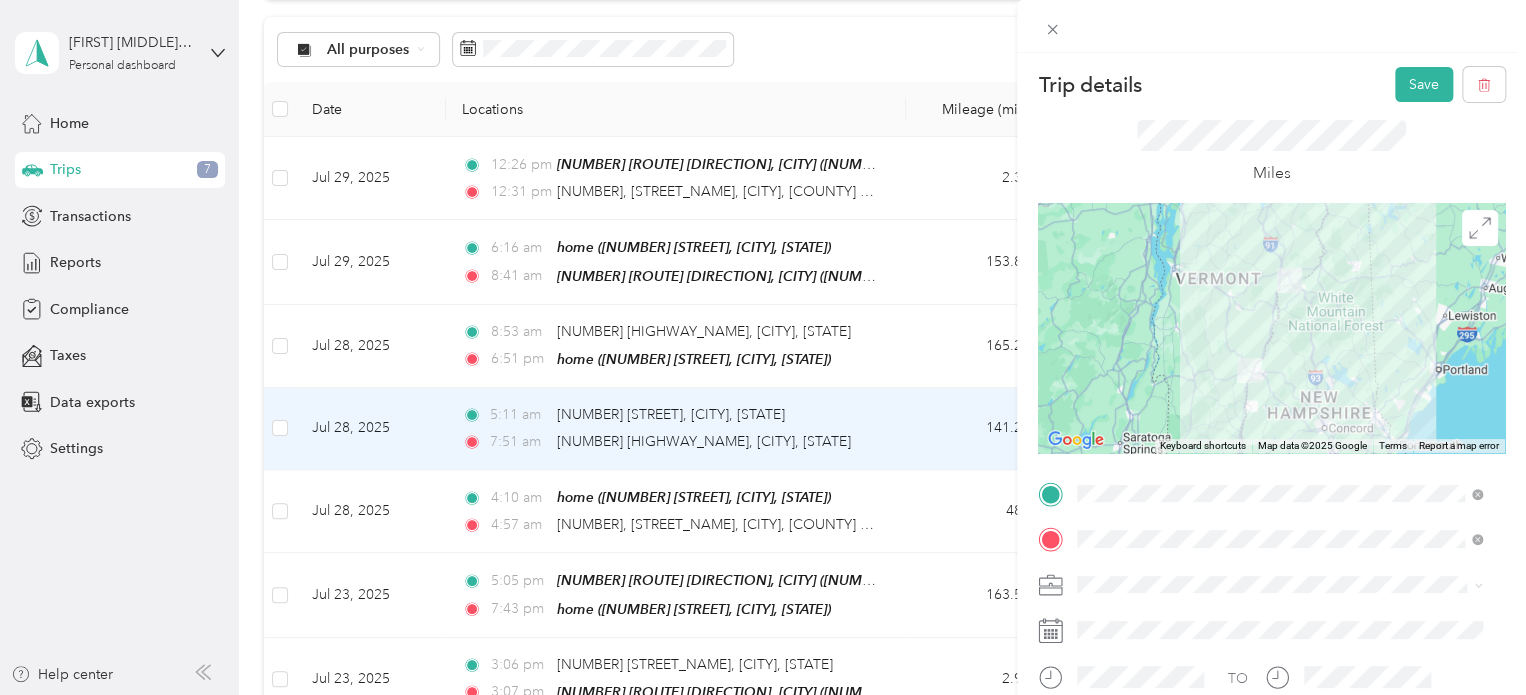 scroll, scrollTop: 100, scrollLeft: 0, axis: vertical 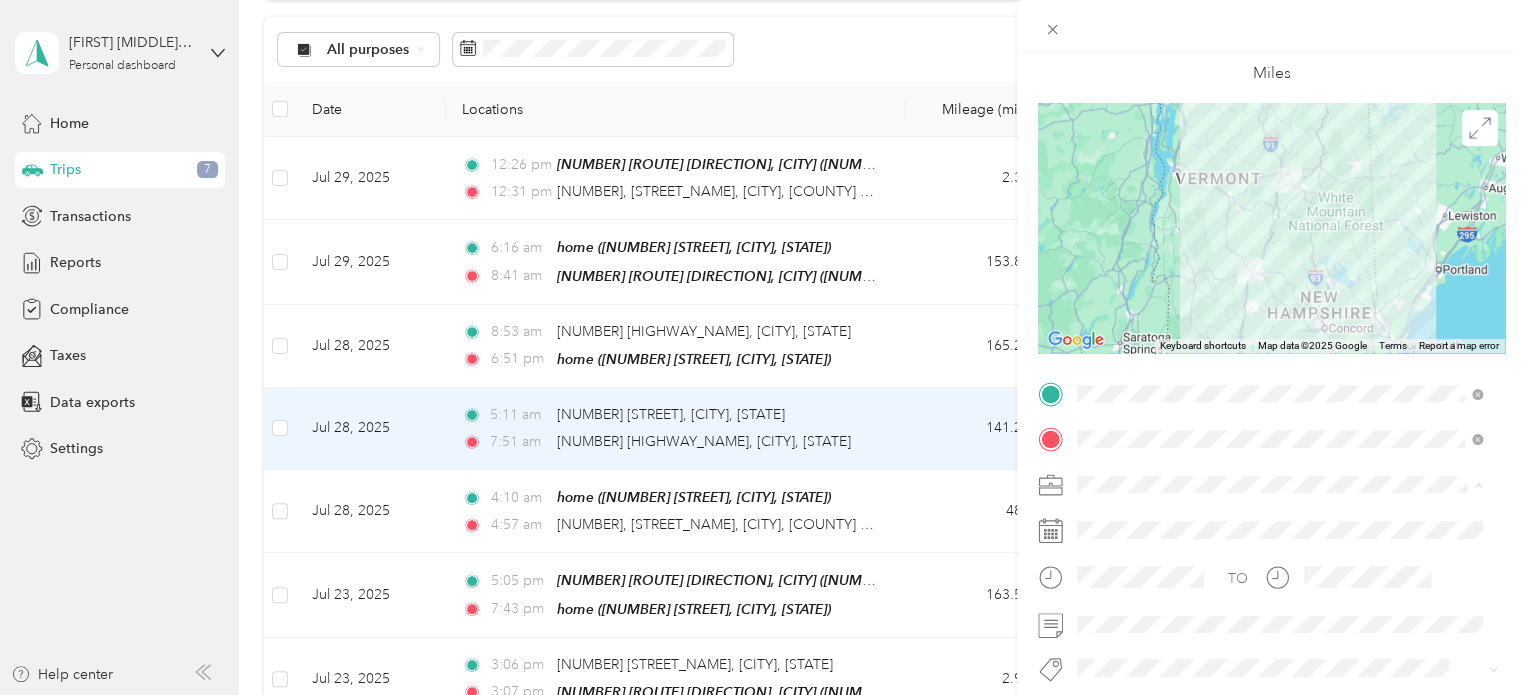 click on "Poulin Grain" at bounding box center [1279, 519] 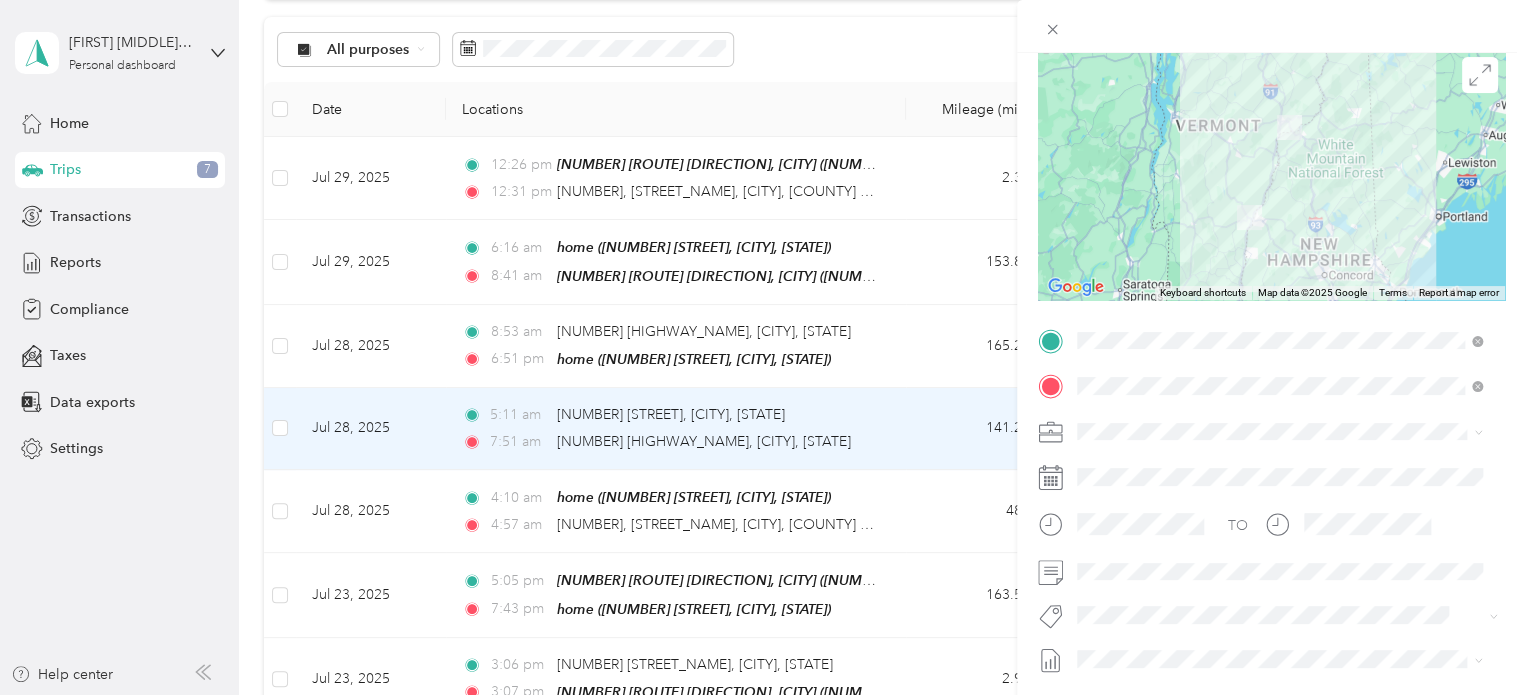 scroll, scrollTop: 0, scrollLeft: 0, axis: both 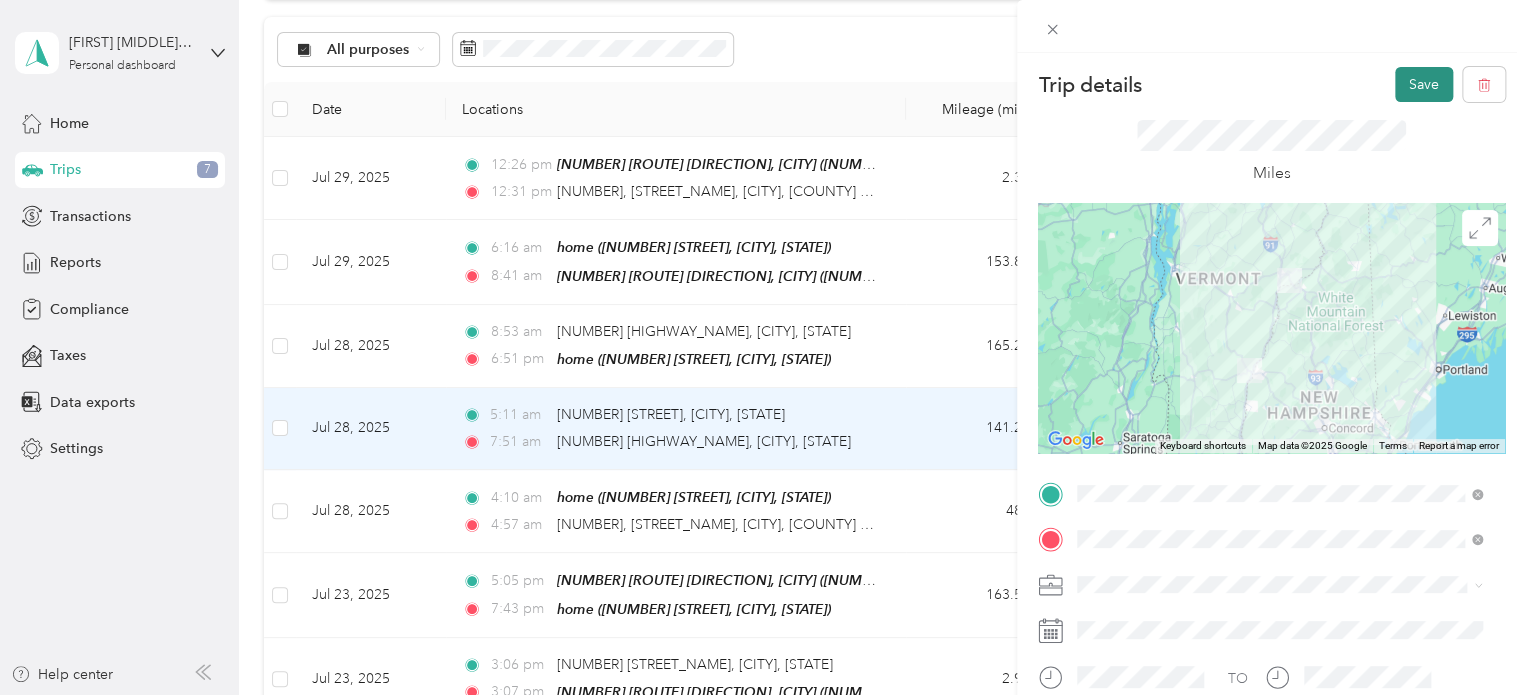 click on "Save" at bounding box center (1424, 84) 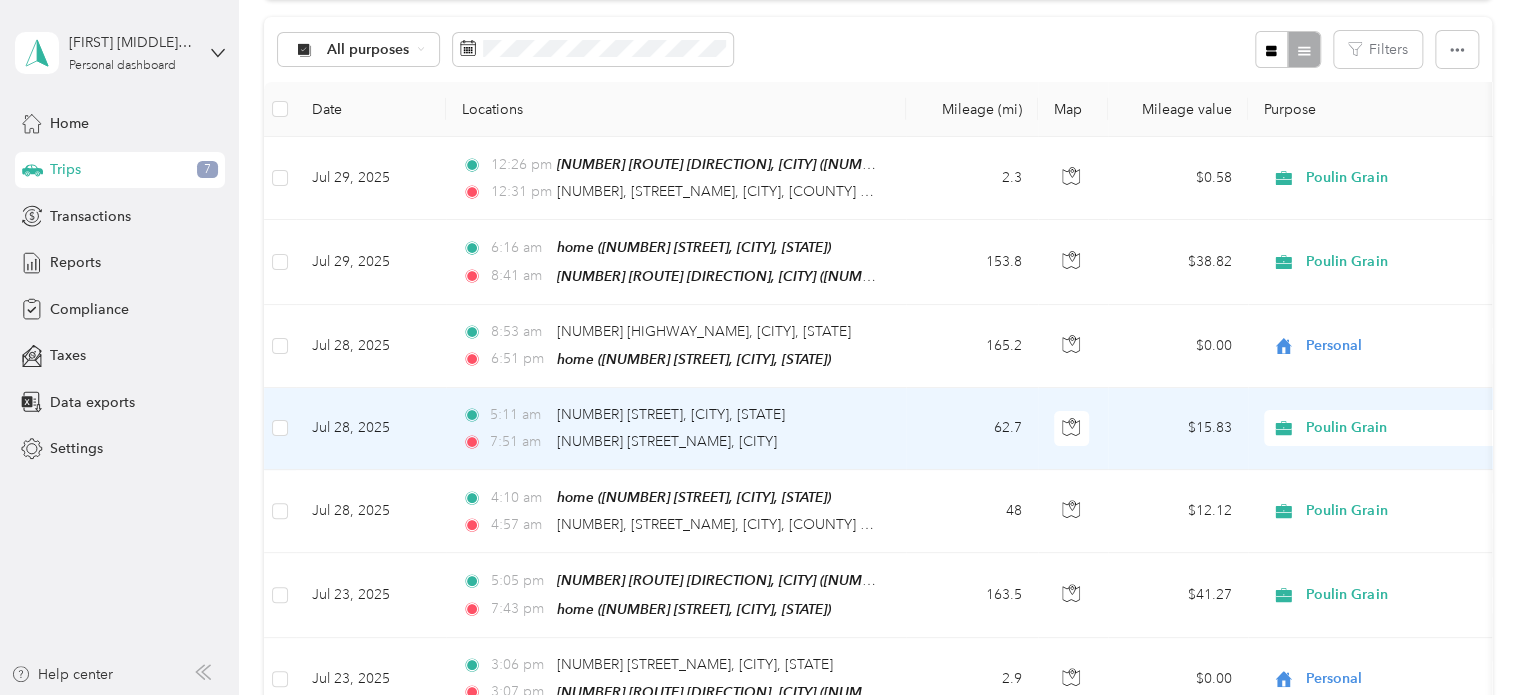 click on "[TIME] [NUMBER] [STREET], [CITY], [STATE] [TIME] [NUMBER] [STREET], [CITY]" at bounding box center [676, 429] 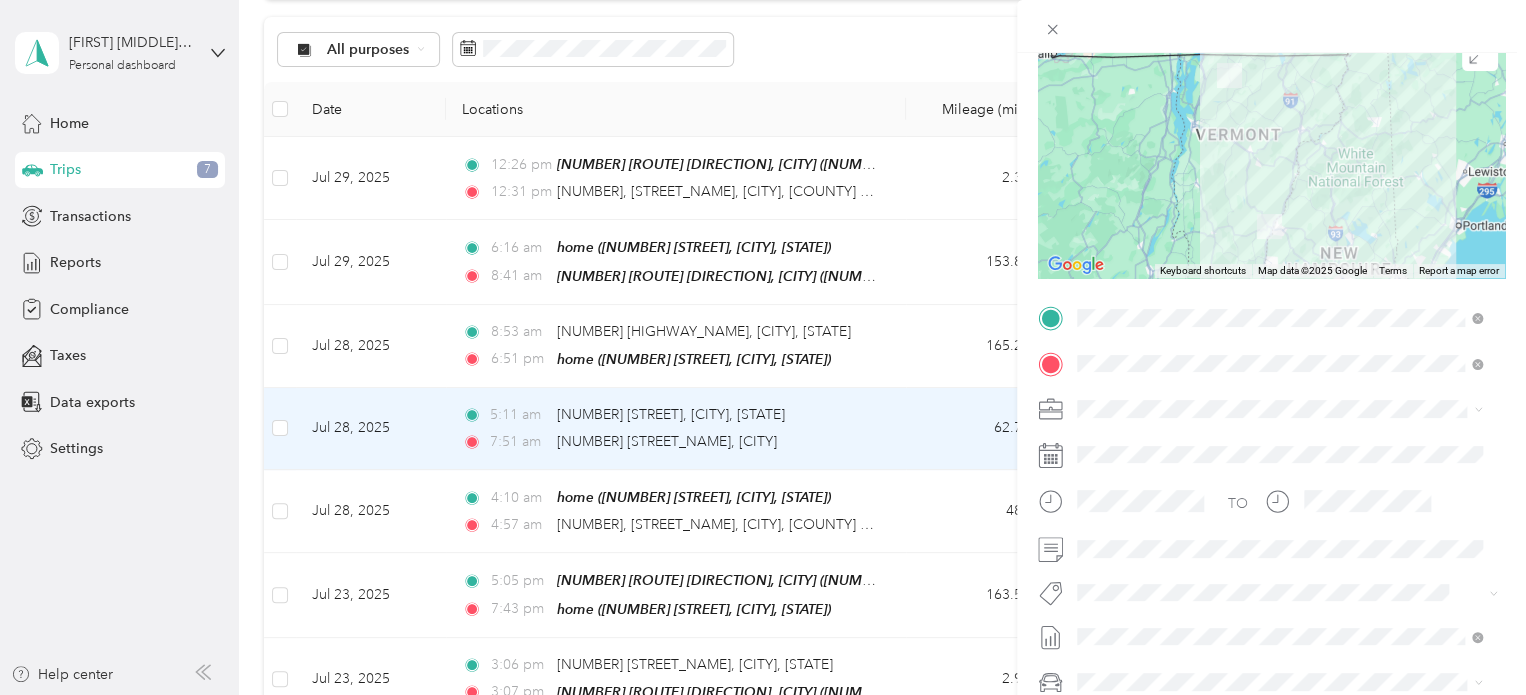 scroll, scrollTop: 100, scrollLeft: 0, axis: vertical 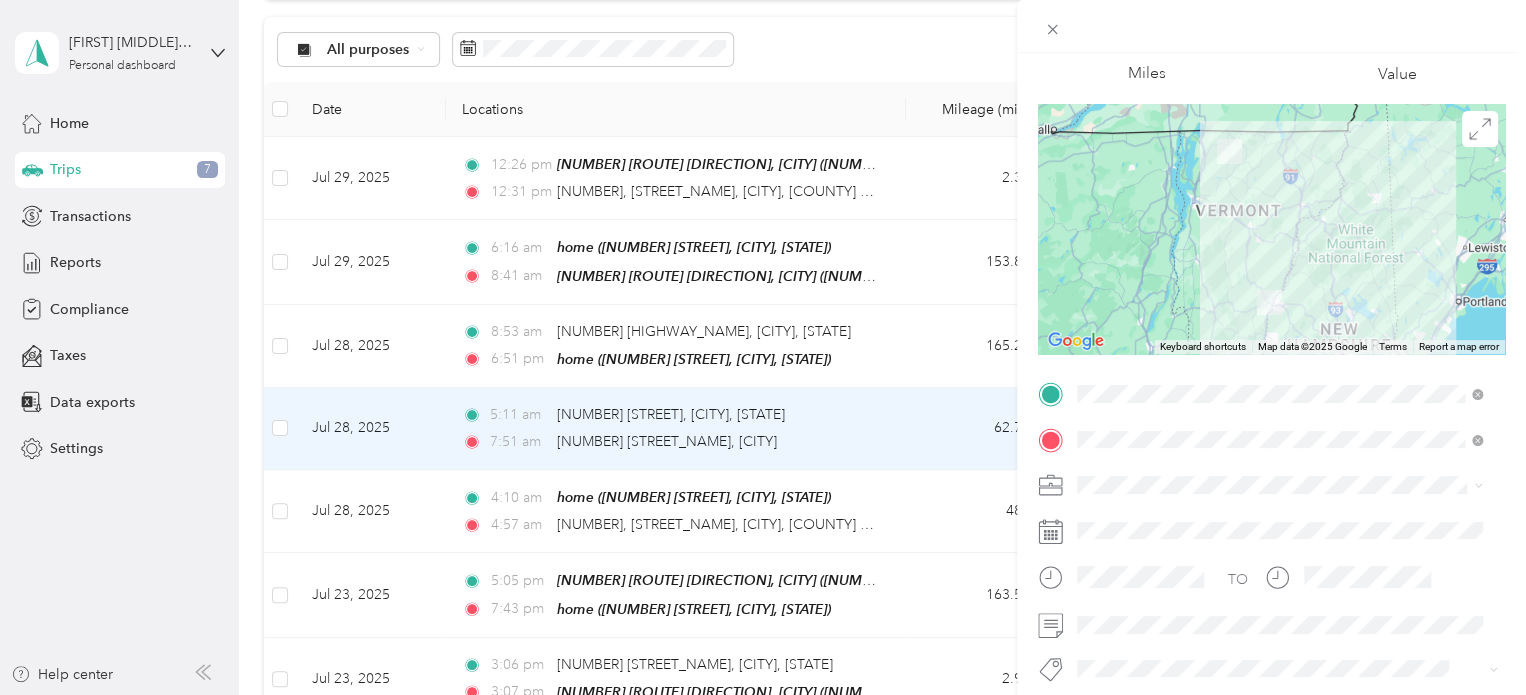 click on "Trip details Save This trip cannot be edited because it is either under review, approved, or paid. Contact your Team Manager to edit it. Miles [NUMBER] Value  ← Move left → Move right ↑ Move up ↓ Move down + Zoom in - Zoom out Home Jump left by [PERCENTAGE]% End Jump right by [PERCENTAGE]% Page Up Jump up by [PERCENTAGE]% Page Down Jump down by [PERCENTAGE]% Keyboard shortcuts Map Data Map data ©[YEAR] Google Map data ©[YEAR] Google [NUMBER] km  Click to toggle between metric and imperial units Terms Report a map error TO Add photo" at bounding box center [763, 347] 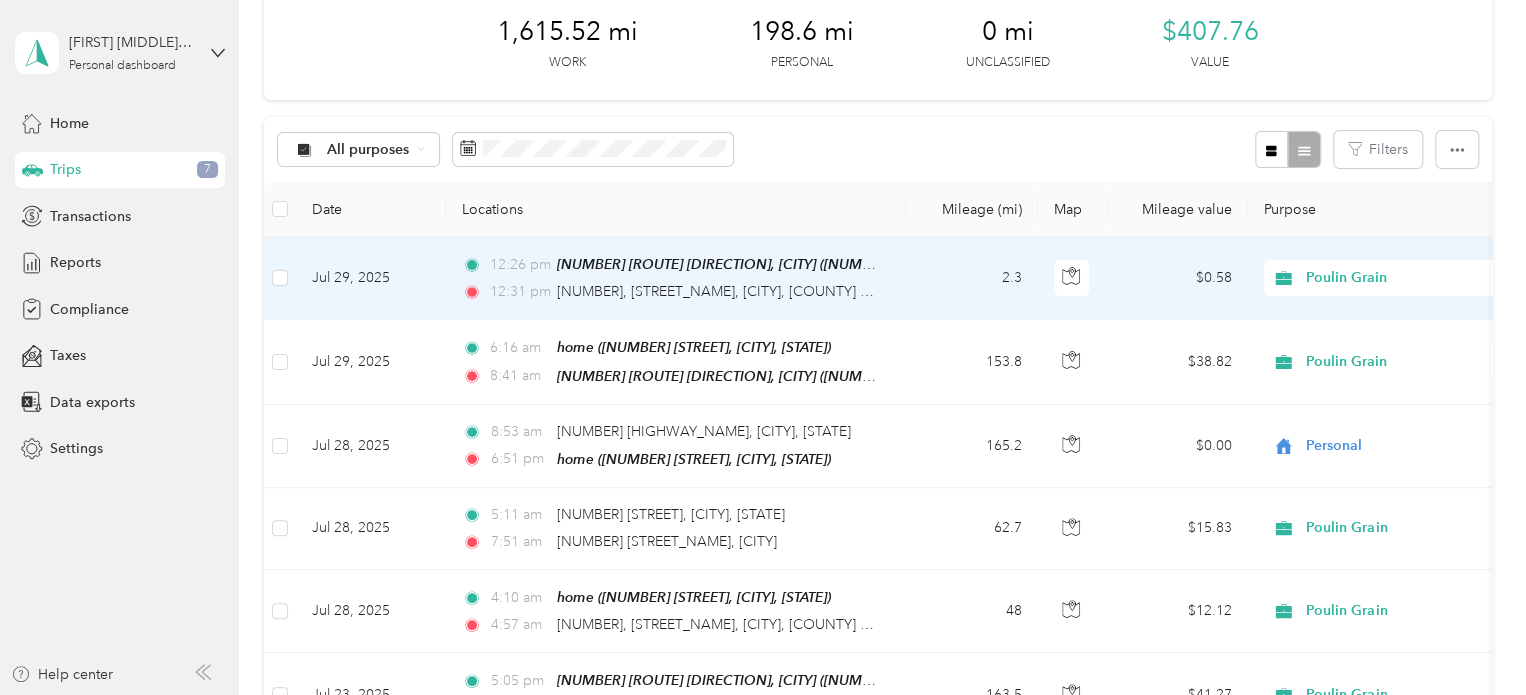 scroll, scrollTop: 0, scrollLeft: 0, axis: both 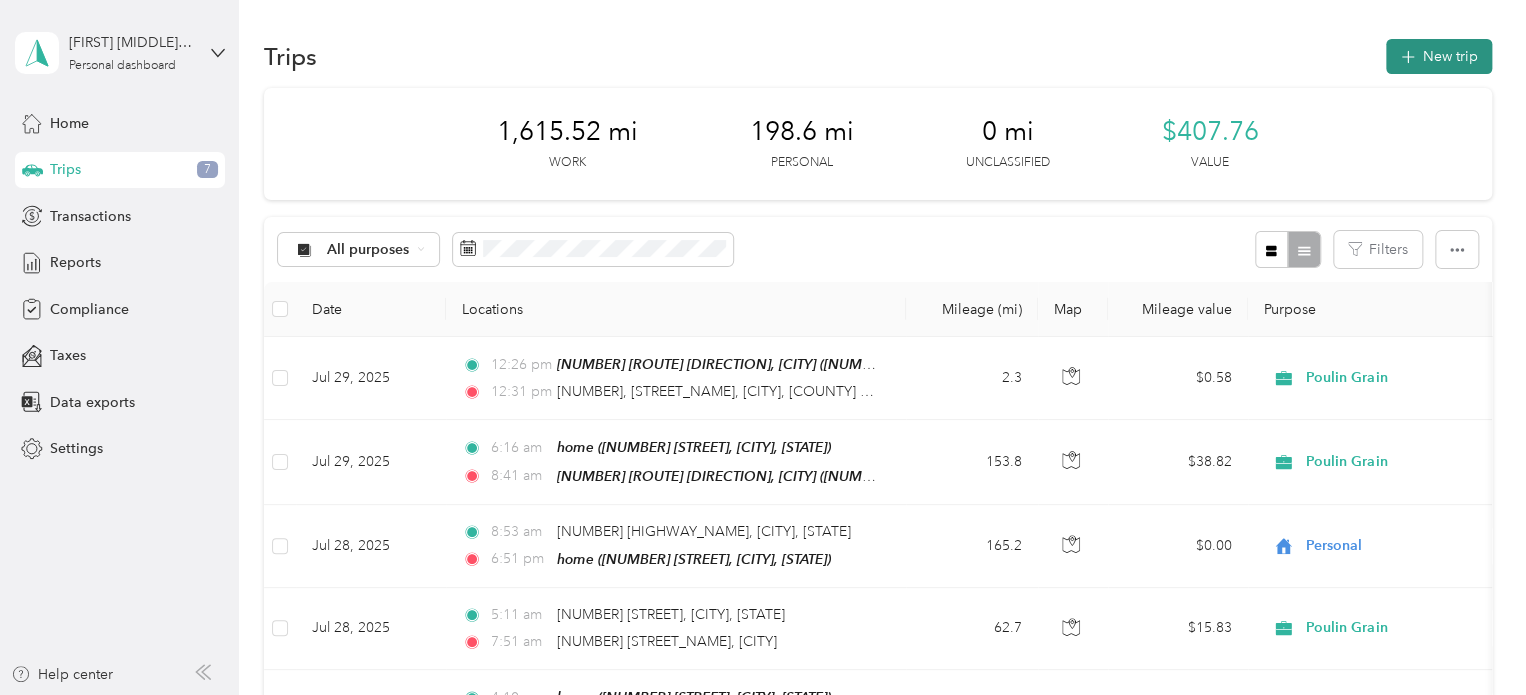 click on "New trip" at bounding box center (1439, 56) 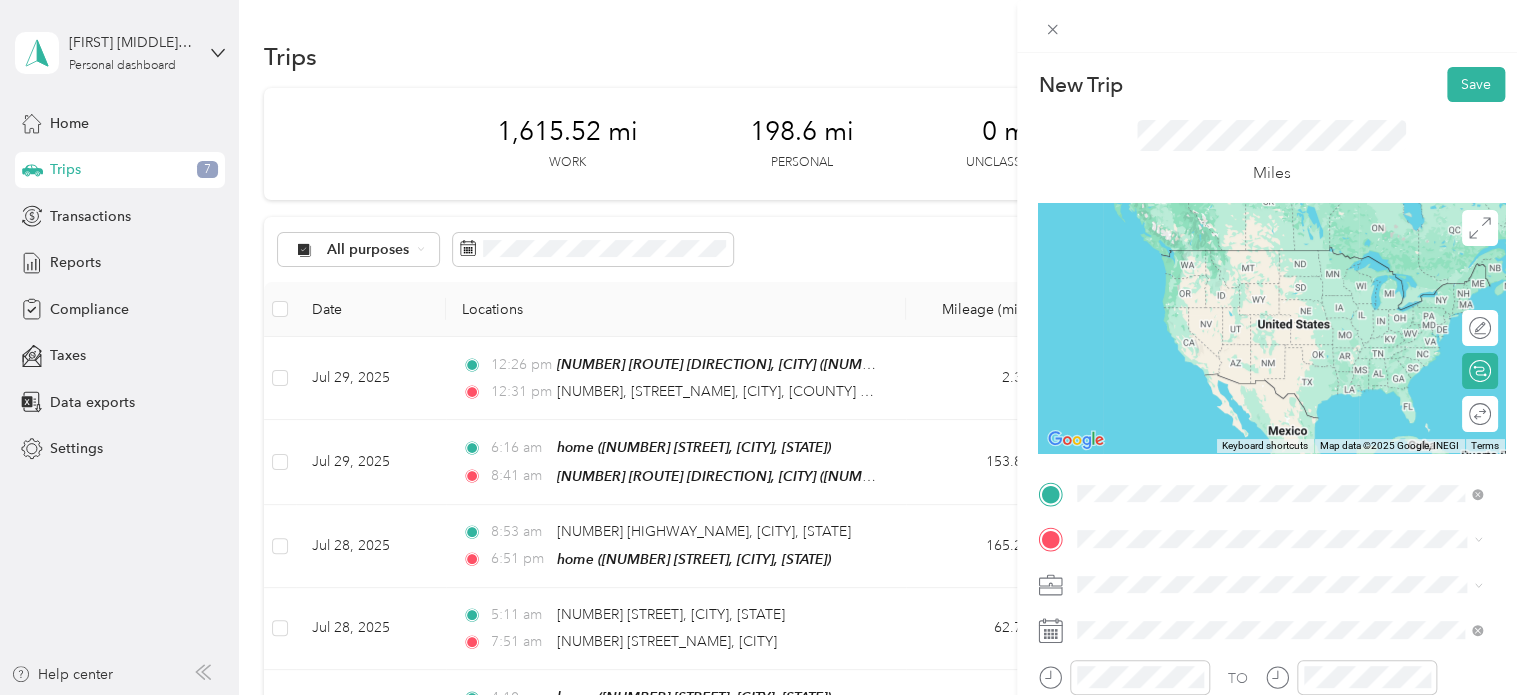 click on "[NUMBER] [STREET_NAME]
[CITY], [STATE] [POSTAL_CODE], [COUNTRY]" at bounding box center (1259, 314) 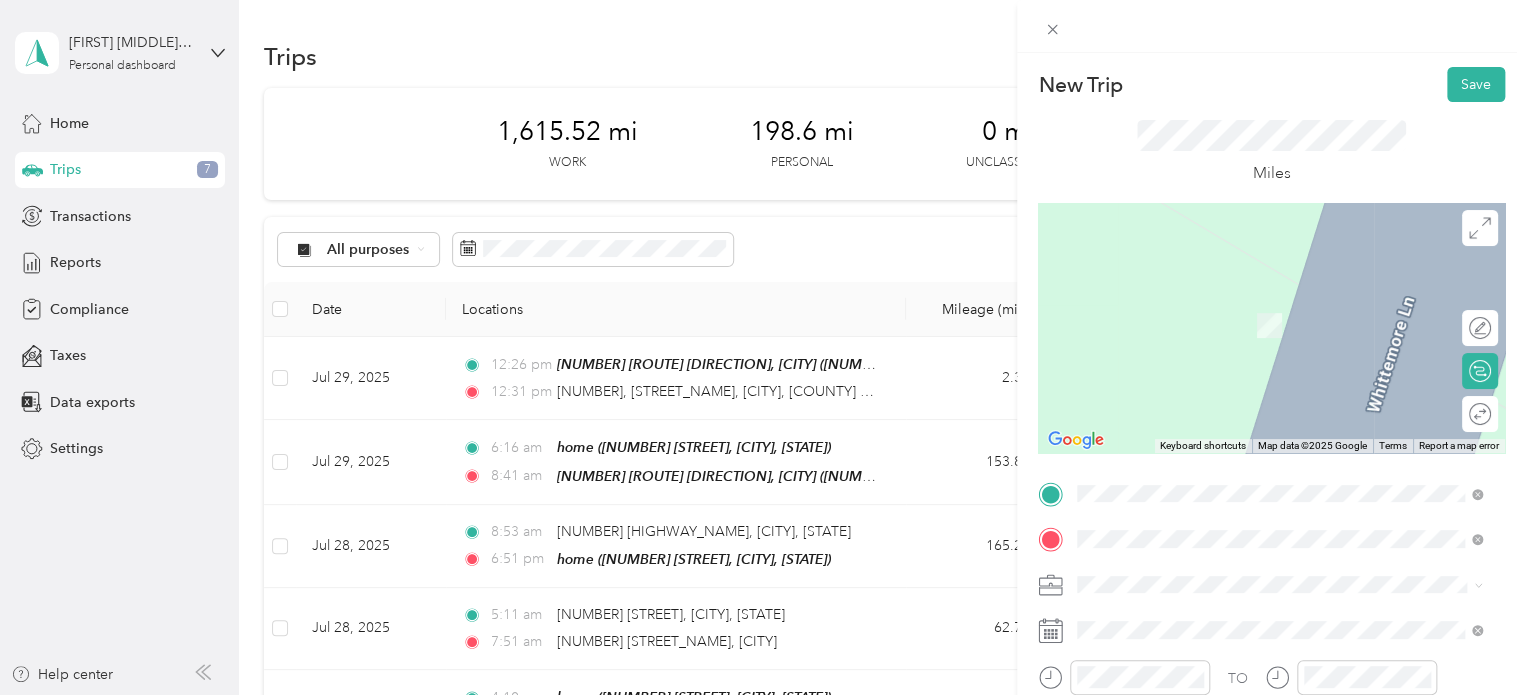 click on "home [NUMBER] [STREET_NAME], [POSTAL_CODE], [CITY], [STATE], [COUNTRY]" at bounding box center [1295, 325] 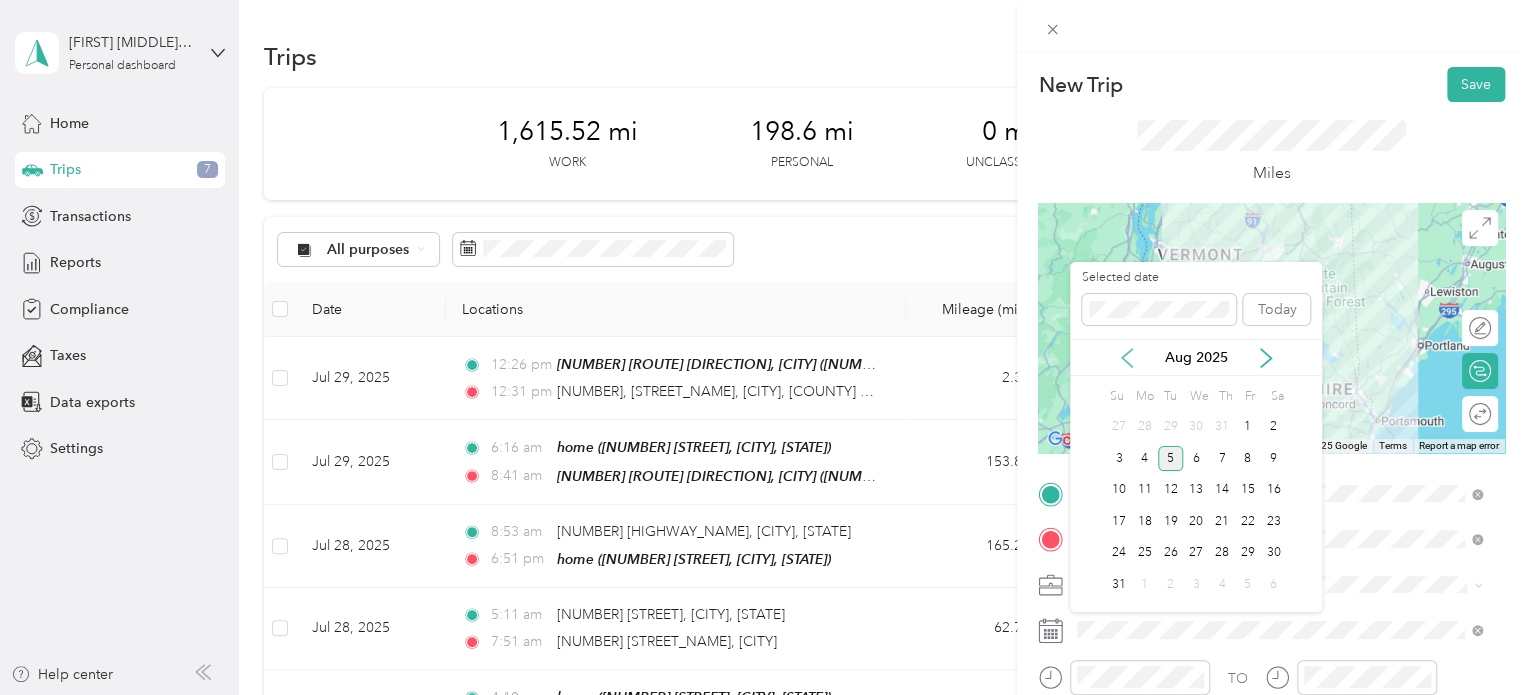 click 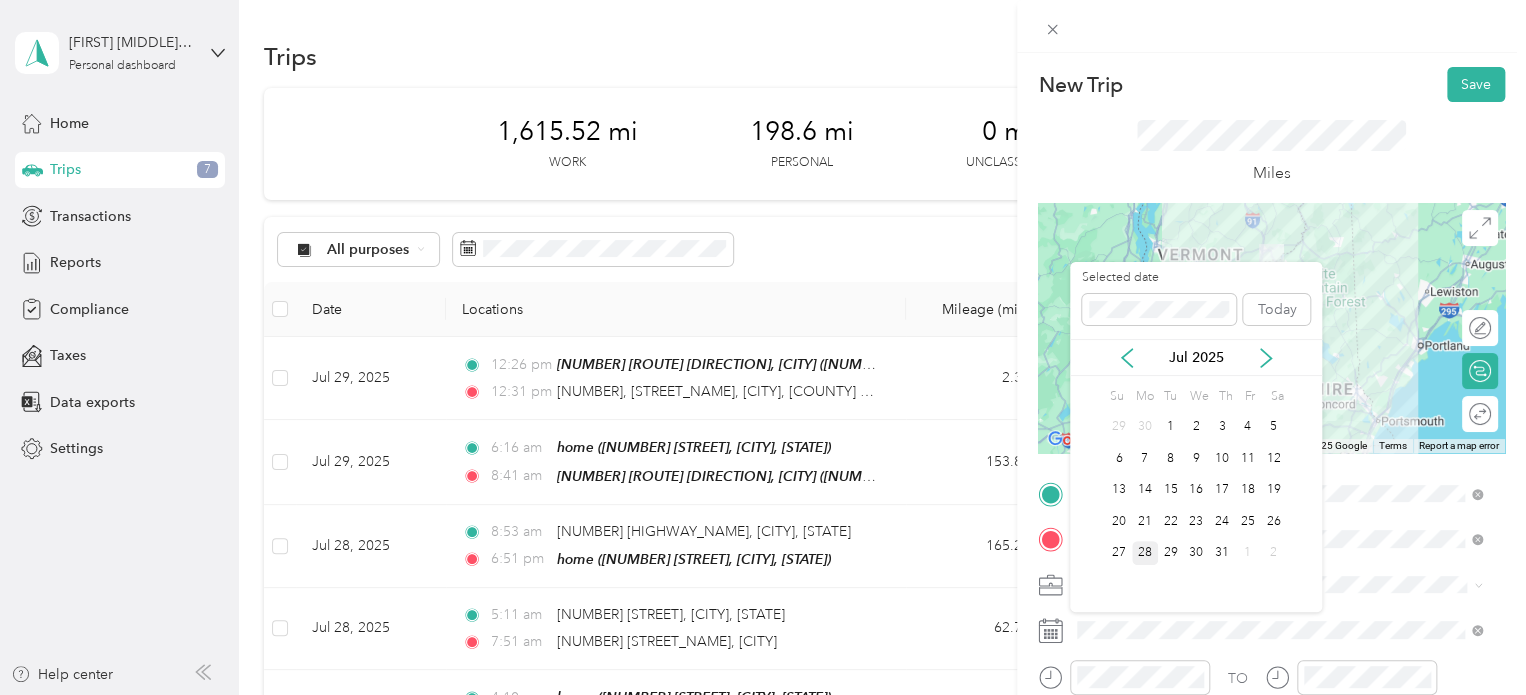 click on "28" at bounding box center (1145, 553) 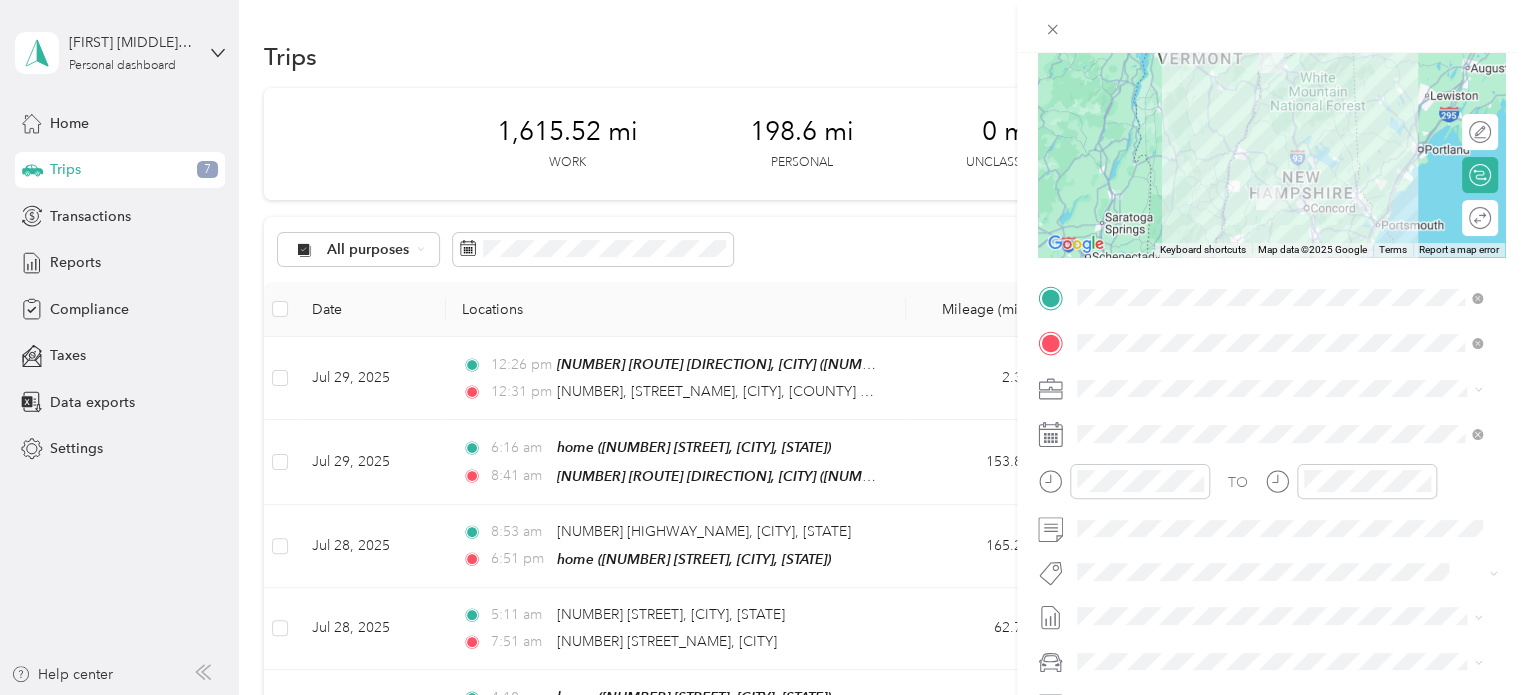 scroll, scrollTop: 0, scrollLeft: 0, axis: both 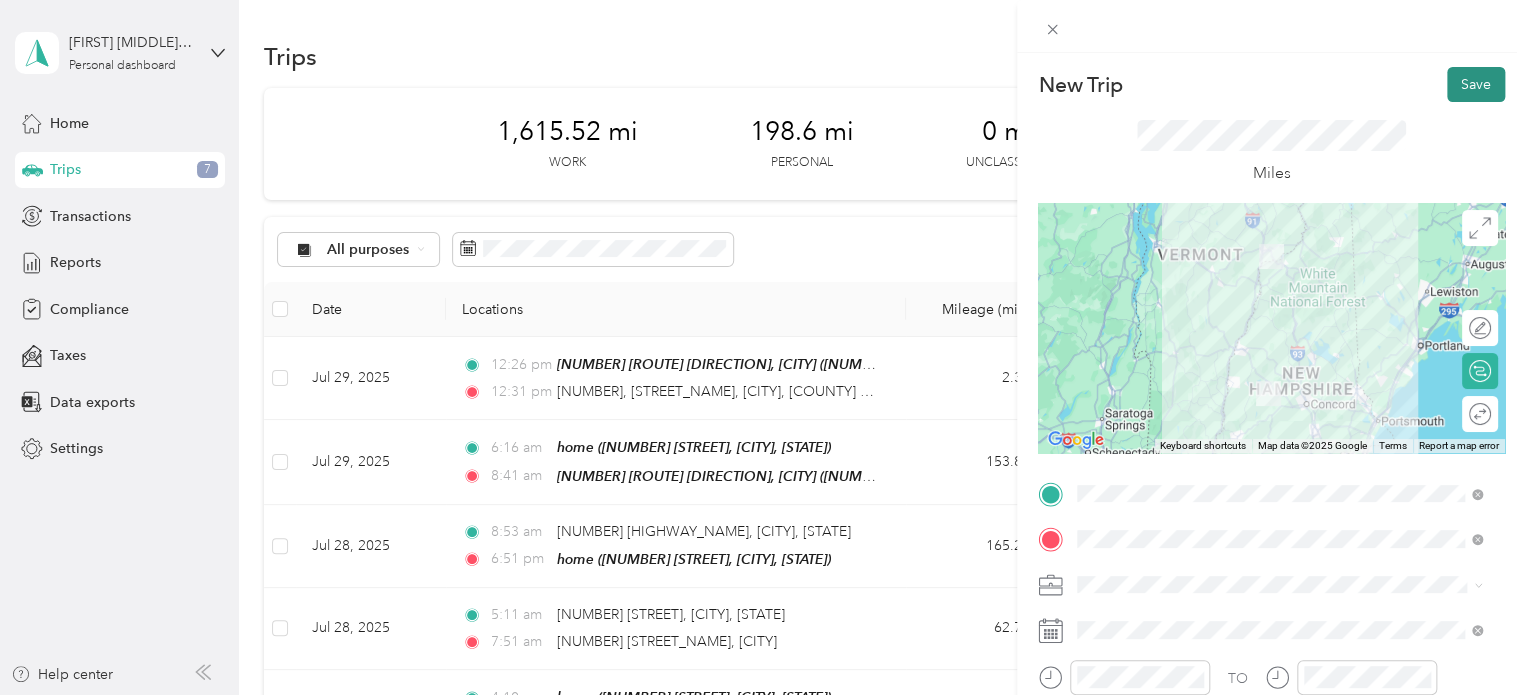 click on "Save" at bounding box center (1476, 84) 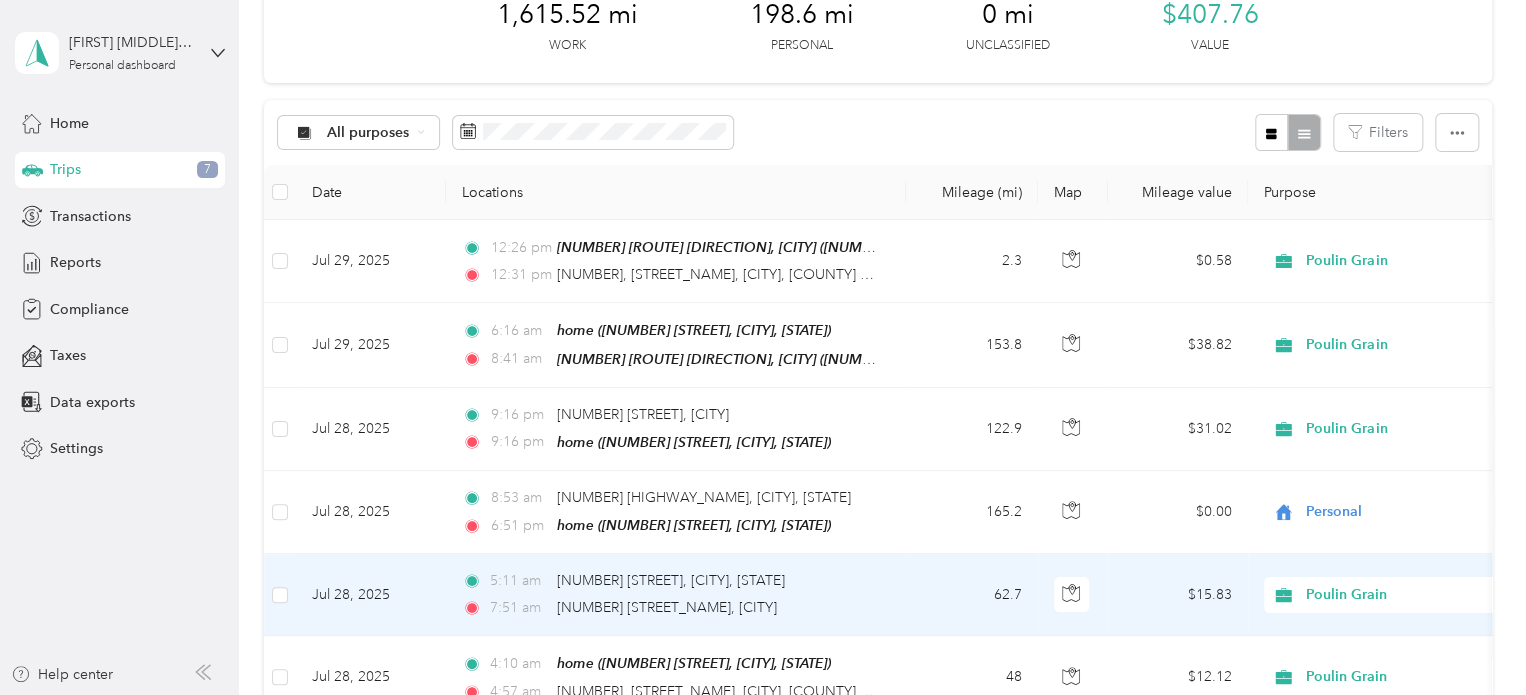scroll, scrollTop: 82, scrollLeft: 0, axis: vertical 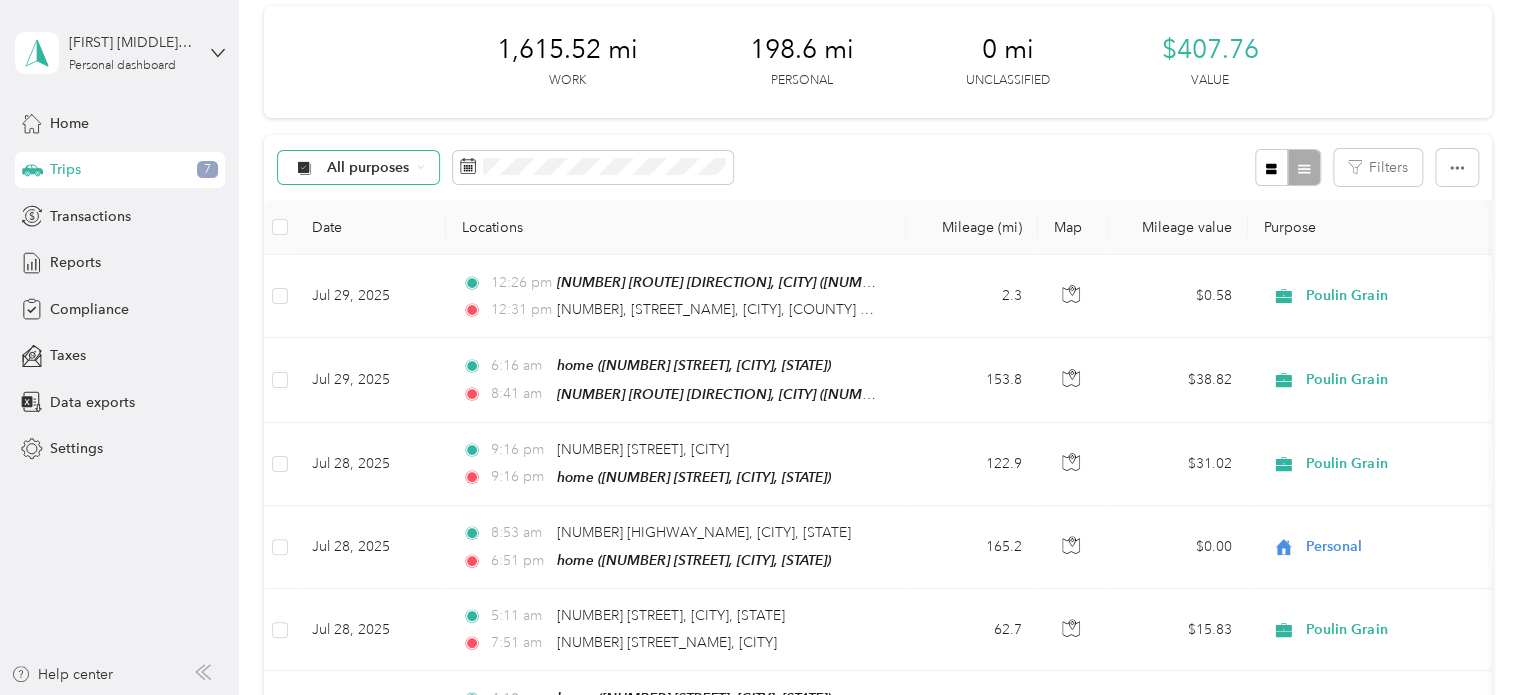 click on "All purposes" at bounding box center [359, 168] 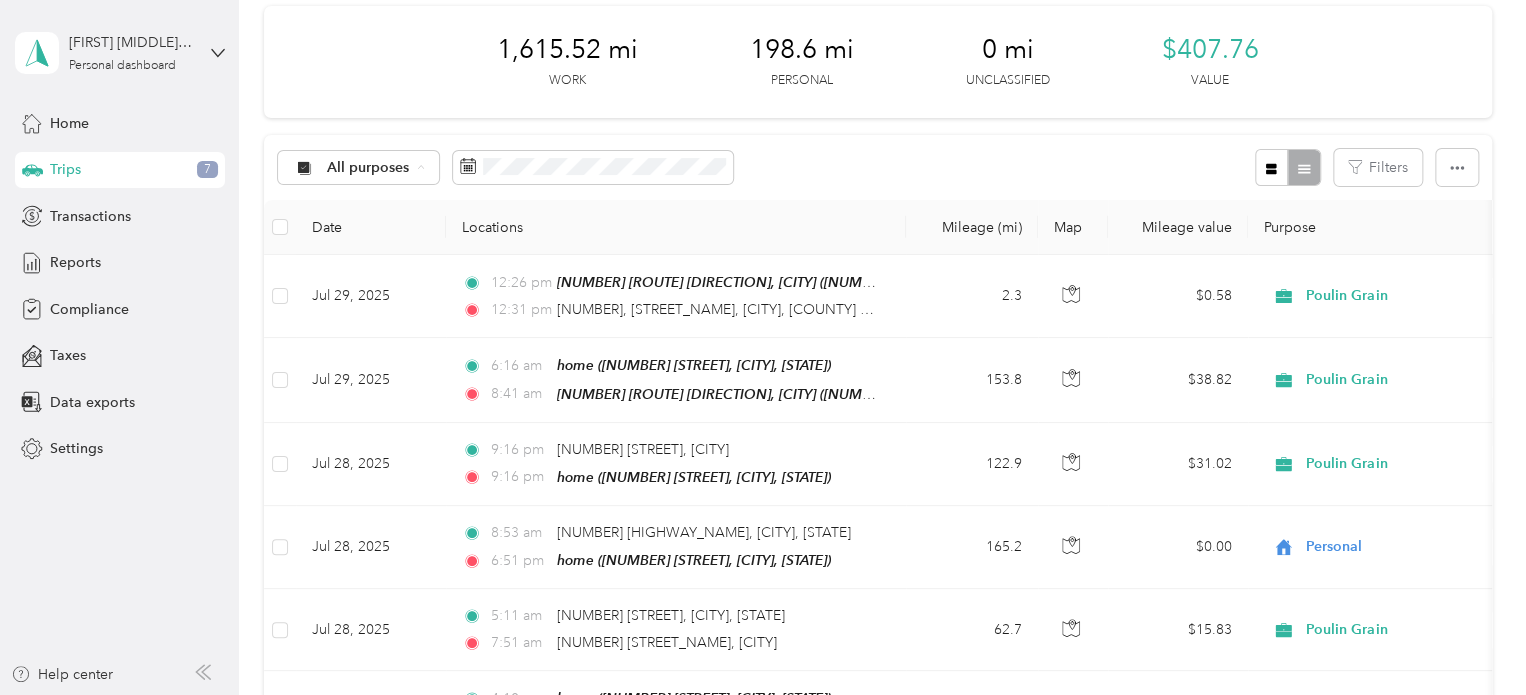 click on "Poulin Grain" at bounding box center (358, 273) 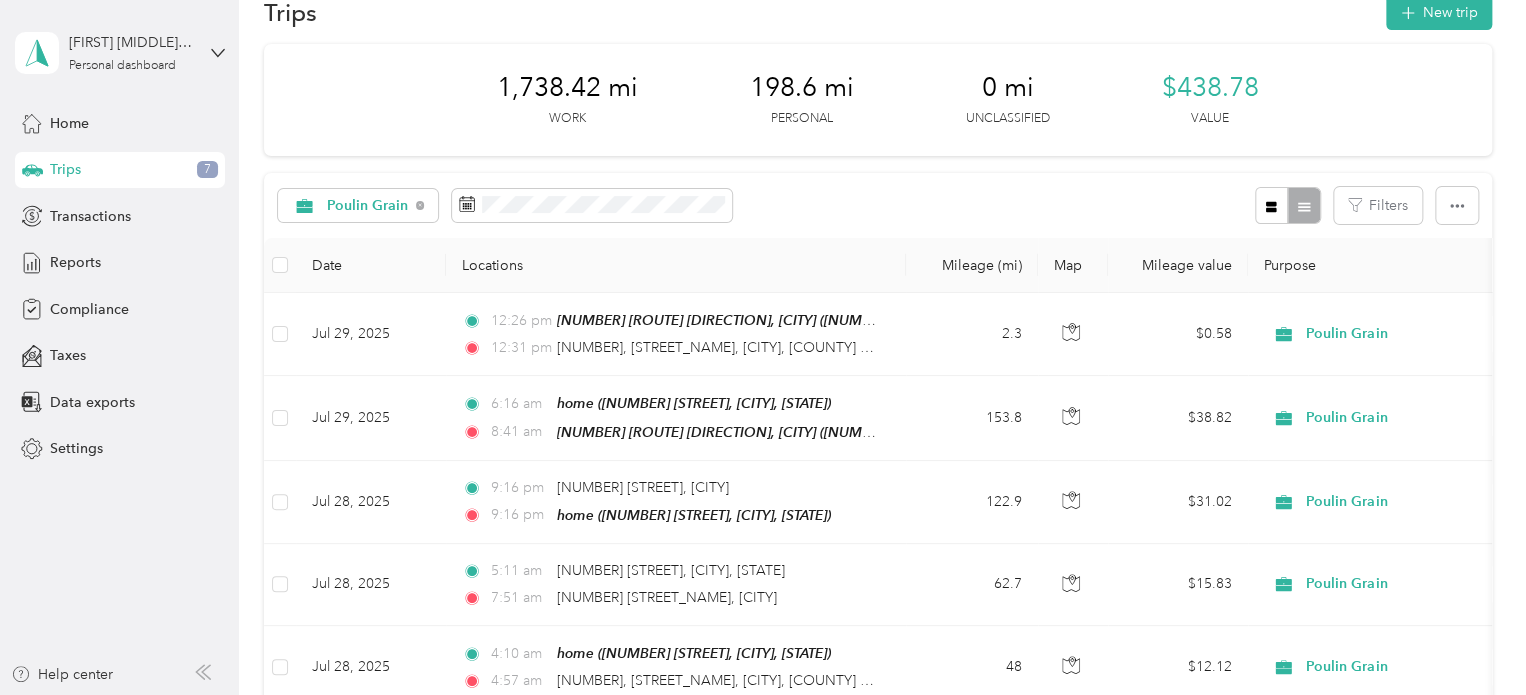scroll, scrollTop: 0, scrollLeft: 0, axis: both 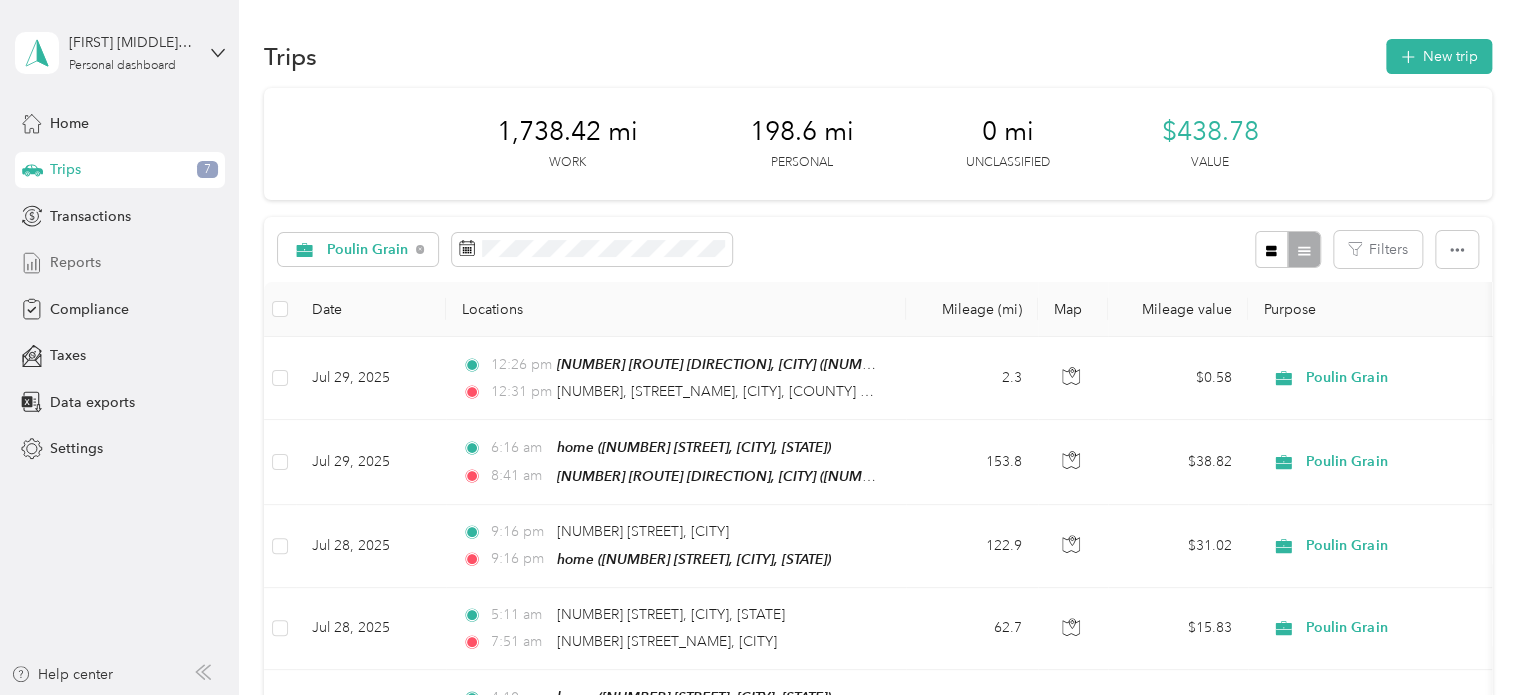 click on "Reports" at bounding box center [75, 262] 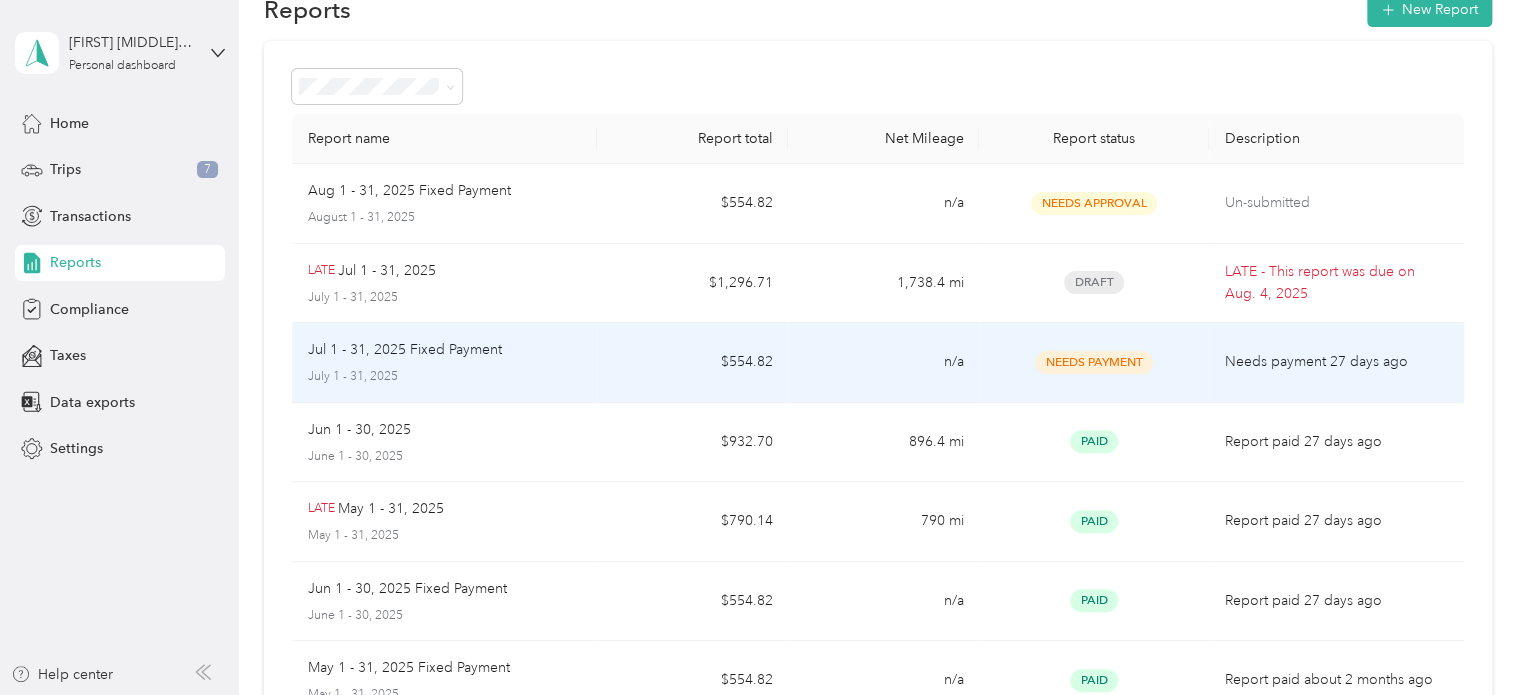 scroll, scrollTop: 0, scrollLeft: 0, axis: both 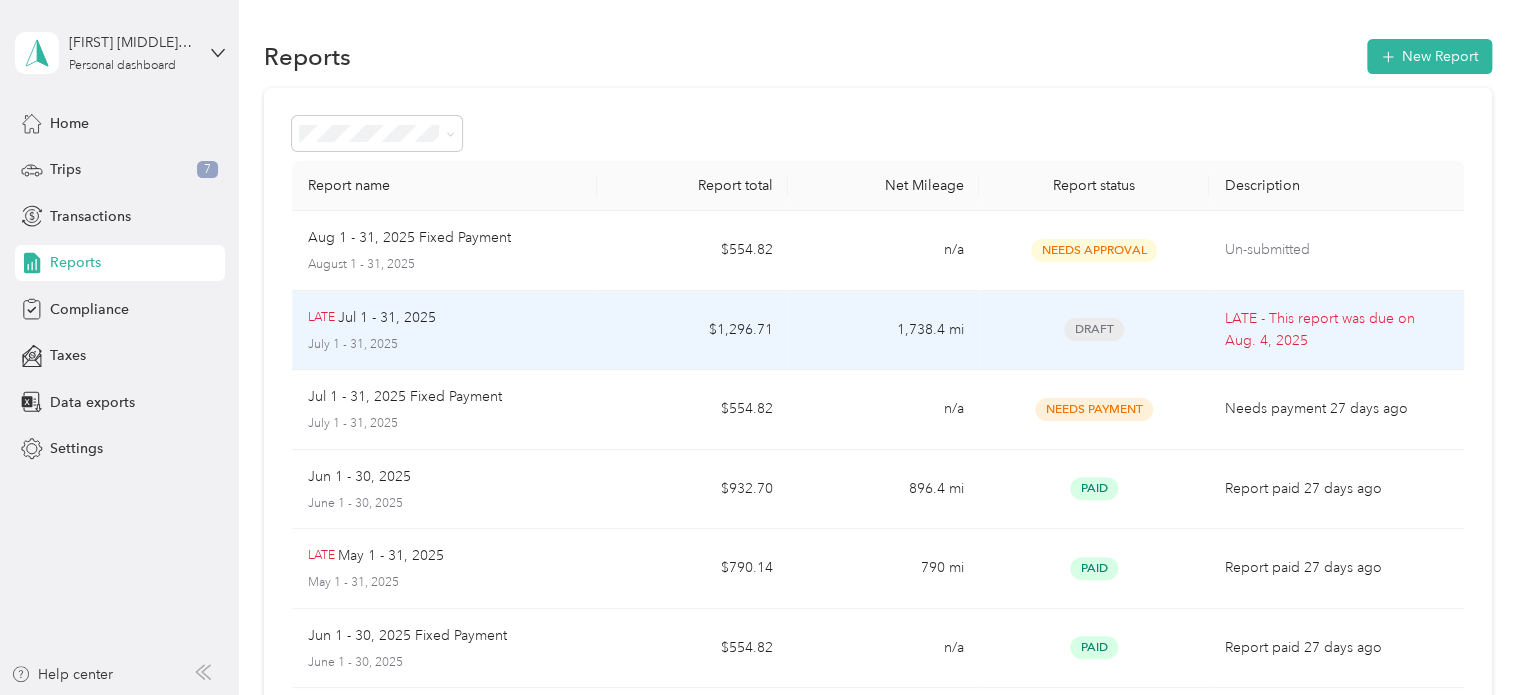 click on "LATE - This report was due on   [MONTH]. [DAY], [YEAR]" at bounding box center [1336, 330] 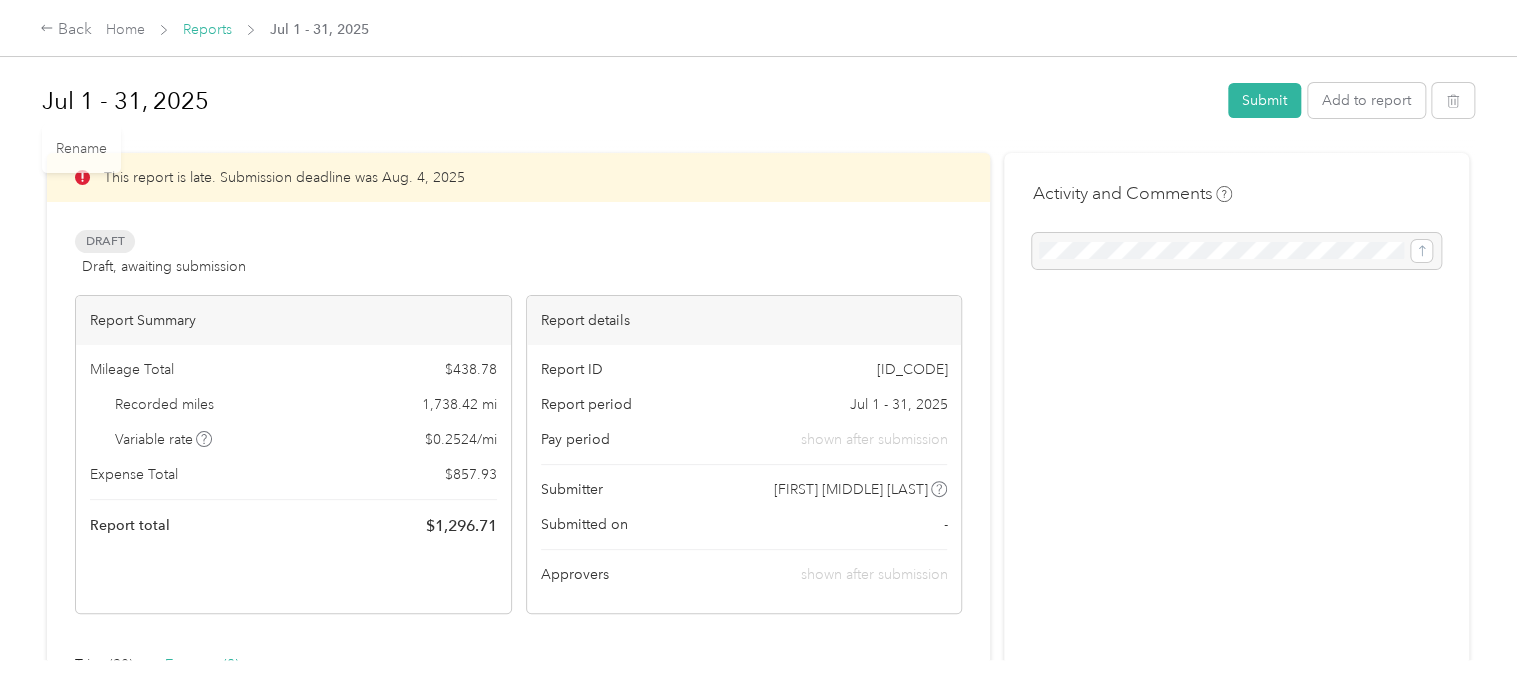 click on "Reports" at bounding box center (207, 29) 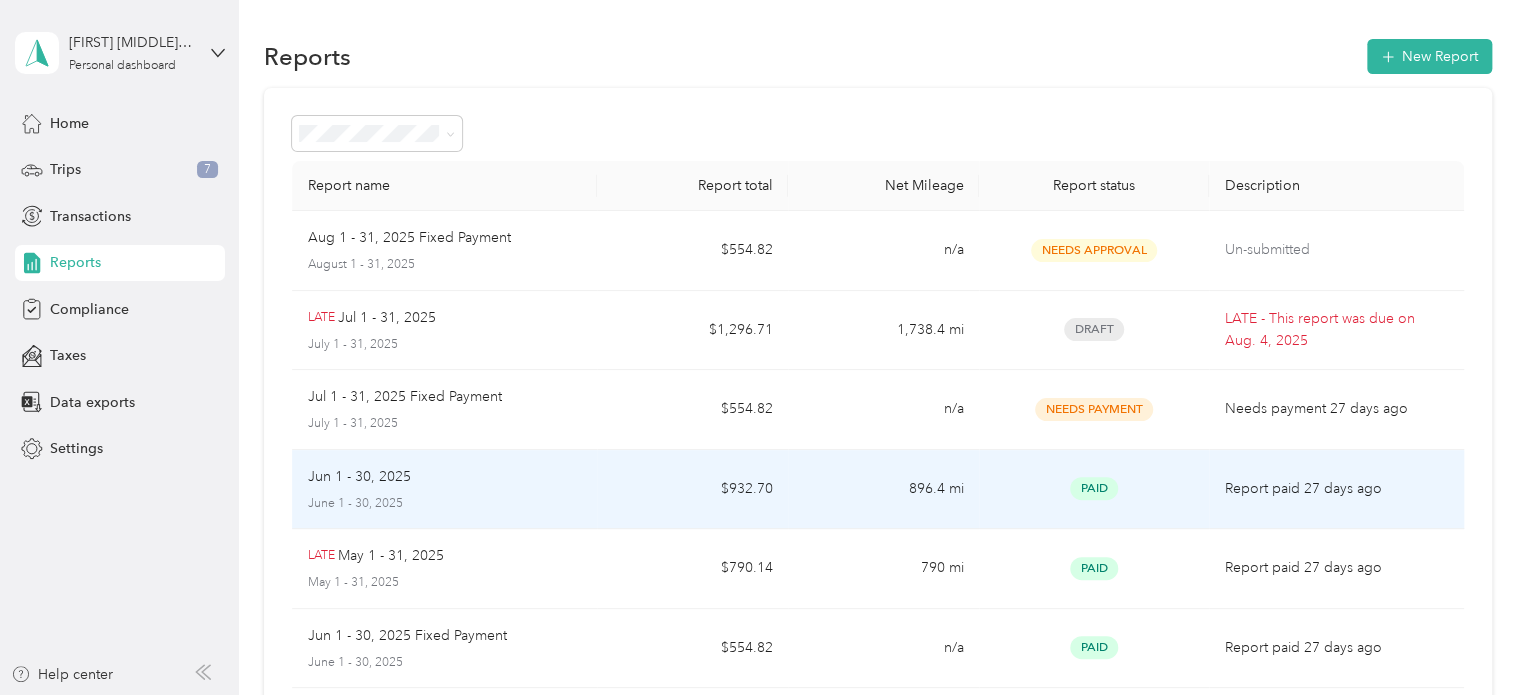 click on "Paid" at bounding box center (1093, 488) 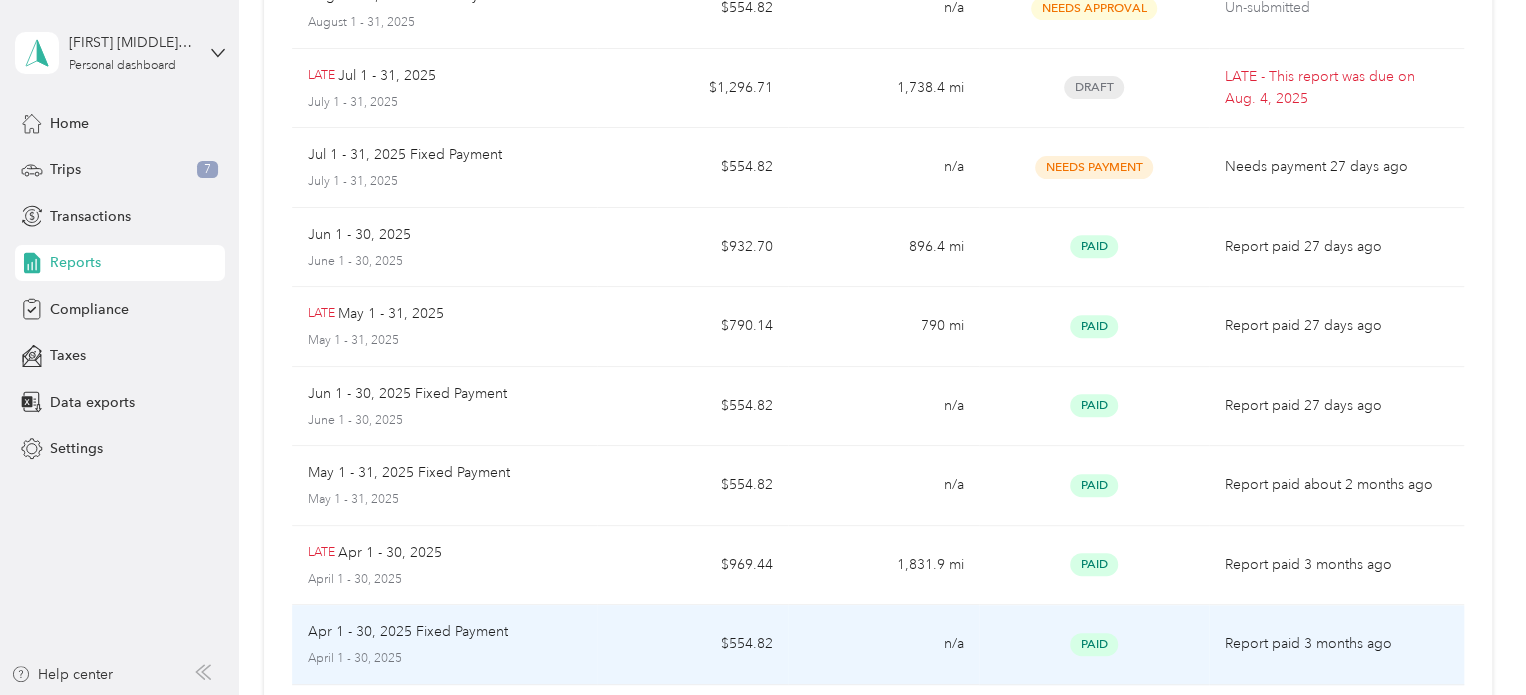 scroll, scrollTop: 0, scrollLeft: 0, axis: both 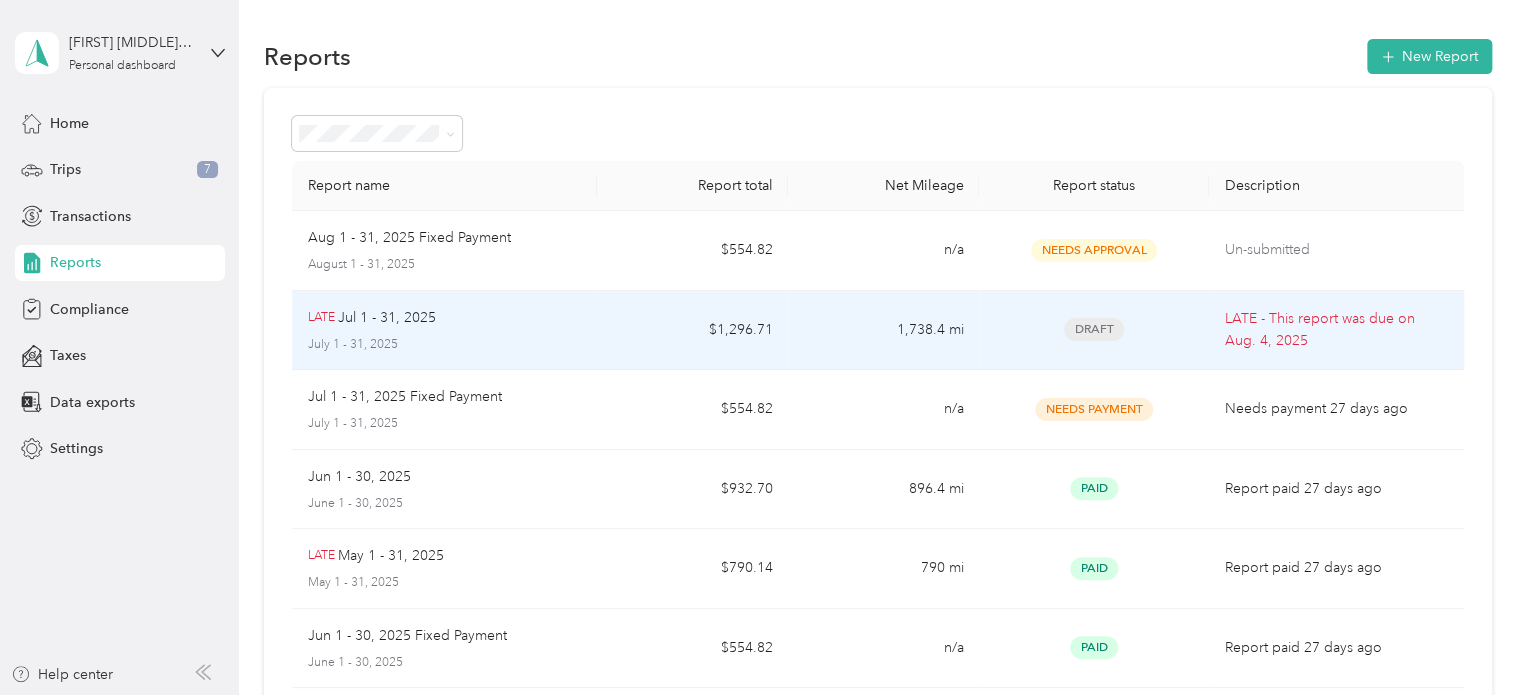 click on "LATE - This report was due on   [MONTH]. [DAY], [YEAR]" at bounding box center (1336, 331) 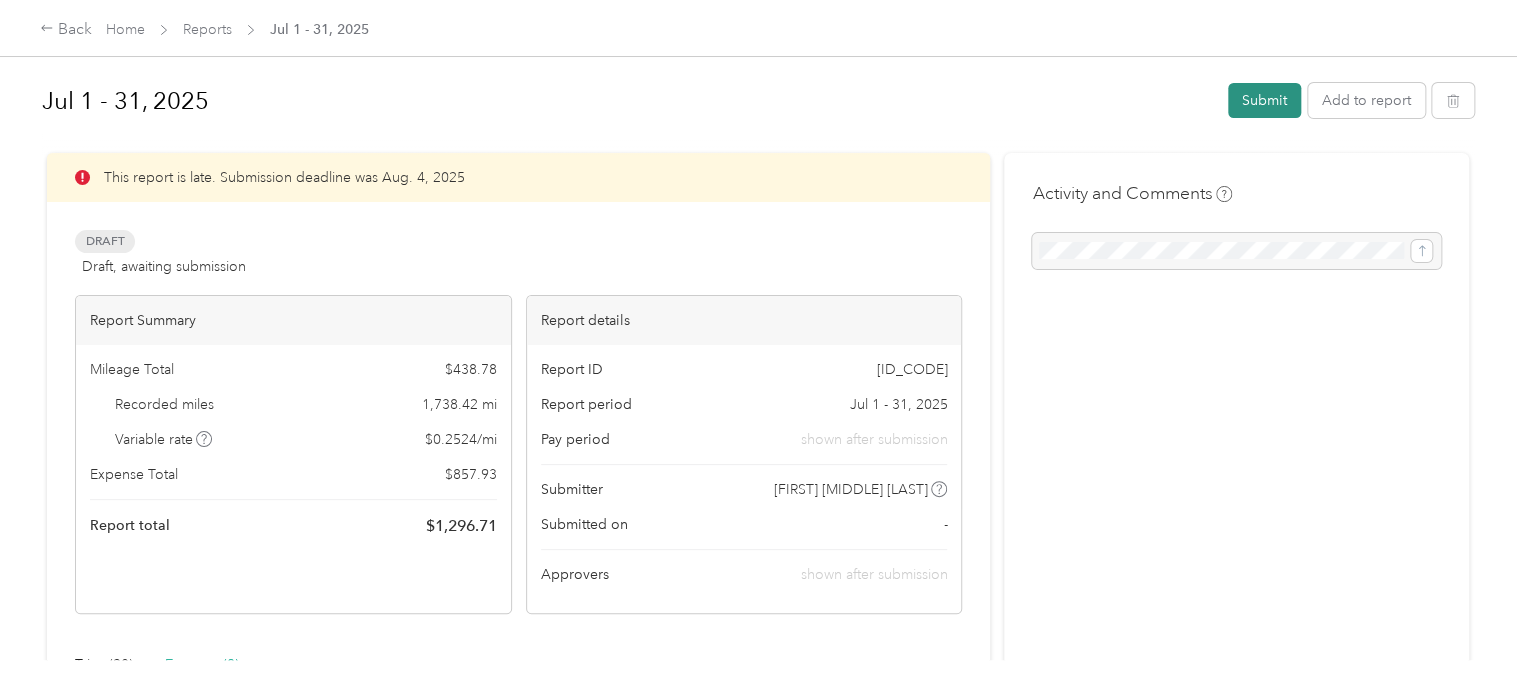 click on "Submit" at bounding box center (1264, 100) 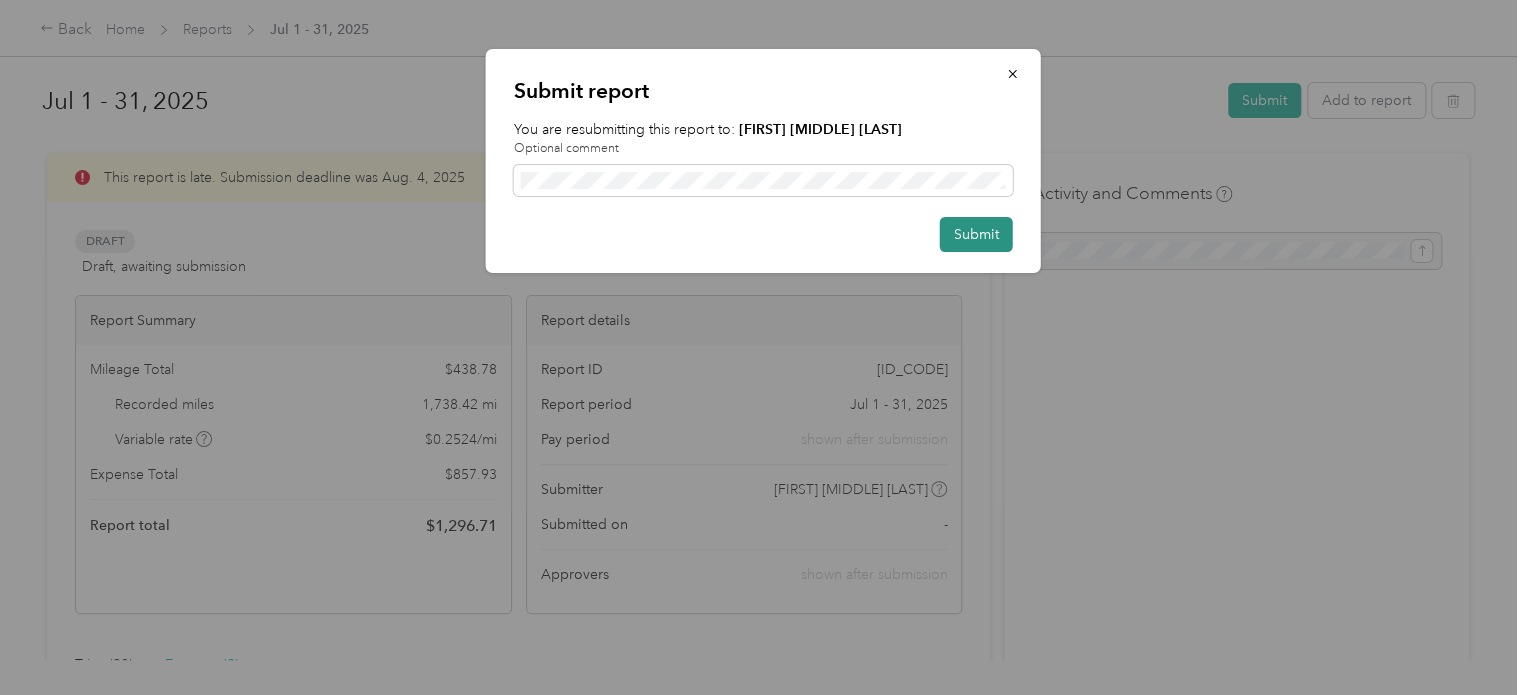 click on "Submit" at bounding box center (976, 234) 